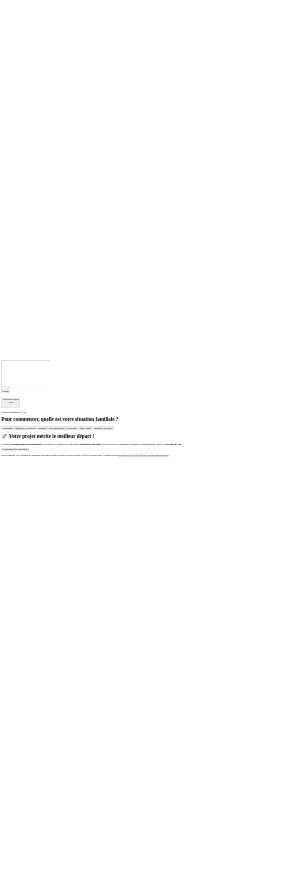 scroll, scrollTop: 0, scrollLeft: 0, axis: both 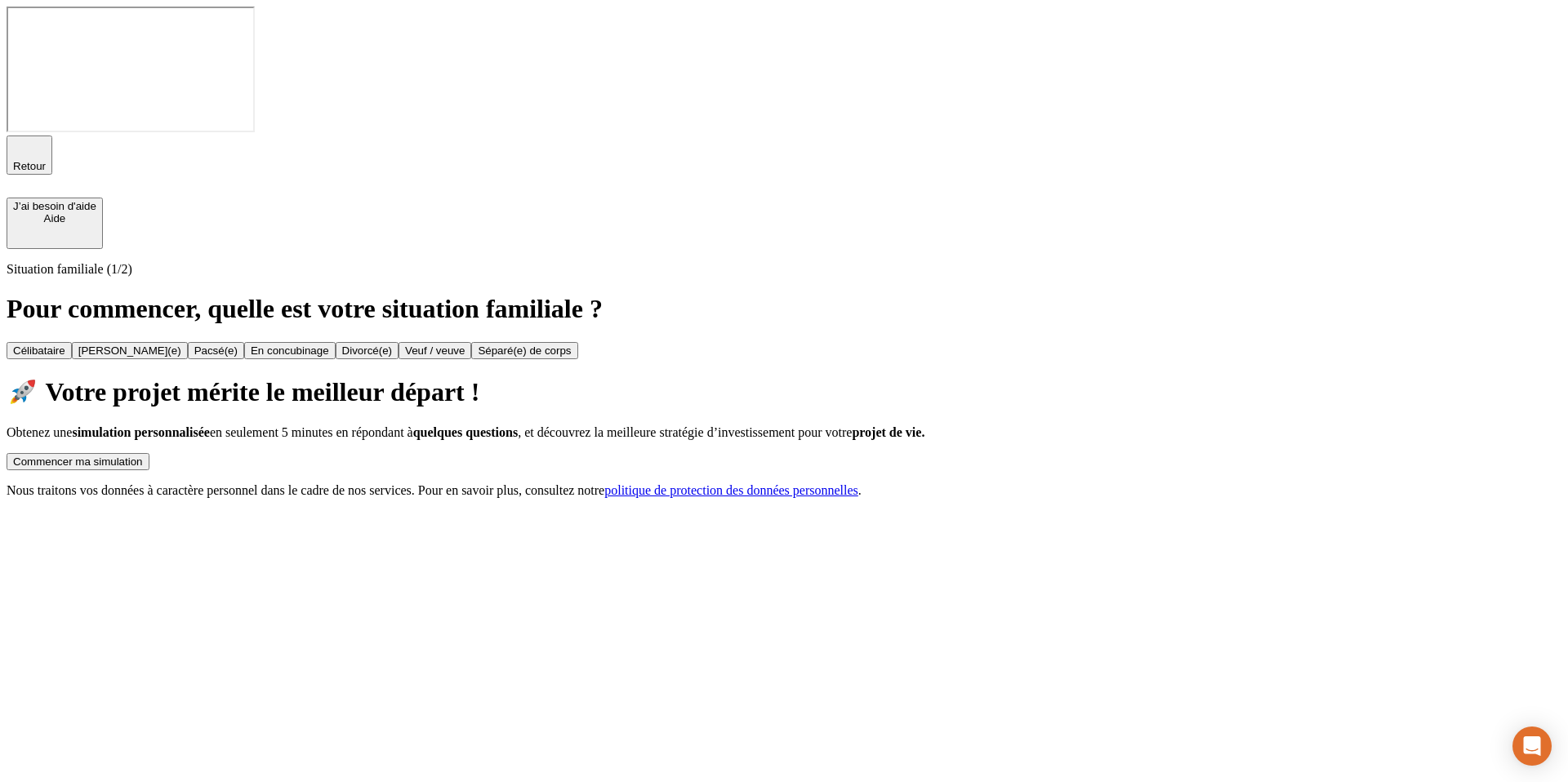 click on "Commencer ma simulation" at bounding box center (78, 461) 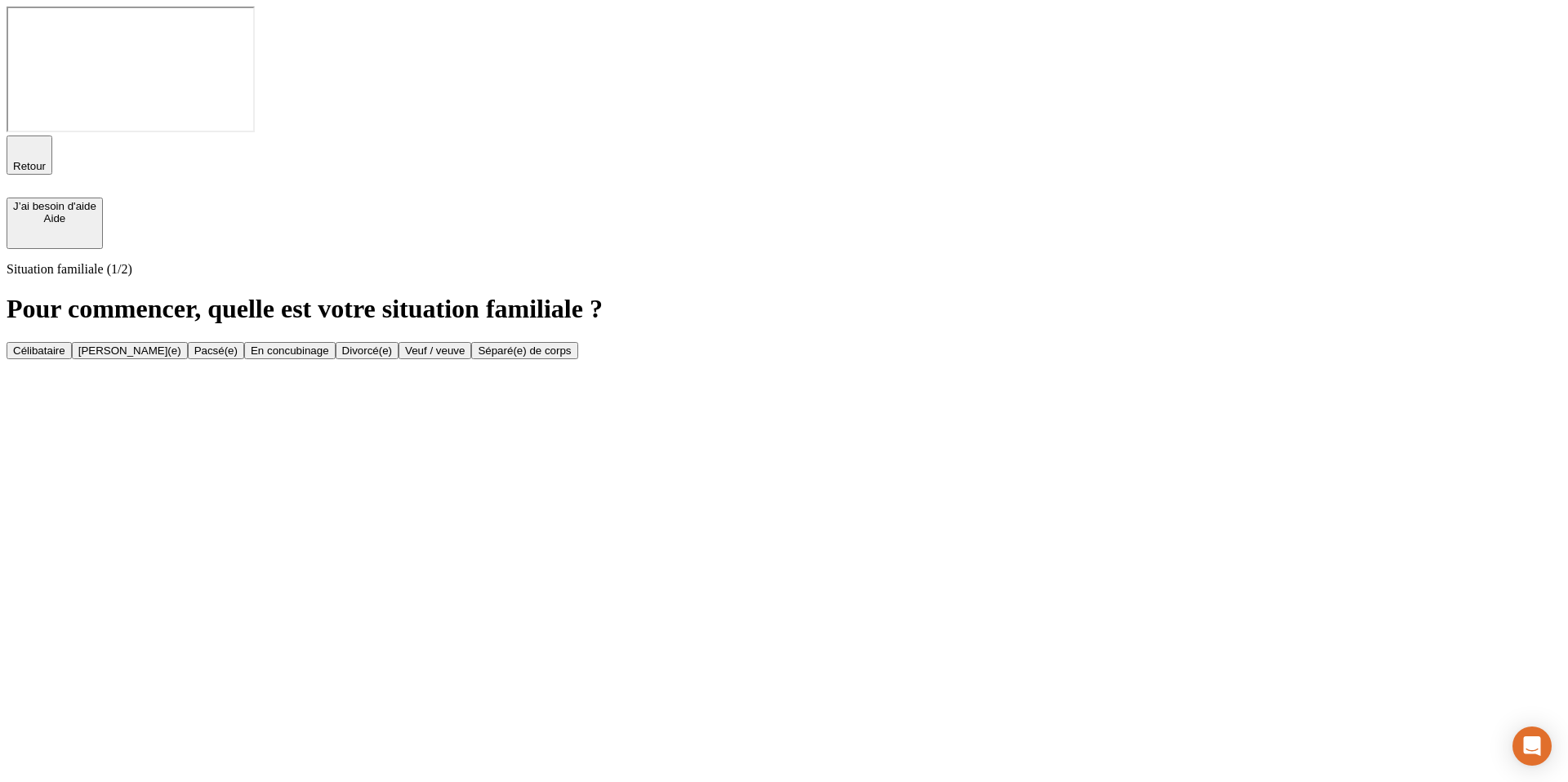 click on "Situation familiale (1/2) Pour commencer, quelle est votre situation familiale ? [PERSON_NAME](e) [PERSON_NAME](e) En concubinage Divorcé(e) Veuf / veuve [PERSON_NAME](e) de corps" at bounding box center (784, 310) 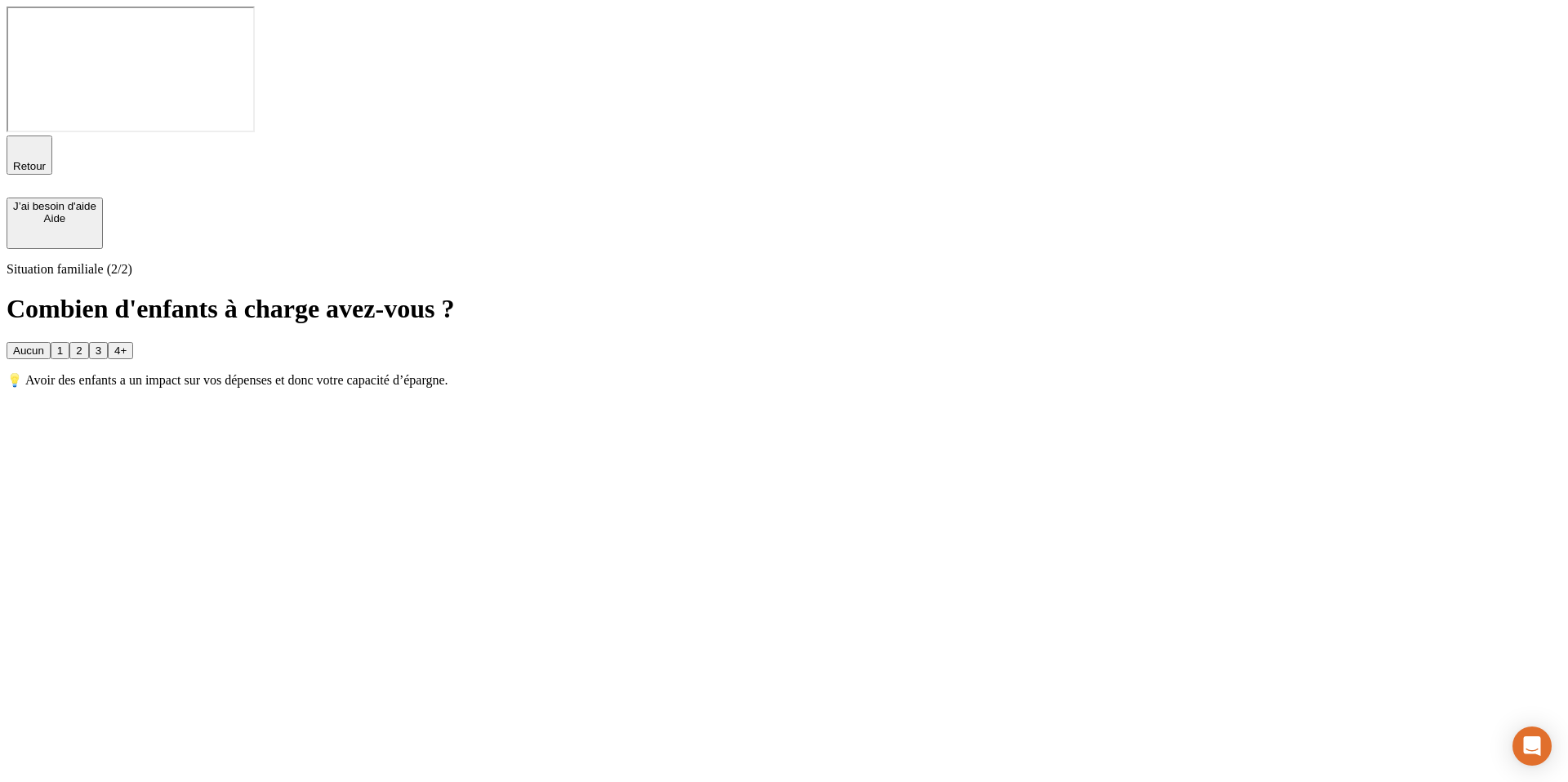 click at bounding box center (29, 172) 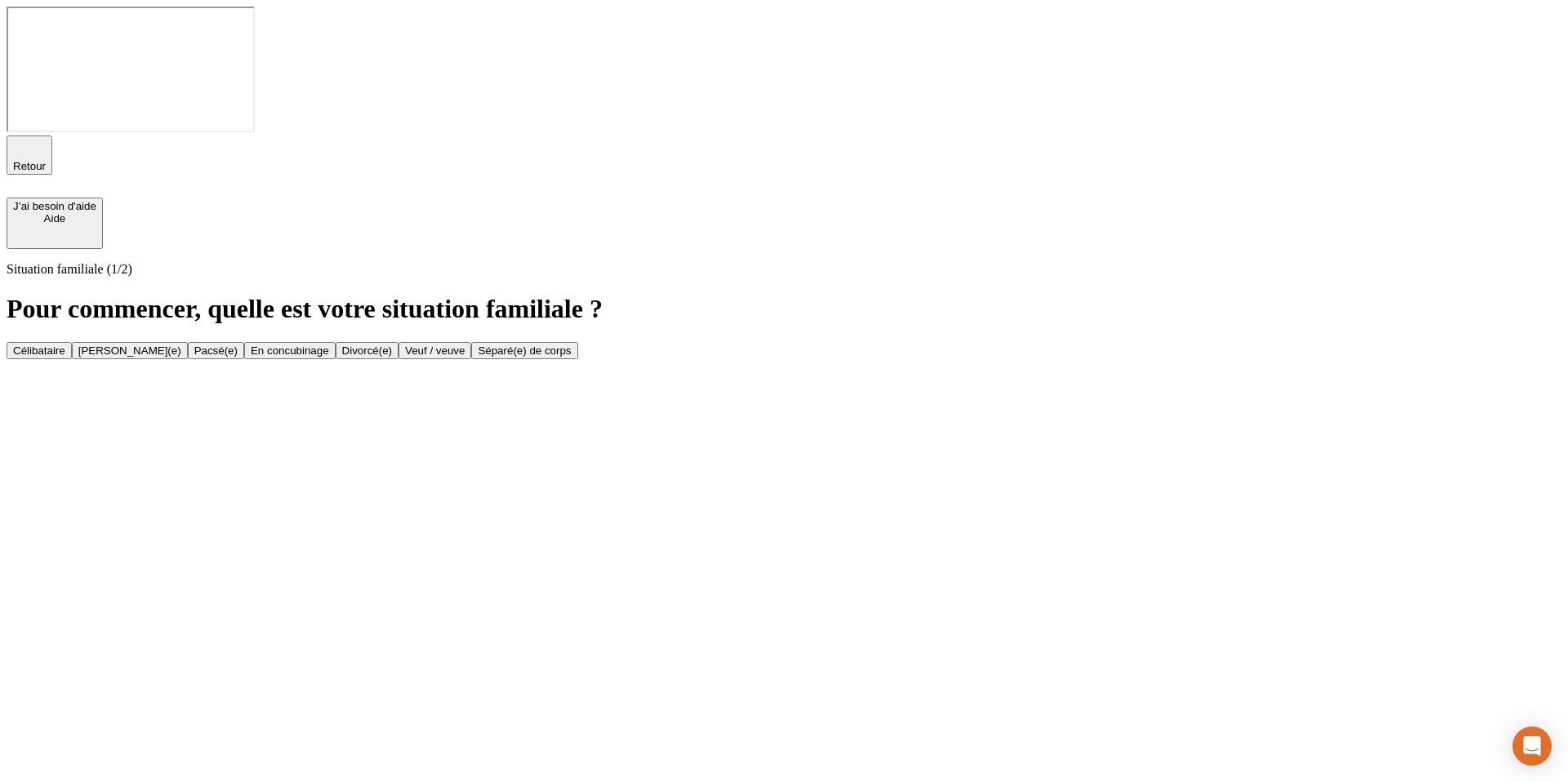 click on "Célibataire" at bounding box center (39, 350) 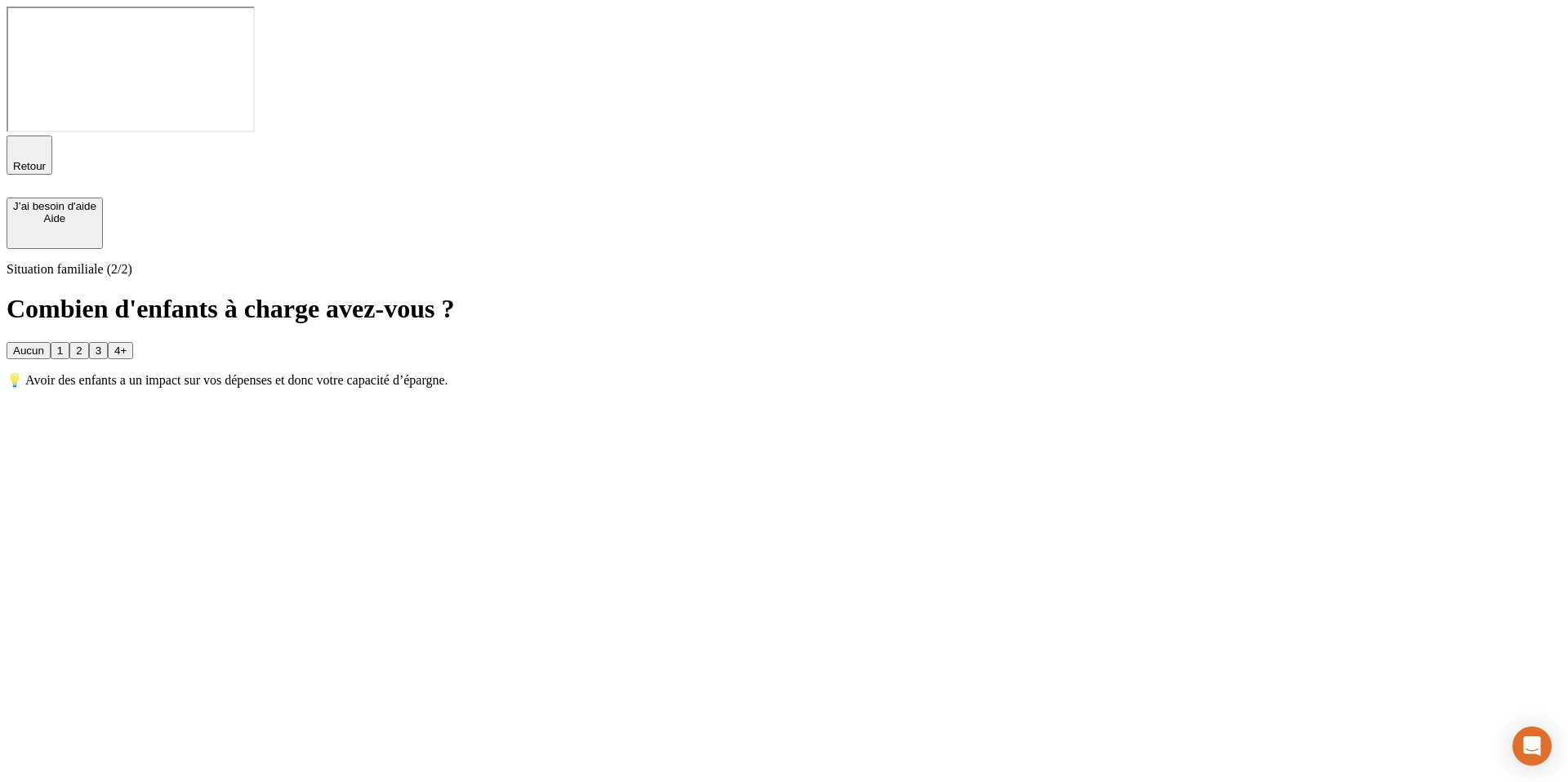 click on "Retour" at bounding box center (29, 155) 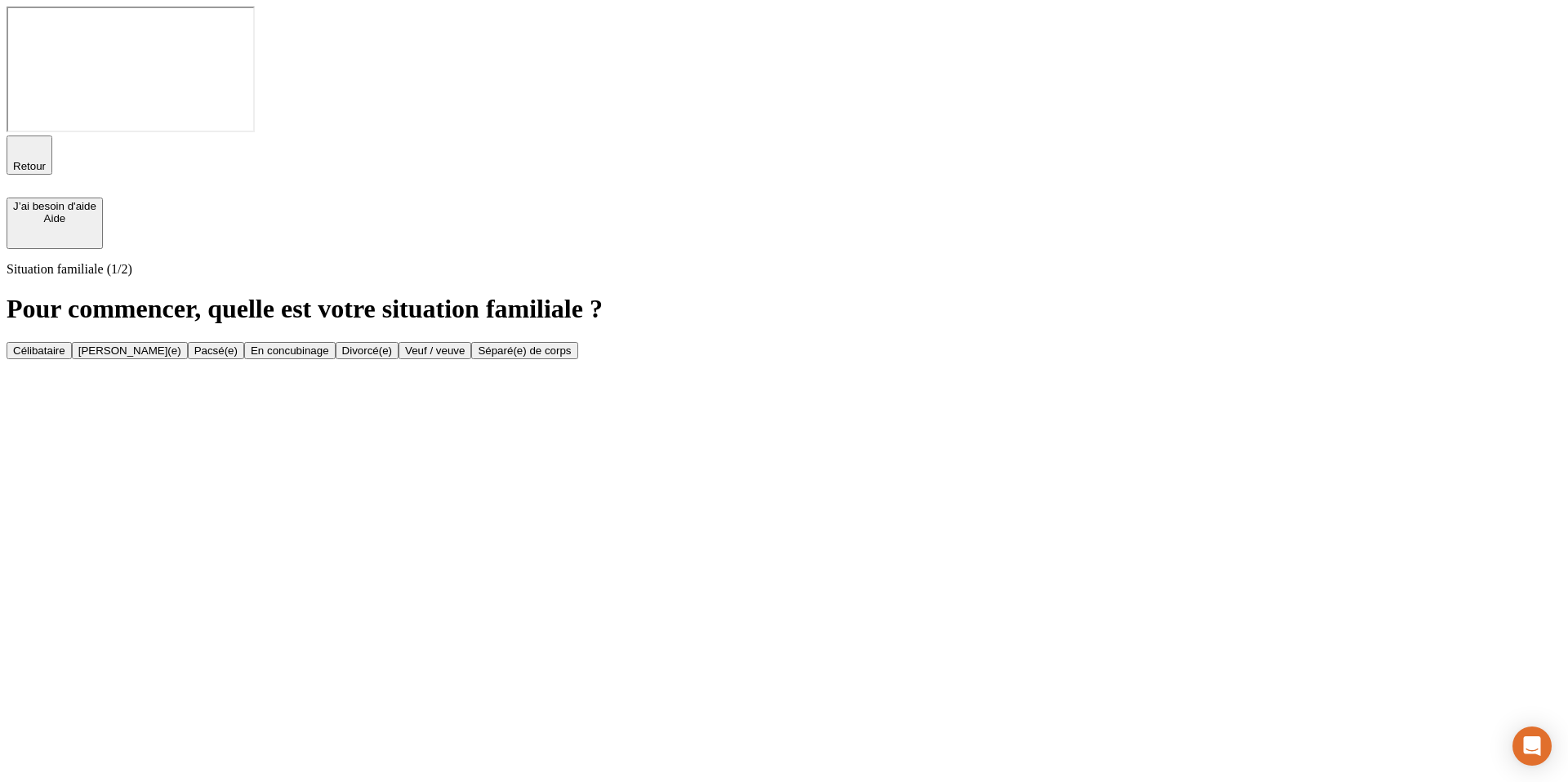 click on "Divorcé(e)" at bounding box center (367, 350) 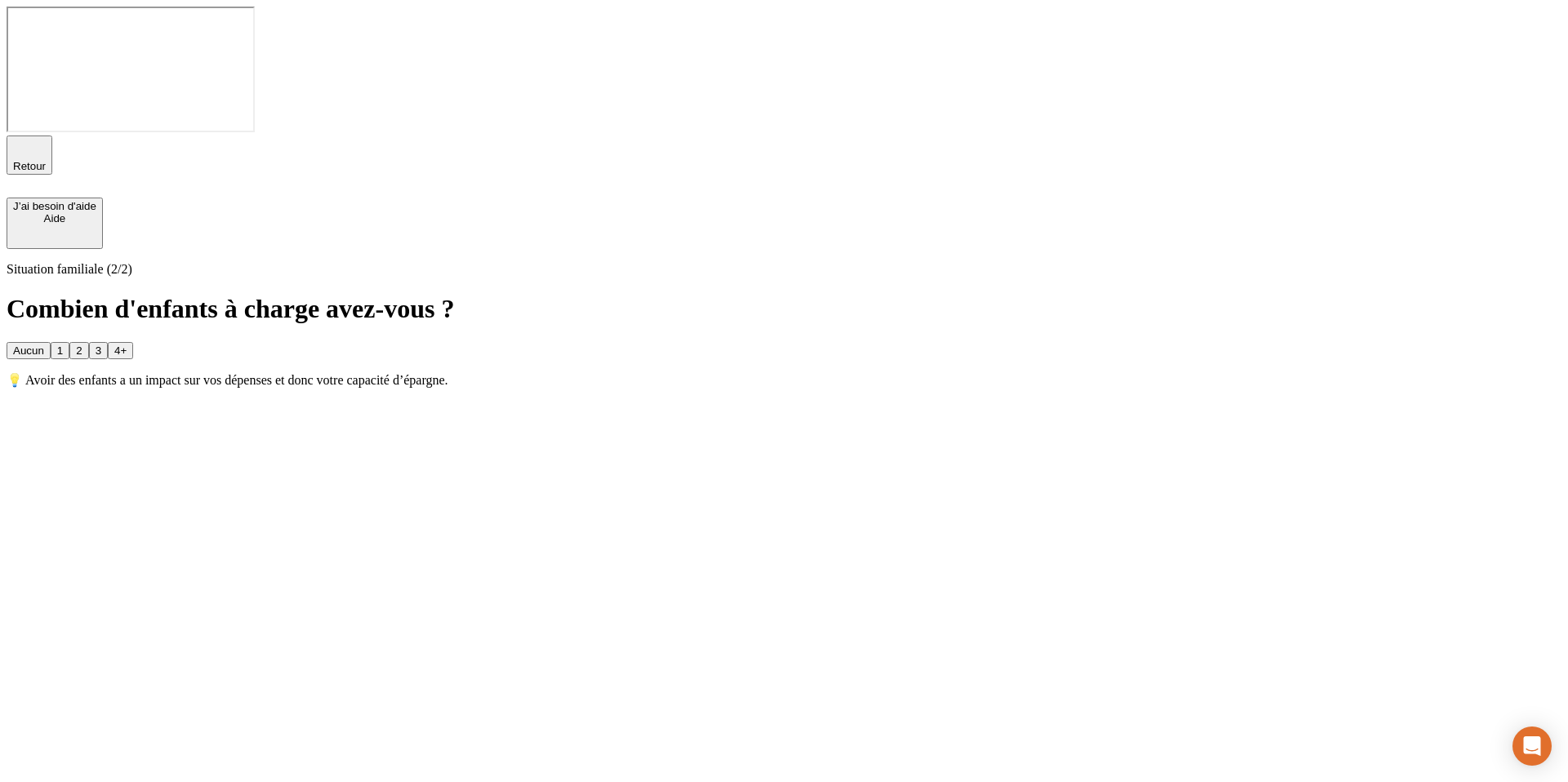 click on "Retour" at bounding box center (29, 166) 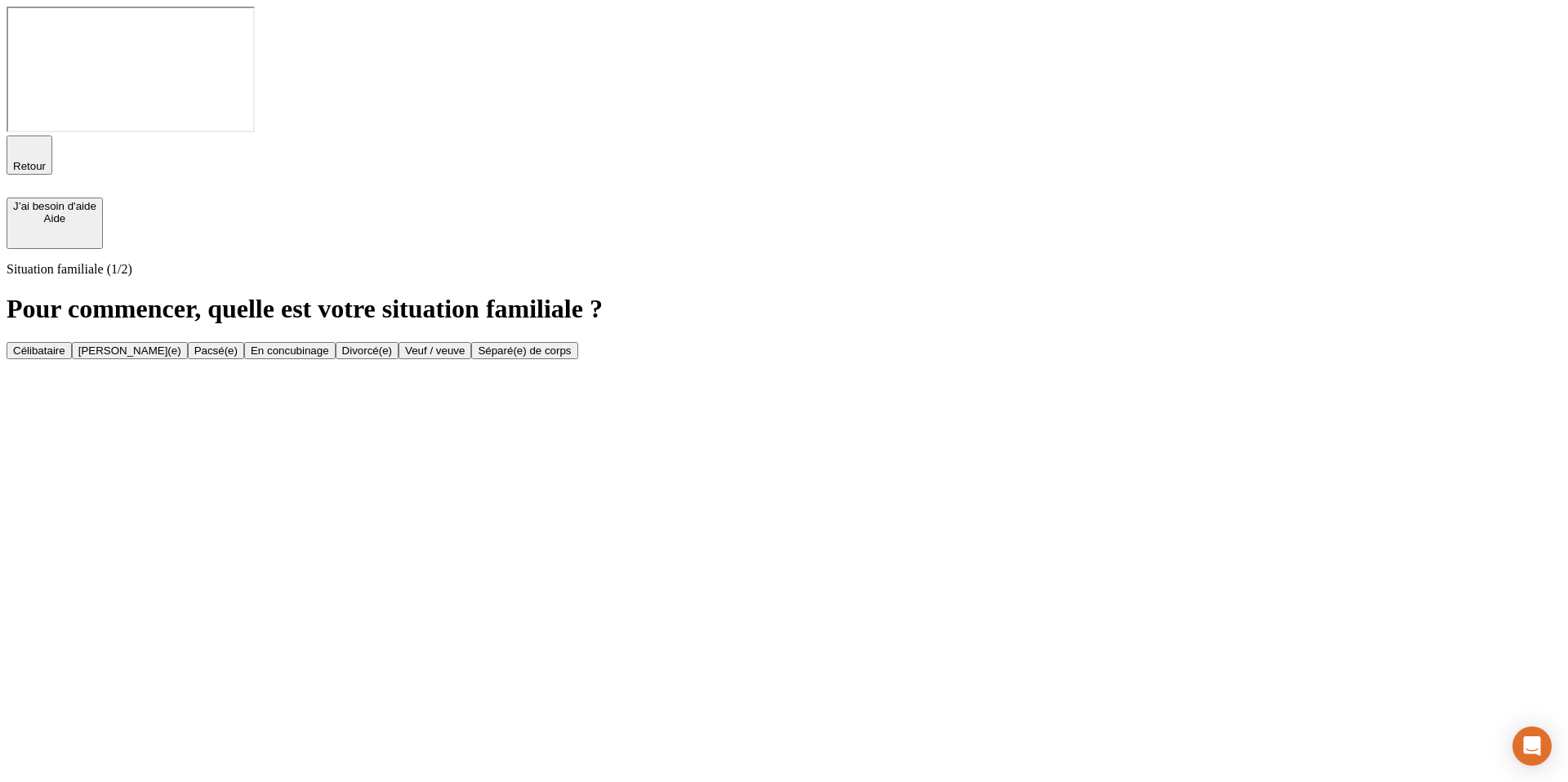 click on "[PERSON_NAME](e)" at bounding box center (130, 350) 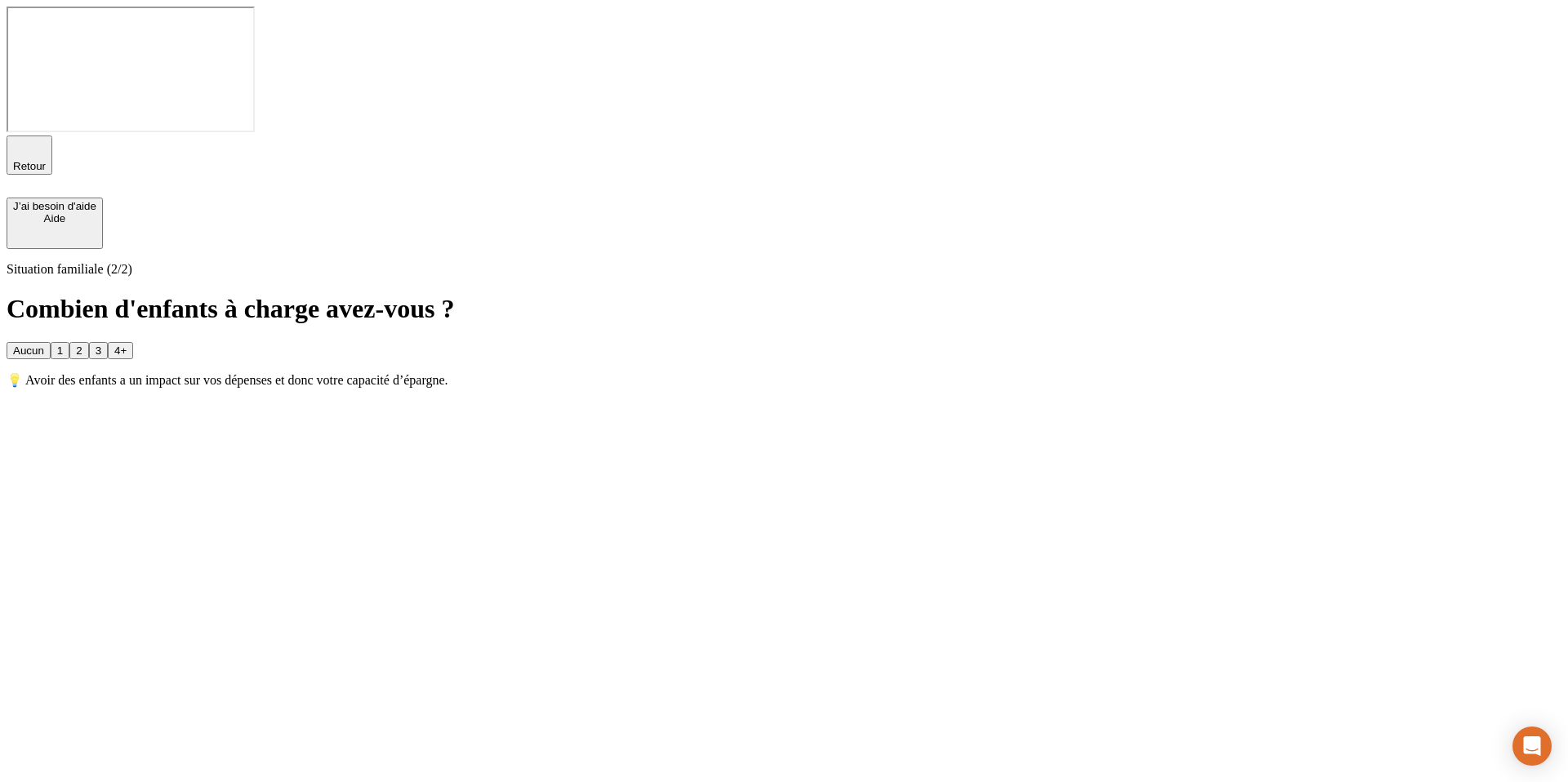 click on "1" at bounding box center (60, 350) 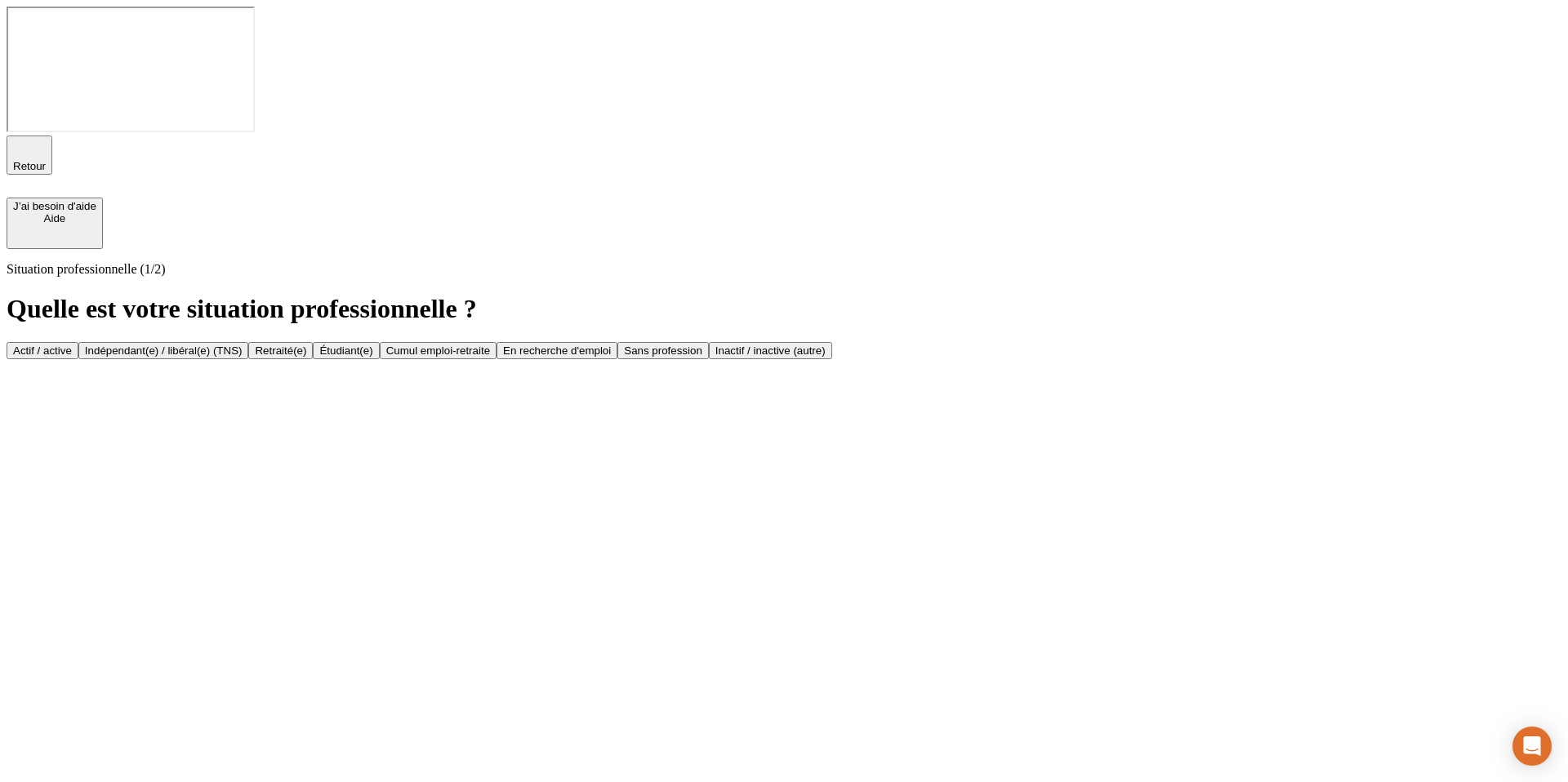 click on "Actif / active" at bounding box center [42, 350] 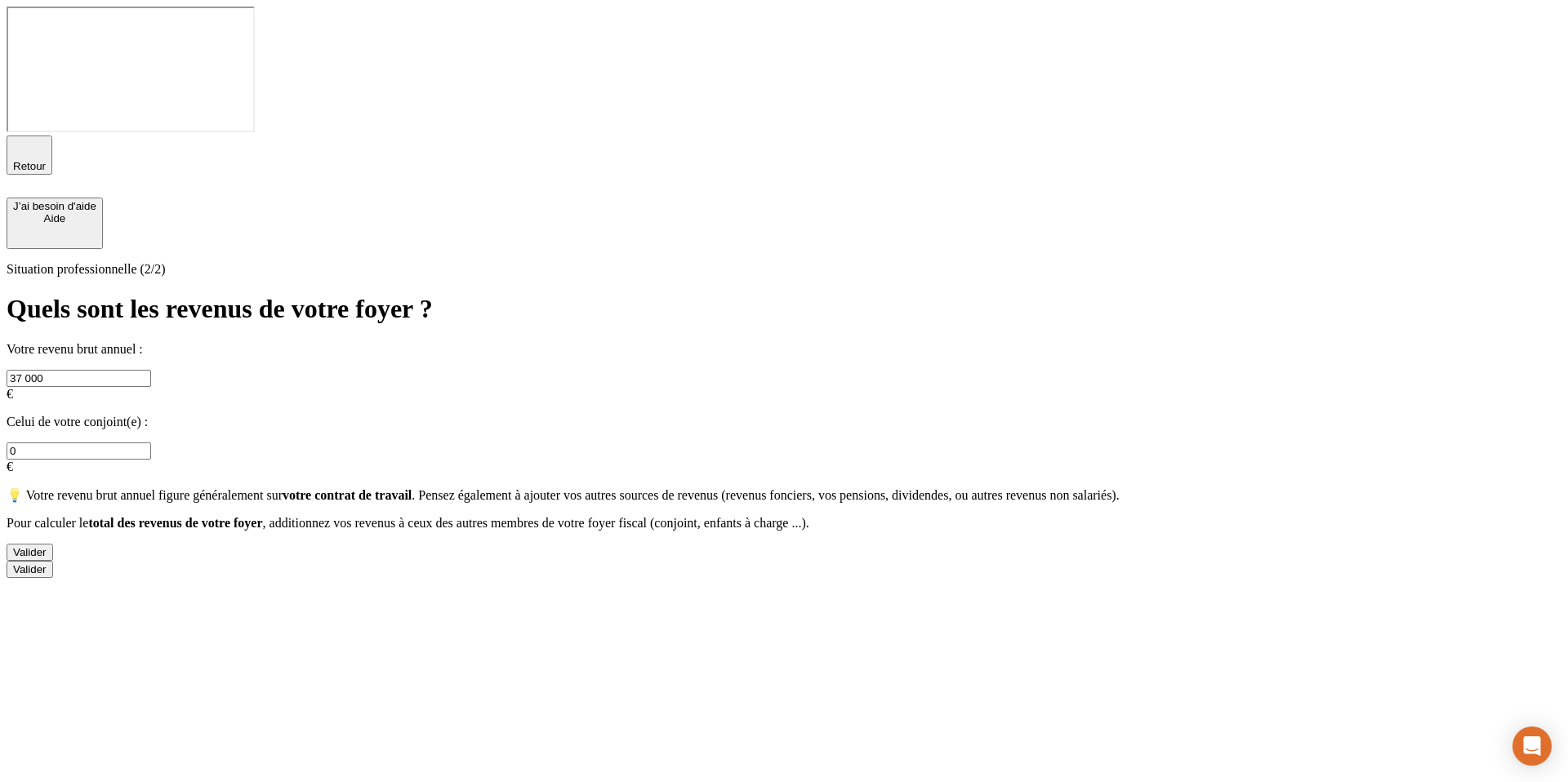 click on "0" at bounding box center (78, 451) 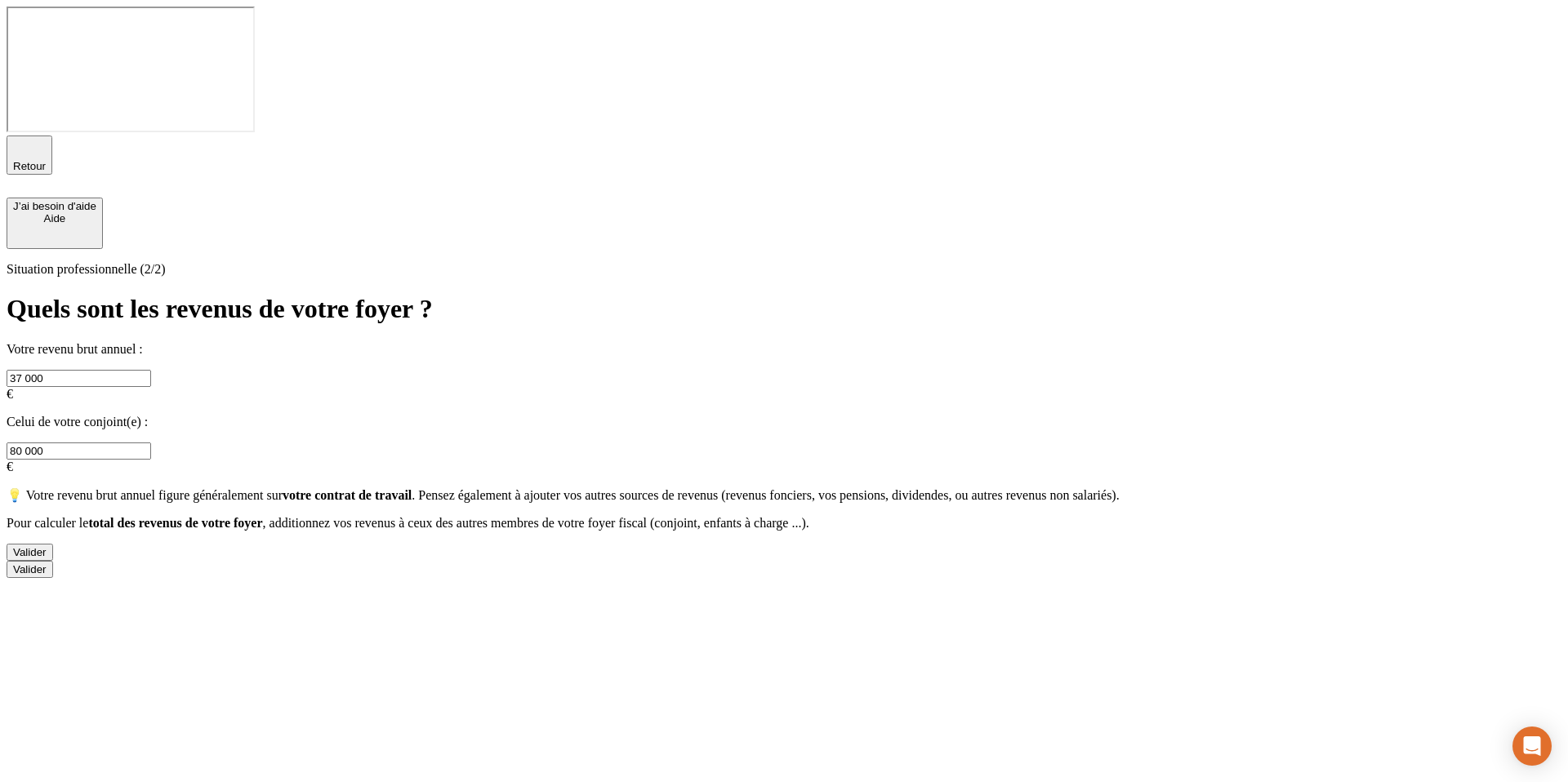 type on "80 000" 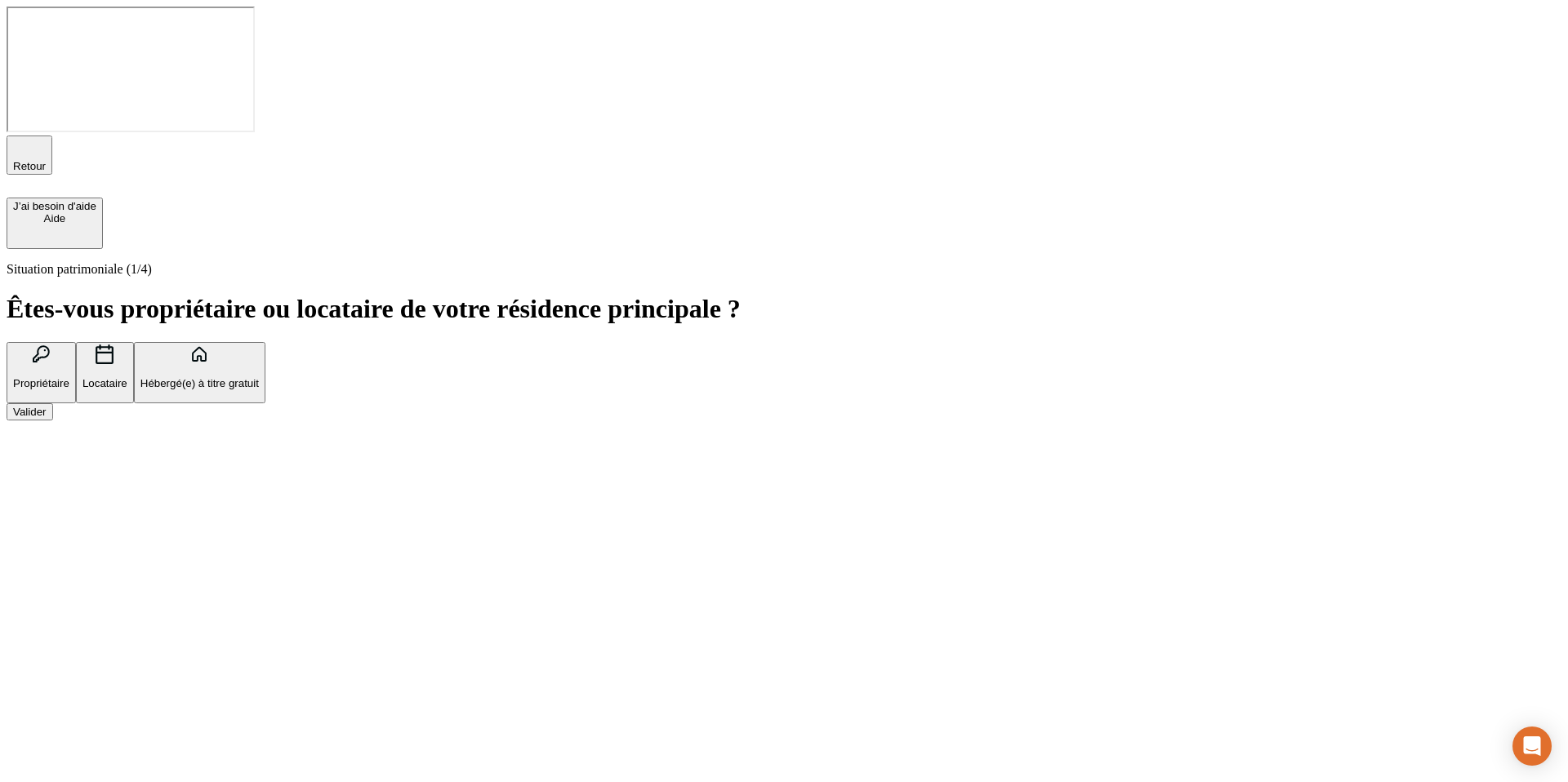 click 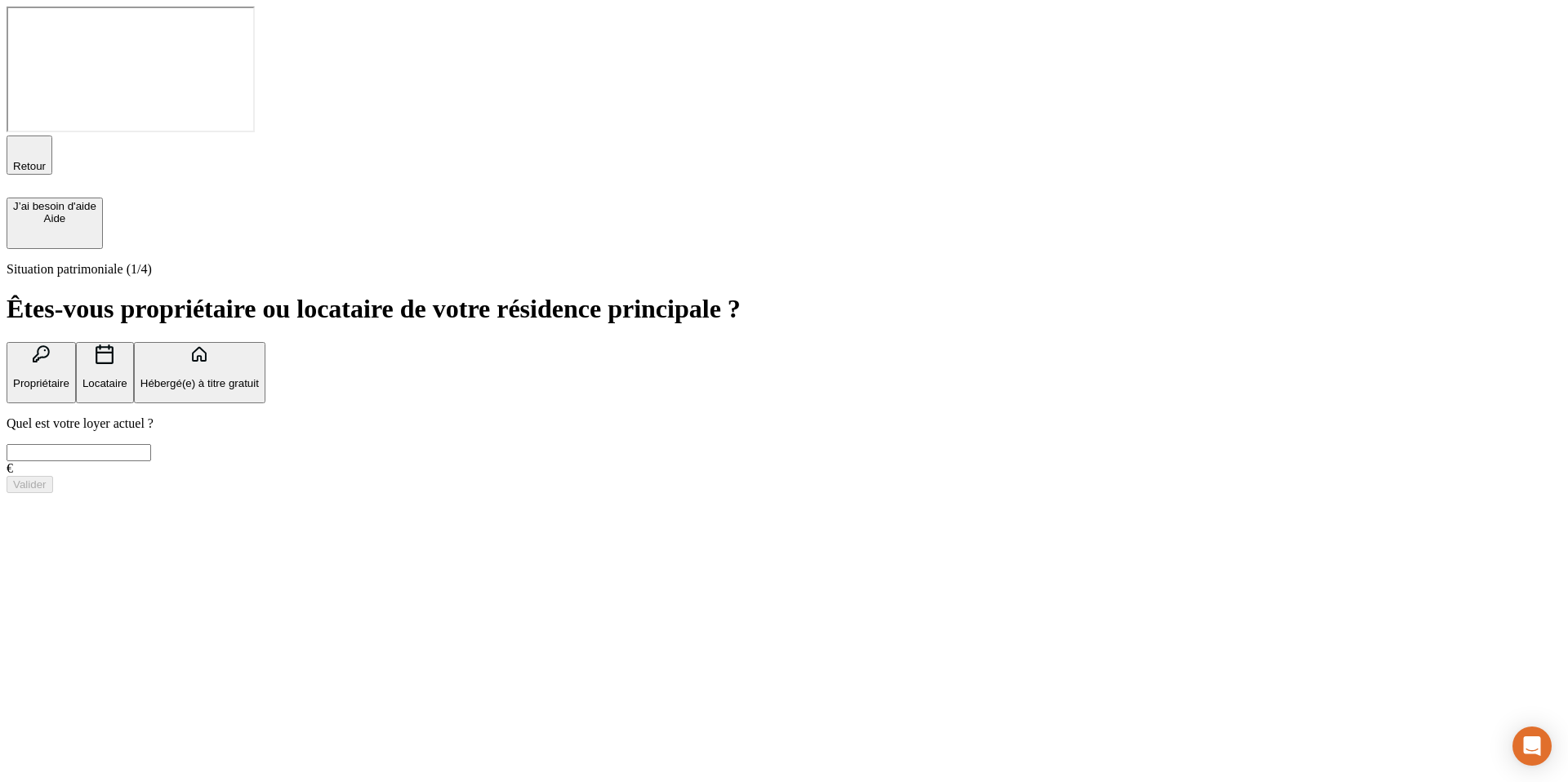 click at bounding box center (78, 452) 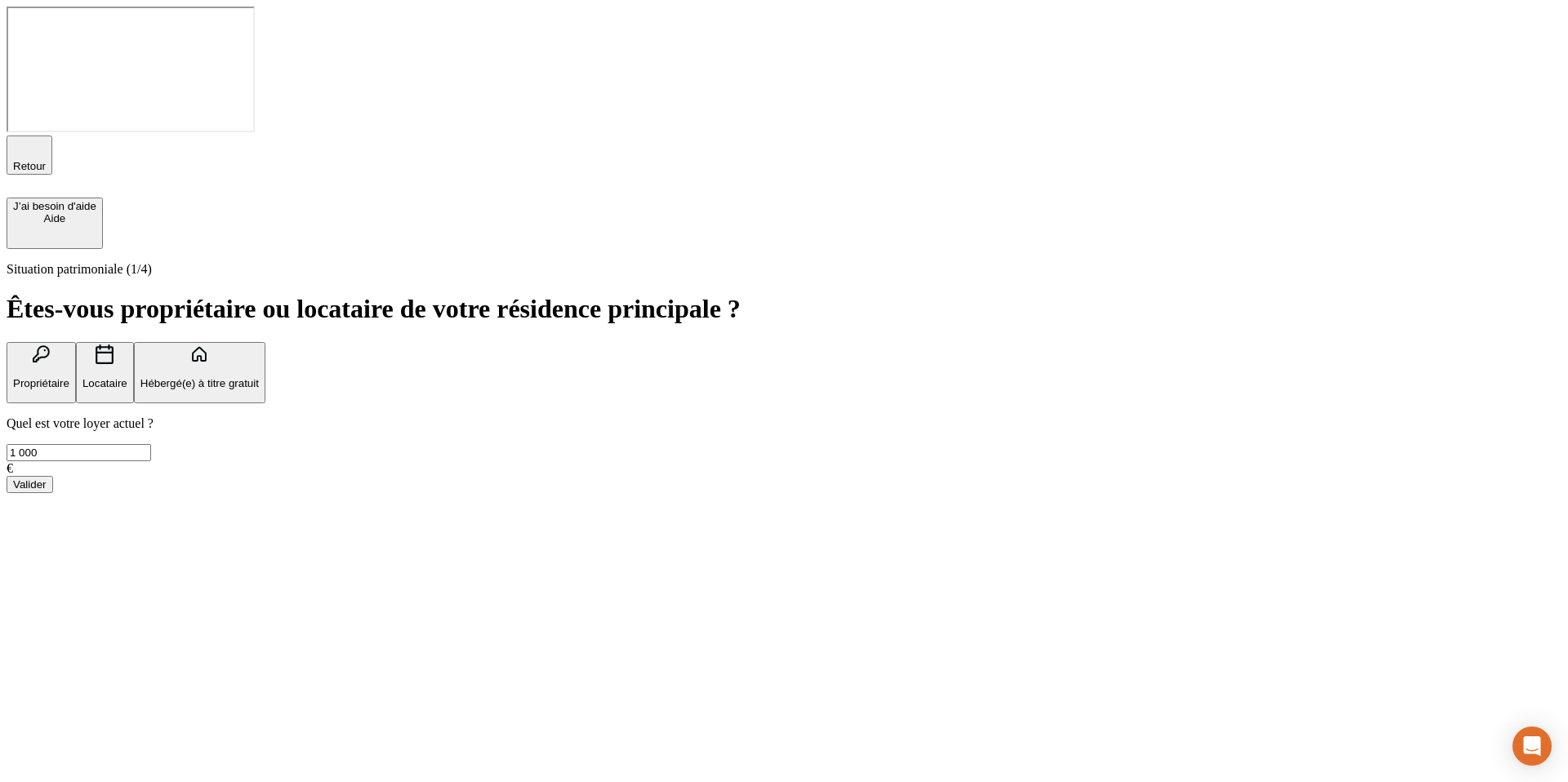 type on "1 000" 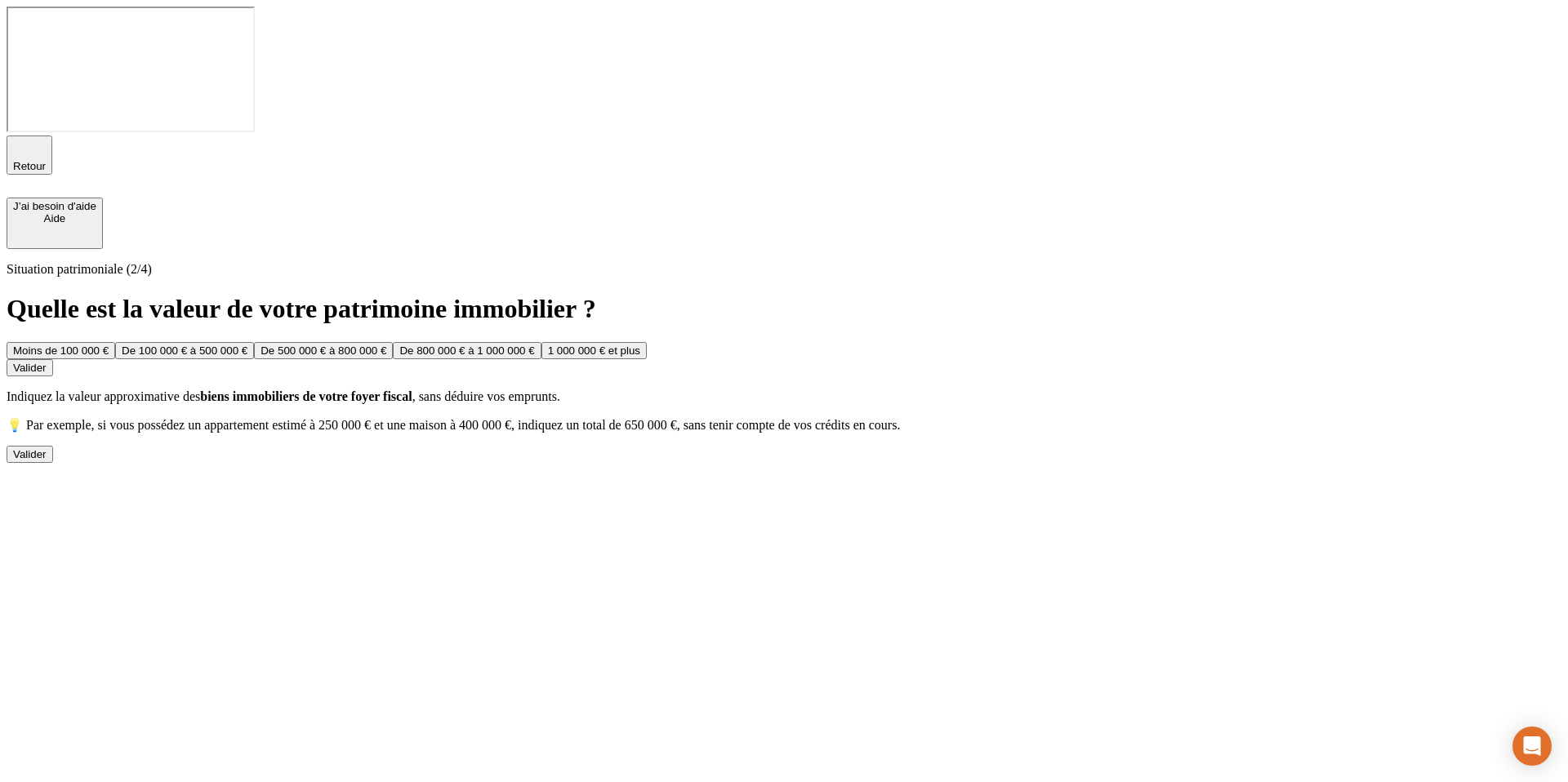 click on "De 100 000 € à 500 000 €" at bounding box center (185, 350) 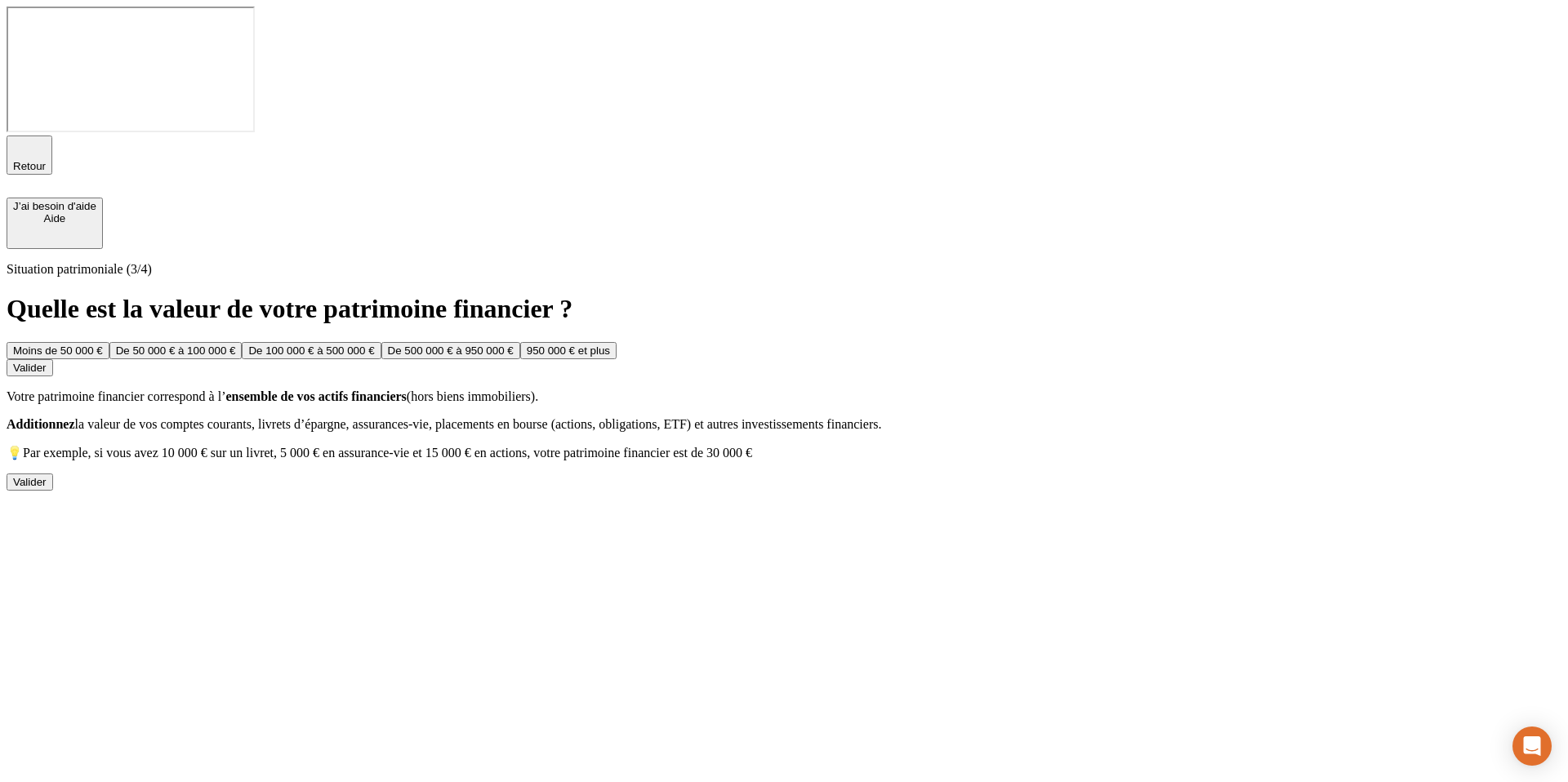 drag, startPoint x: 1567, startPoint y: 136, endPoint x: 1548, endPoint y: 139, distance: 19.235384 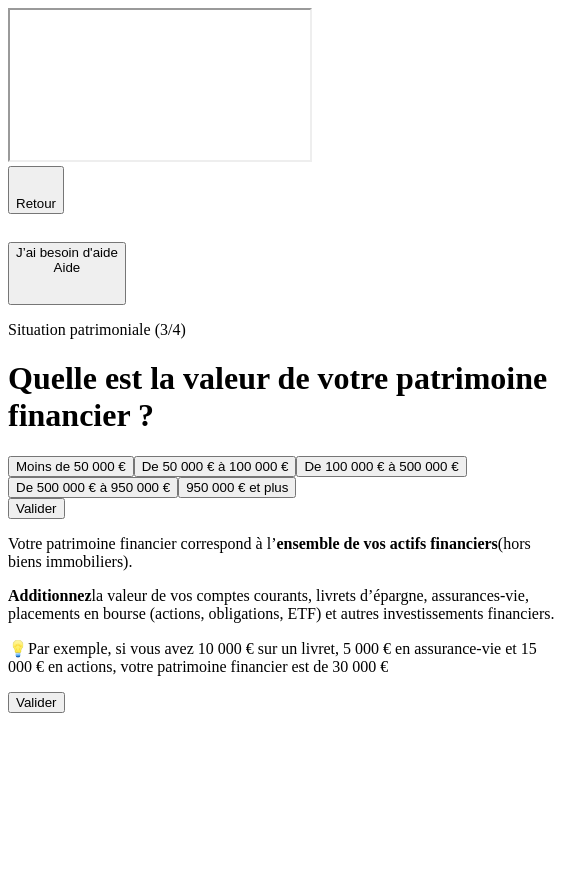 click 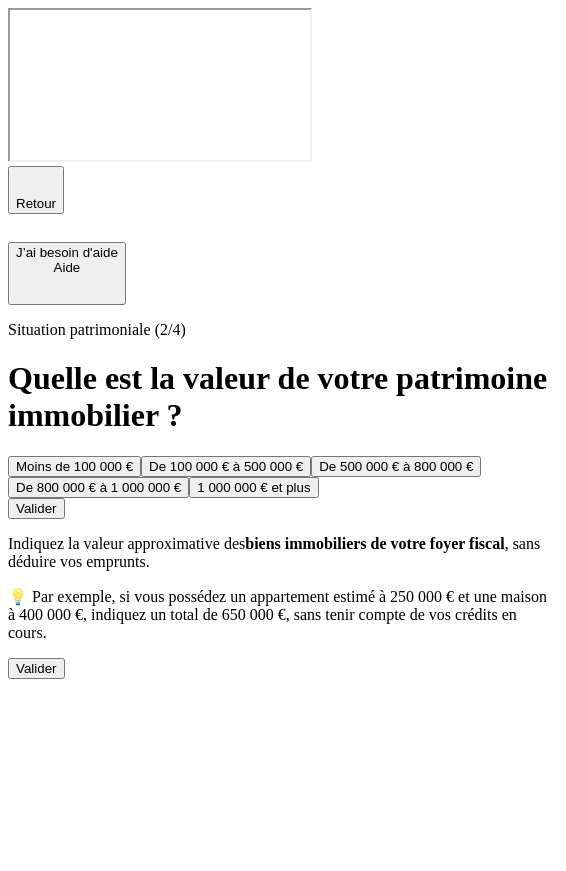 click 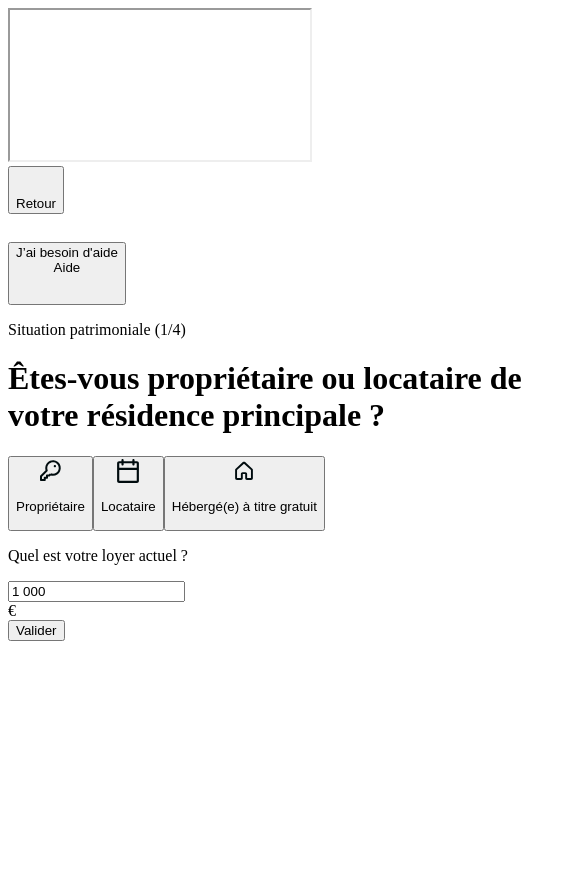 click 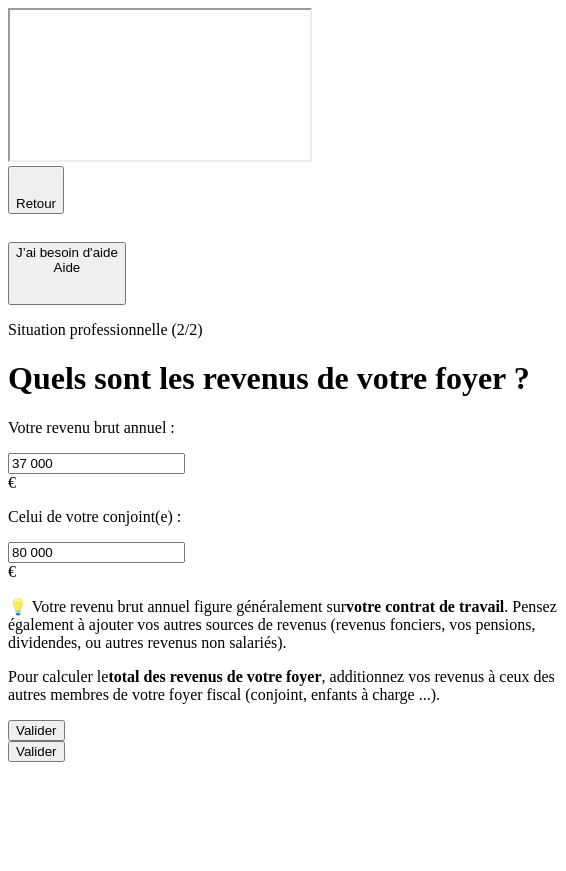 click on "Valider" at bounding box center (36, 751) 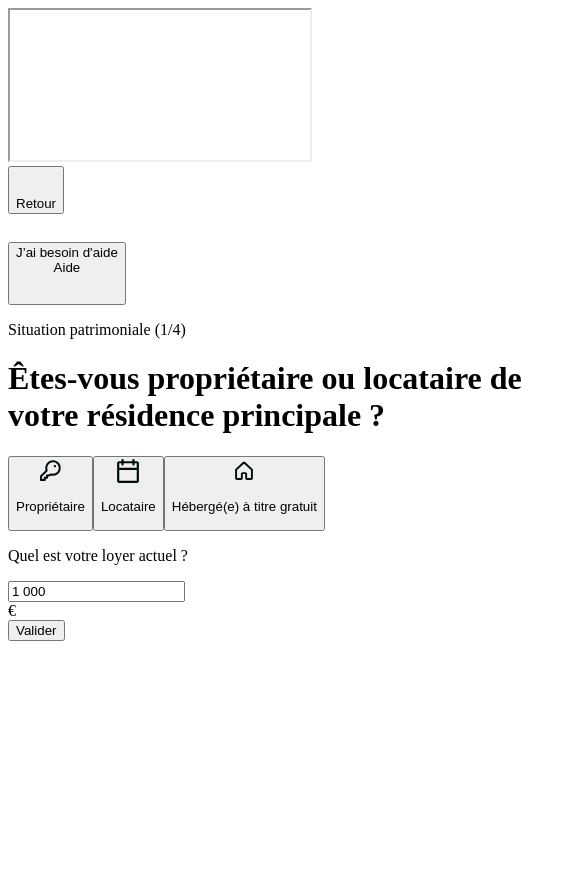 click on "Propriétaire" at bounding box center (50, 493) 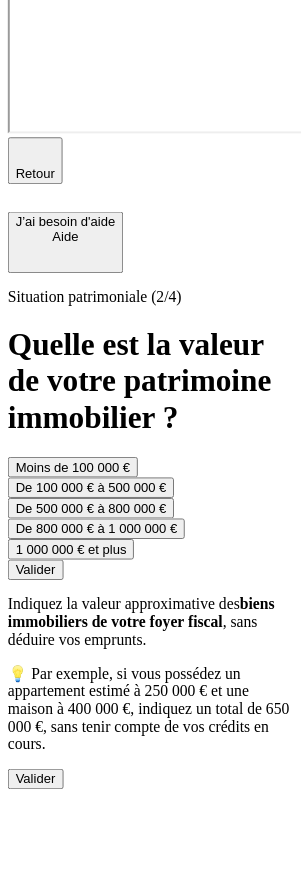 scroll, scrollTop: 0, scrollLeft: 0, axis: both 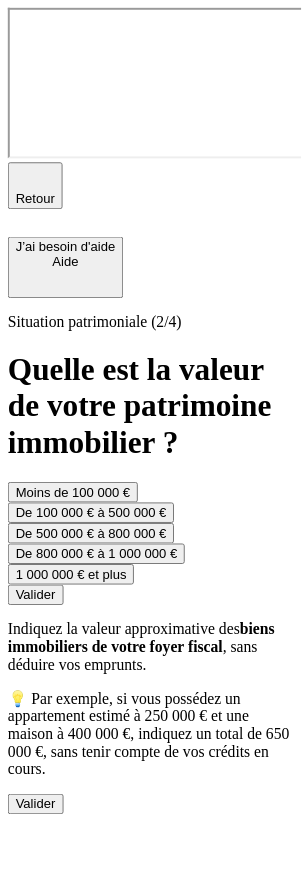click 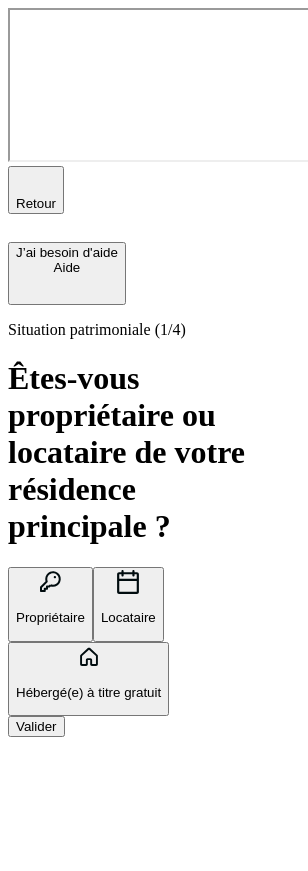 click on "Propriétaire" at bounding box center (50, 617) 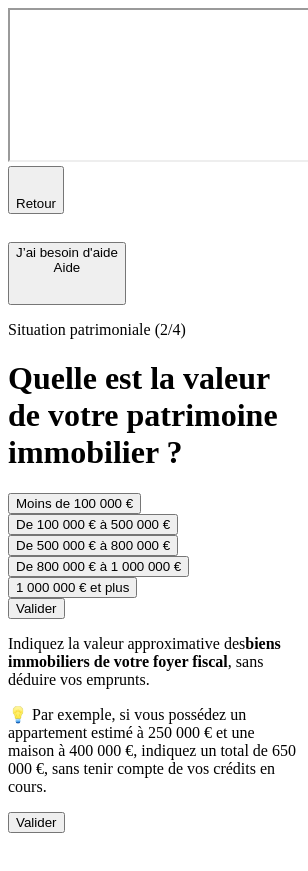 click on "De 100 000 € à 500 000 €" at bounding box center (93, 524) 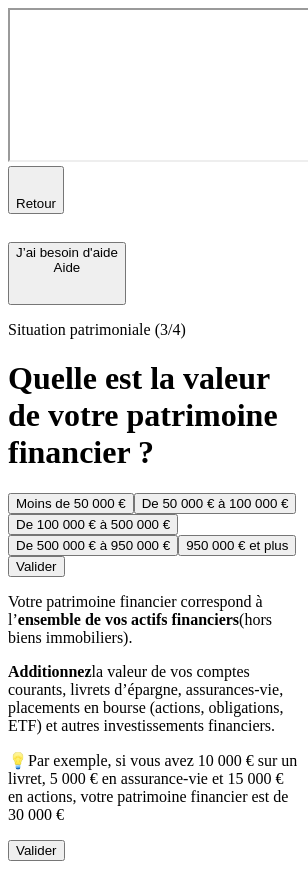 click on "De 50 000 € à 100 000 €" at bounding box center (215, 503) 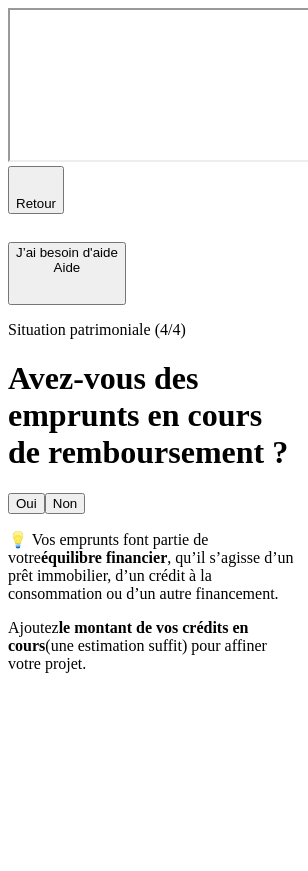 click 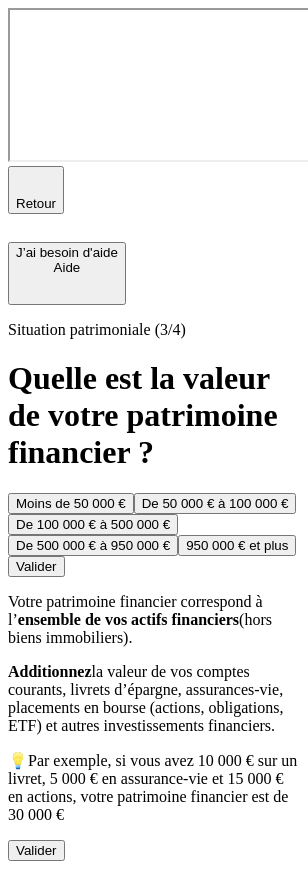 click 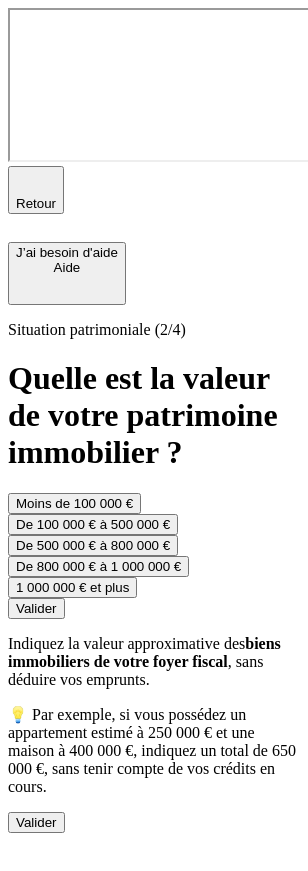 click on "De 500 000 € à 800 000 €" at bounding box center [93, 545] 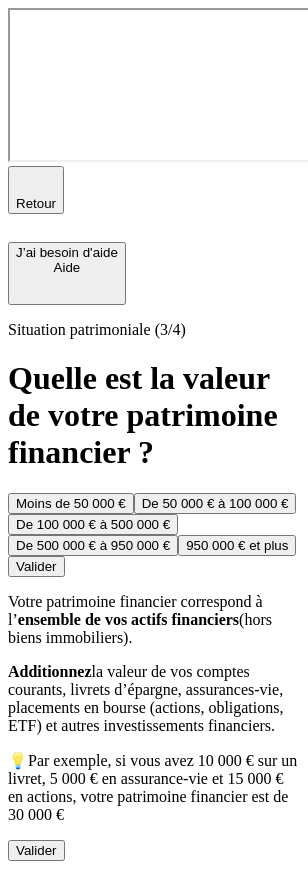 click on "Moins de 50 000 €" at bounding box center (71, 503) 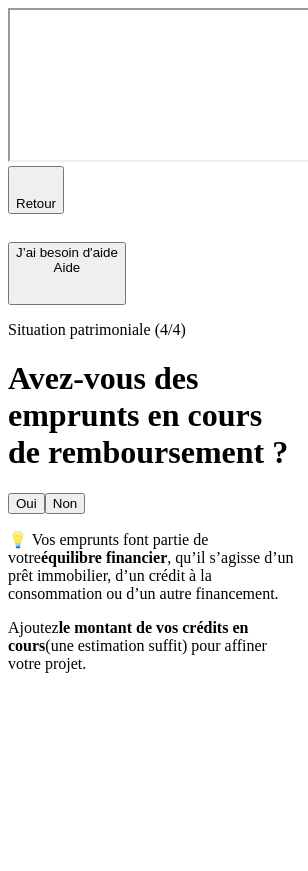 click on "Non" at bounding box center [65, 503] 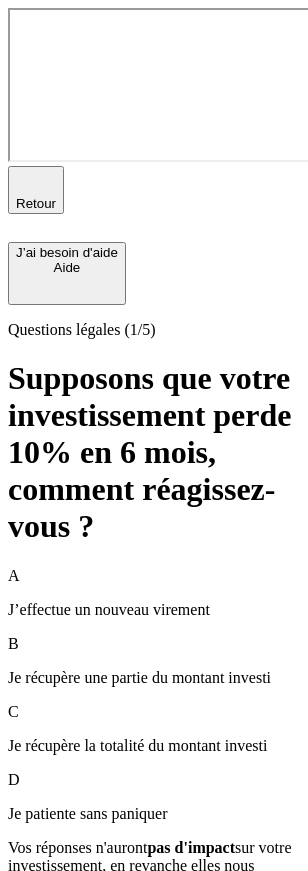 click at bounding box center (36, 211) 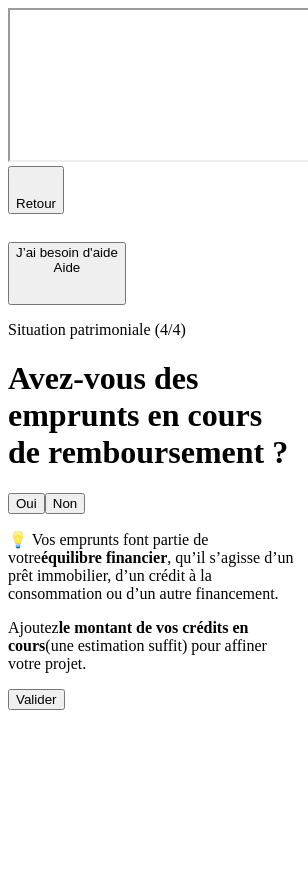 click 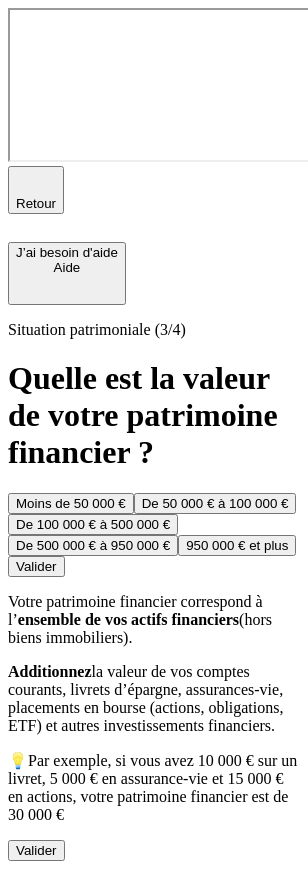 scroll, scrollTop: 0, scrollLeft: 0, axis: both 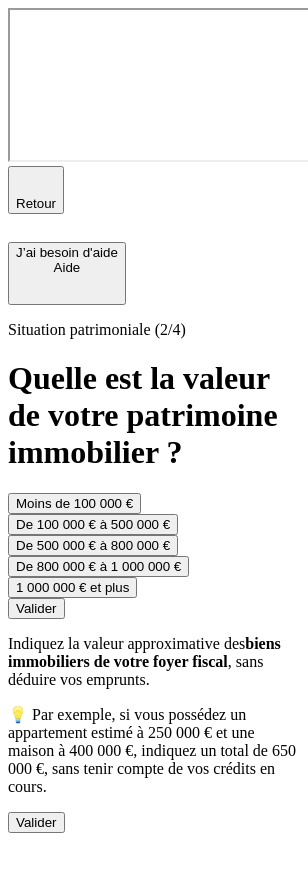 click on "De 500 000 € à 800 000 €" at bounding box center [93, 545] 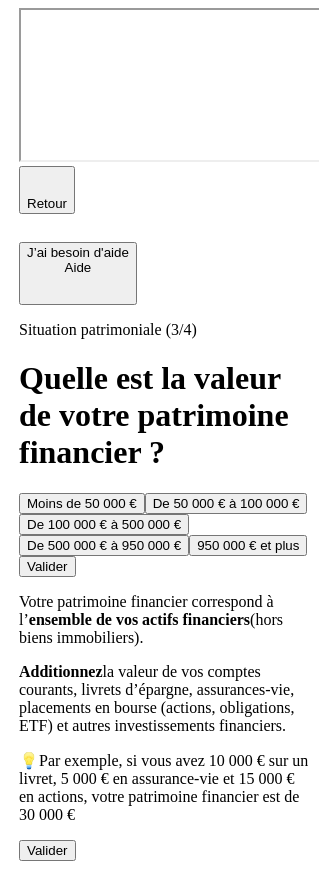 scroll, scrollTop: 0, scrollLeft: 0, axis: both 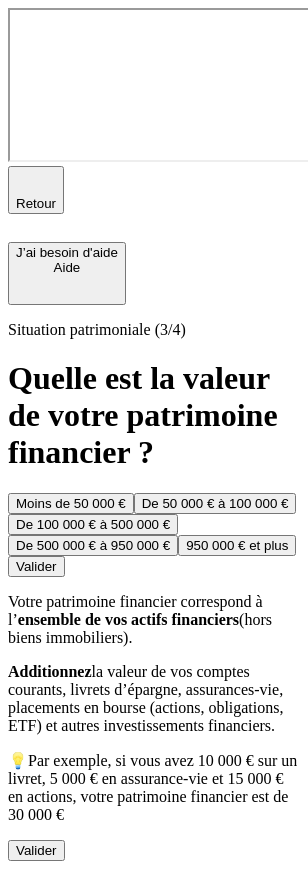 click 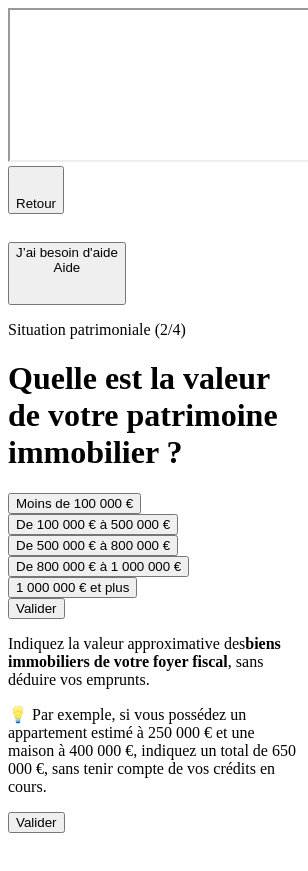 click on "De 500 000 € à 800 000 €" at bounding box center [93, 545] 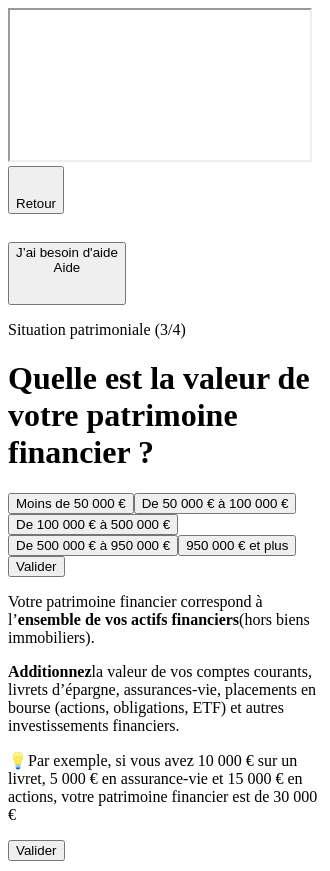 scroll, scrollTop: 187, scrollLeft: 0, axis: vertical 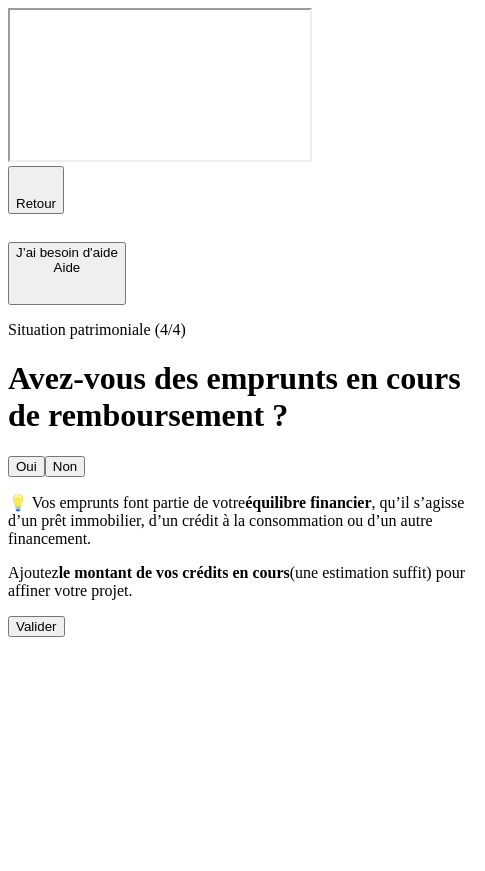 click on "Oui" at bounding box center (26, 466) 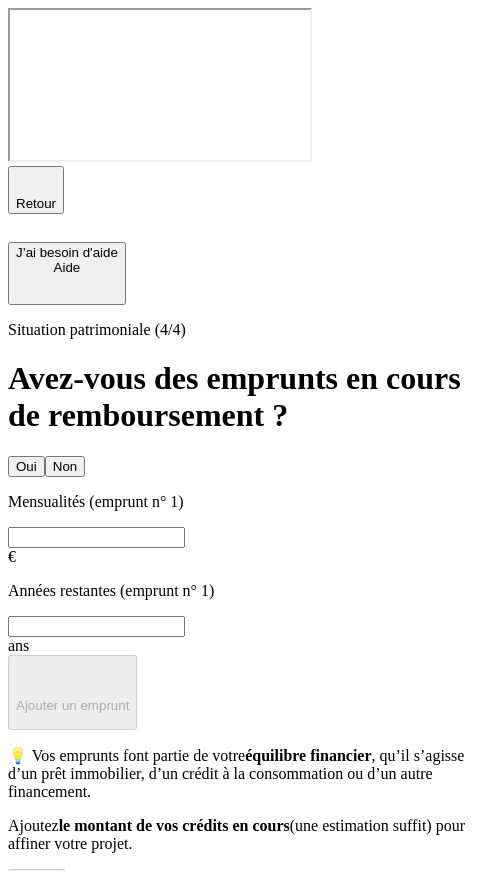 click on "Non" at bounding box center [65, 466] 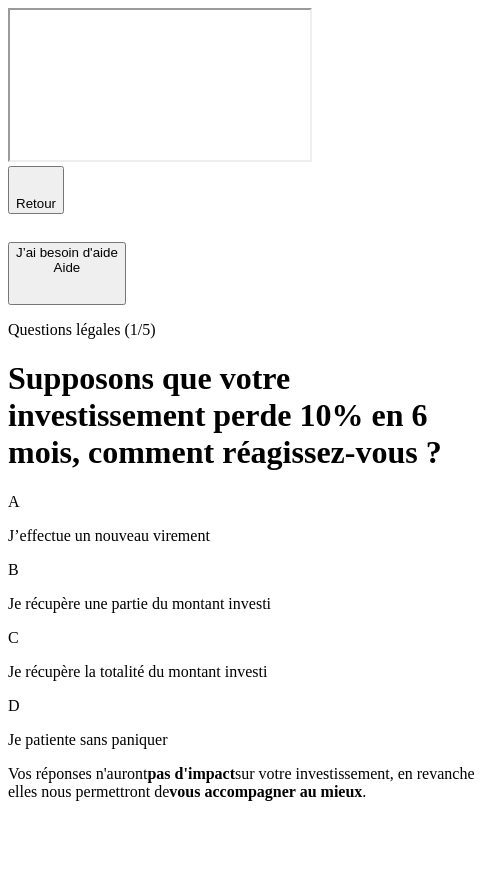 click on "Je récupère la totalité du montant investi" at bounding box center [242, 672] 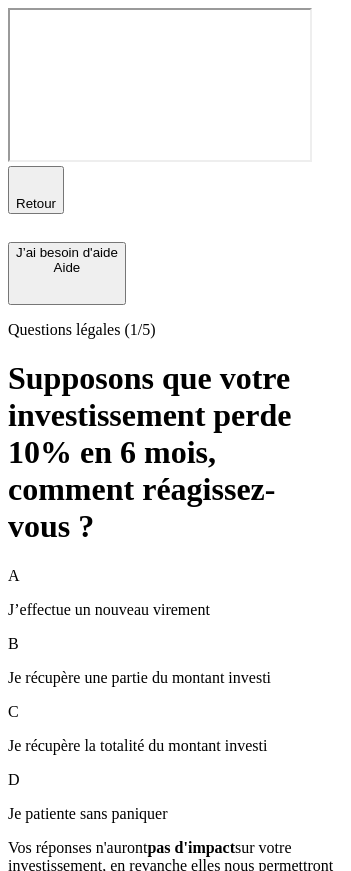 click on "J’effectue un nouveau virement" at bounding box center [175, 610] 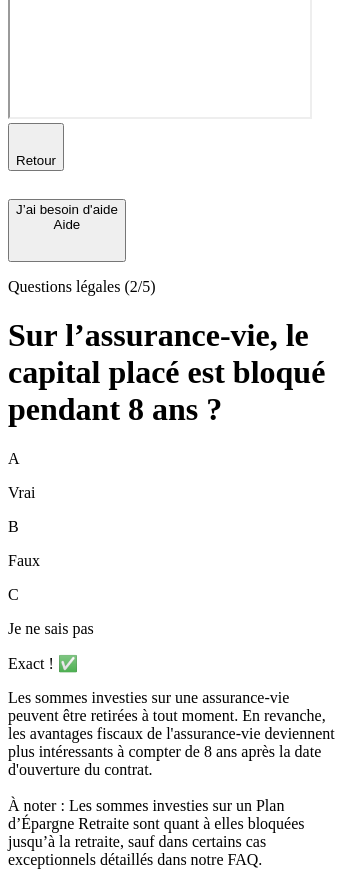 scroll, scrollTop: 0, scrollLeft: 0, axis: both 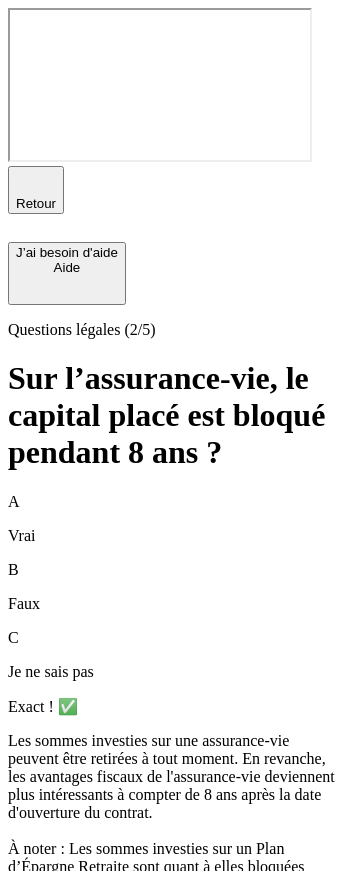 click on "Suivant" at bounding box center (38, 959) 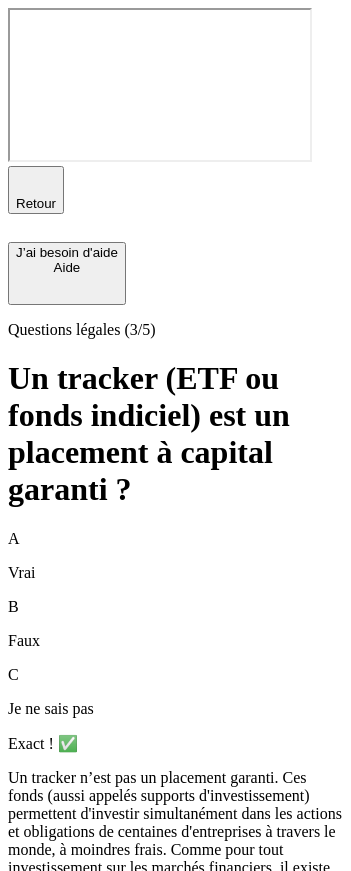click on "Suivant" at bounding box center (38, 942) 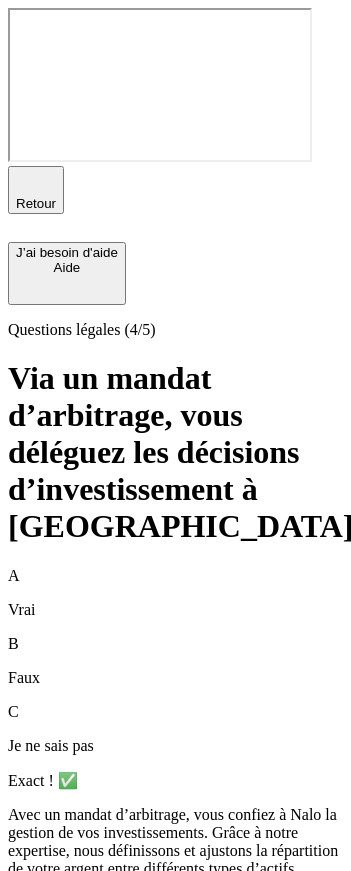 click on "Suivant" at bounding box center (38, 1015) 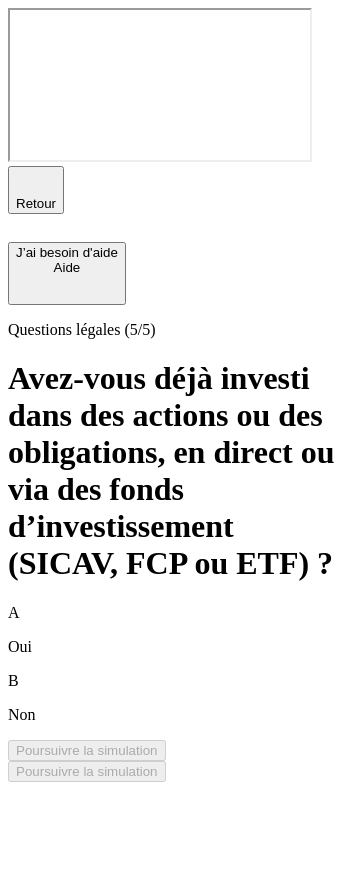 click on "A Oui" at bounding box center (175, 630) 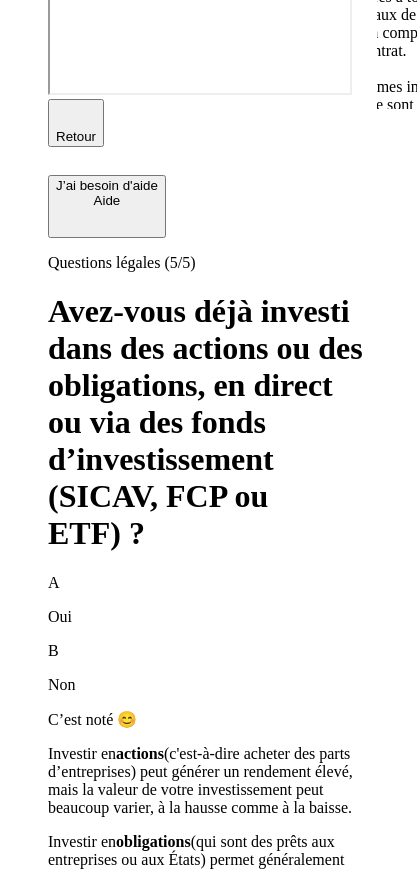 scroll, scrollTop: 0, scrollLeft: 0, axis: both 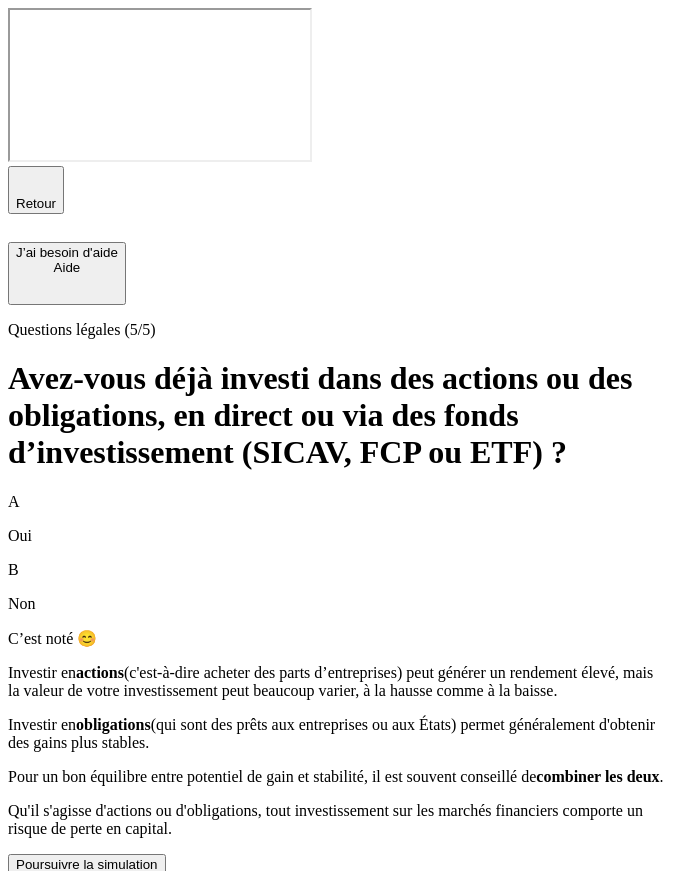 click on "B Non" at bounding box center (337, 587) 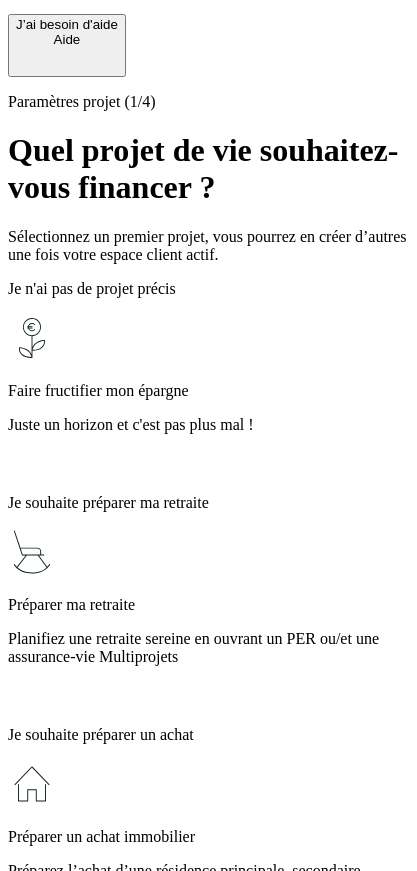 scroll, scrollTop: 229, scrollLeft: 0, axis: vertical 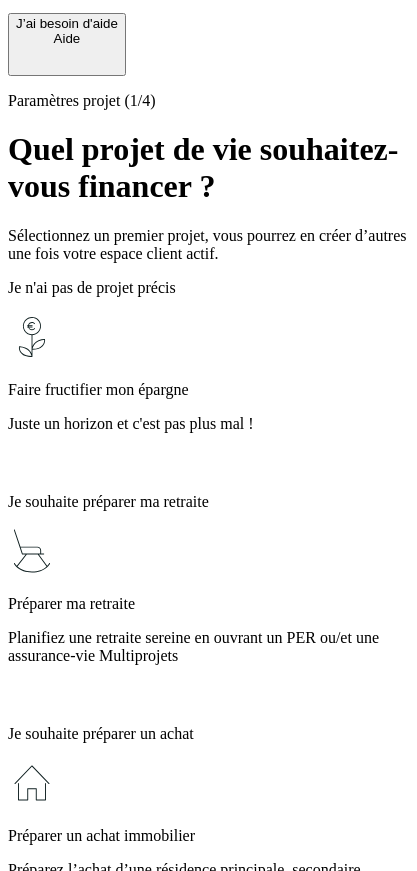 click on "Changez de voiture, refaites votre maison, financez un voyage..." at bounding box center (208, 1061) 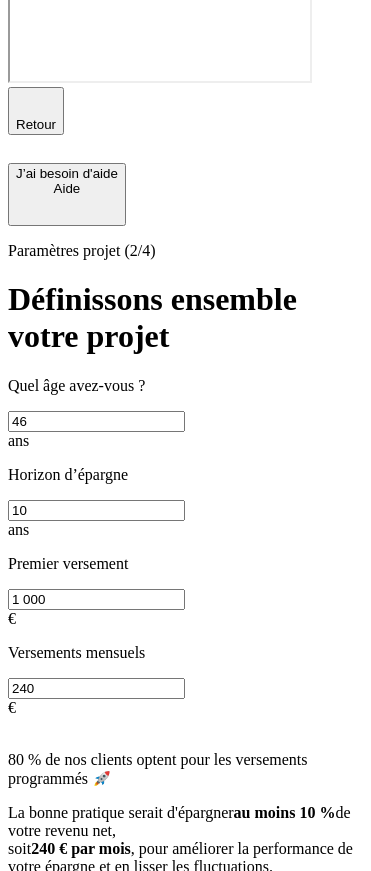 scroll, scrollTop: 145, scrollLeft: 0, axis: vertical 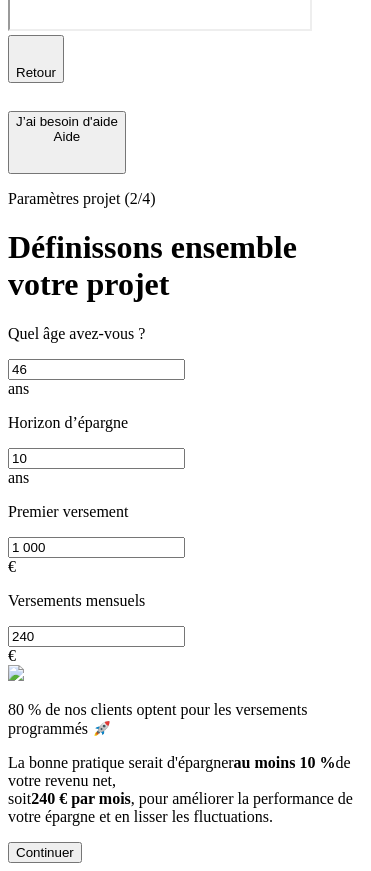 click on "Continuer" at bounding box center (45, 852) 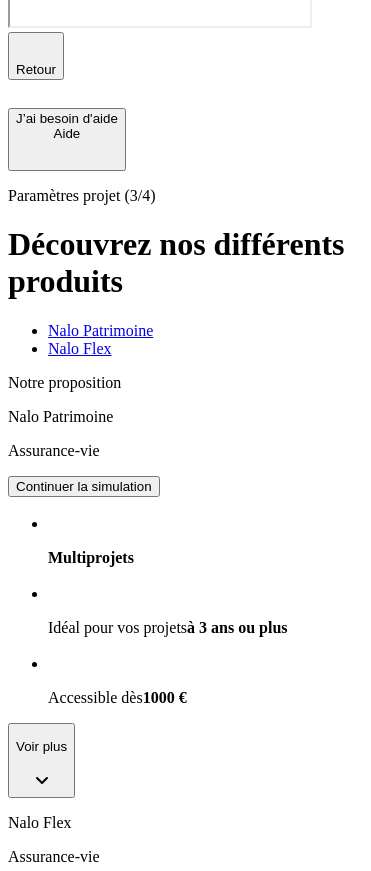 scroll, scrollTop: 0, scrollLeft: 0, axis: both 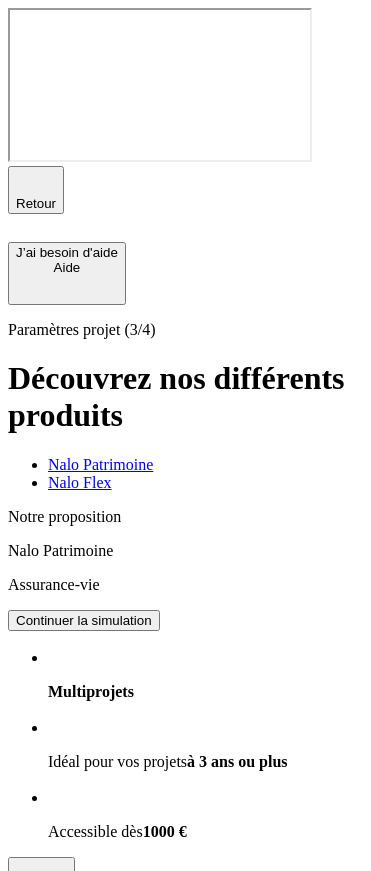 click on "Nalo Flex" at bounding box center (205, 483) 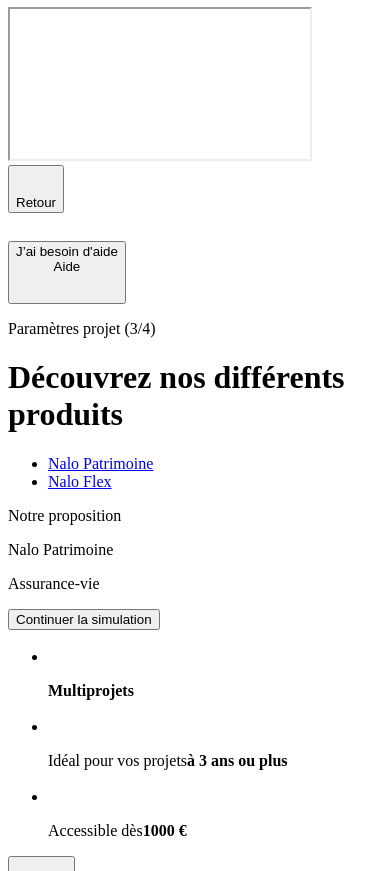 scroll, scrollTop: 0, scrollLeft: 289, axis: horizontal 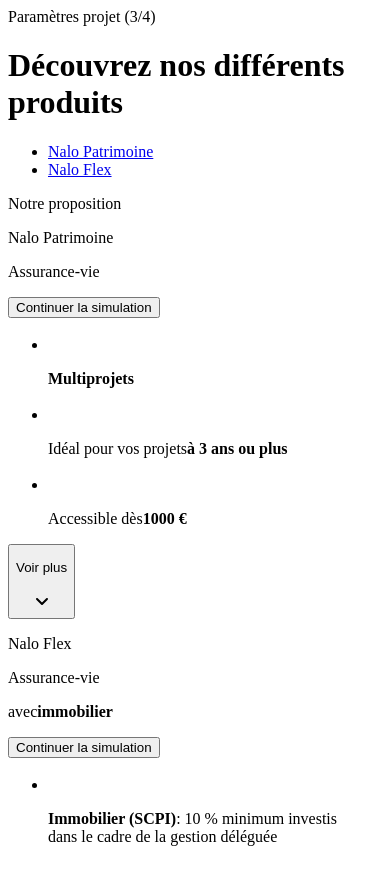 click 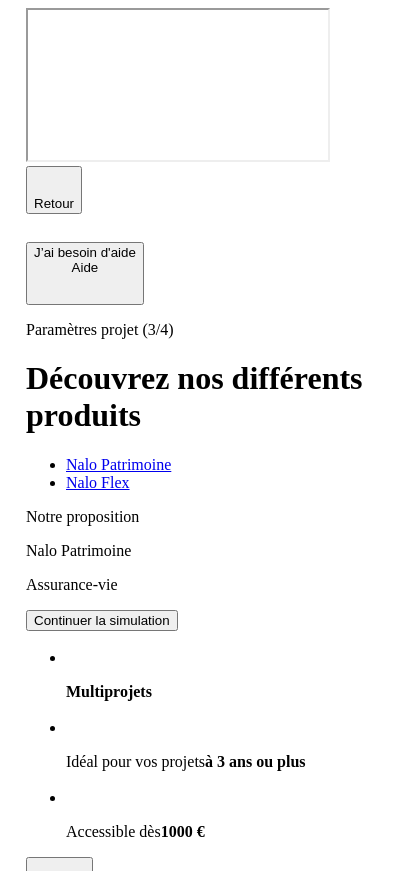 scroll, scrollTop: 431, scrollLeft: 0, axis: vertical 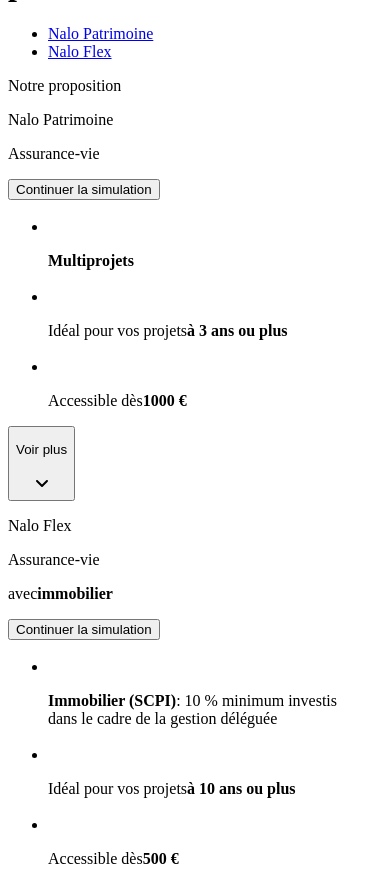 click on "Prendre rendez-vous" at bounding box center [90, 1254] 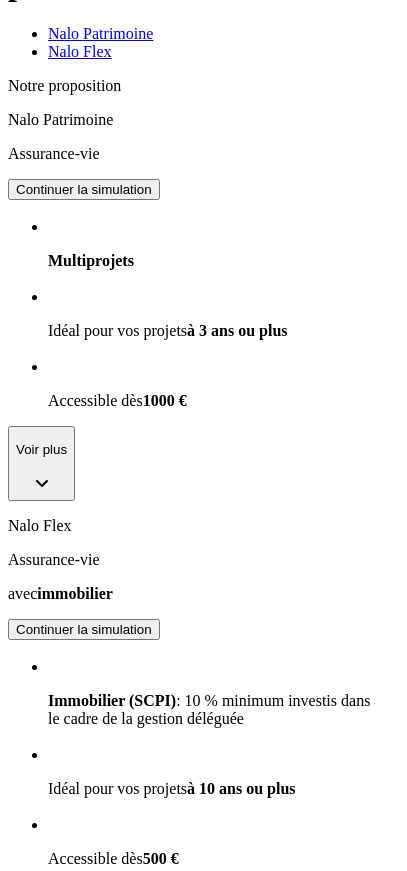 click at bounding box center [203, 1321] 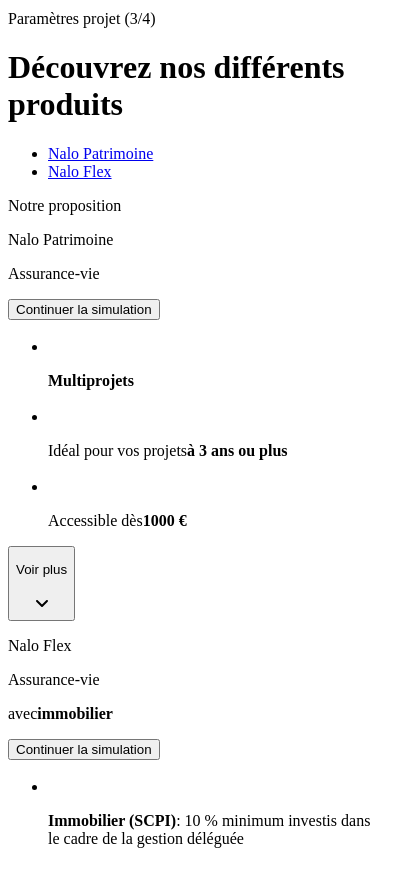 scroll, scrollTop: 0, scrollLeft: 0, axis: both 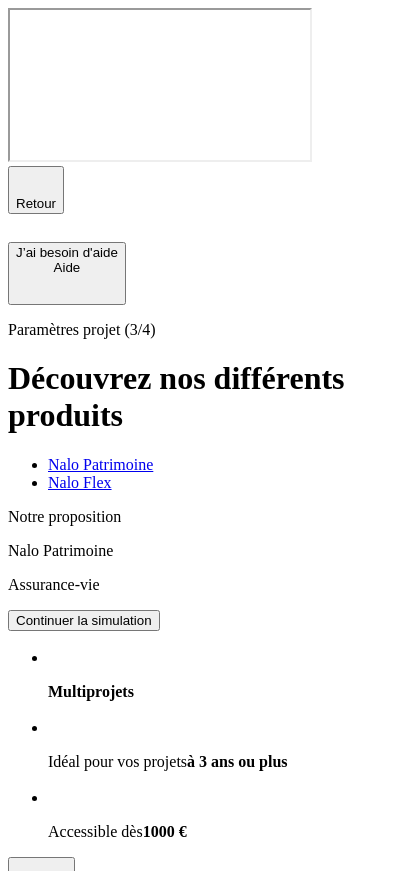 click on "Continuer la simulation" at bounding box center (84, 1060) 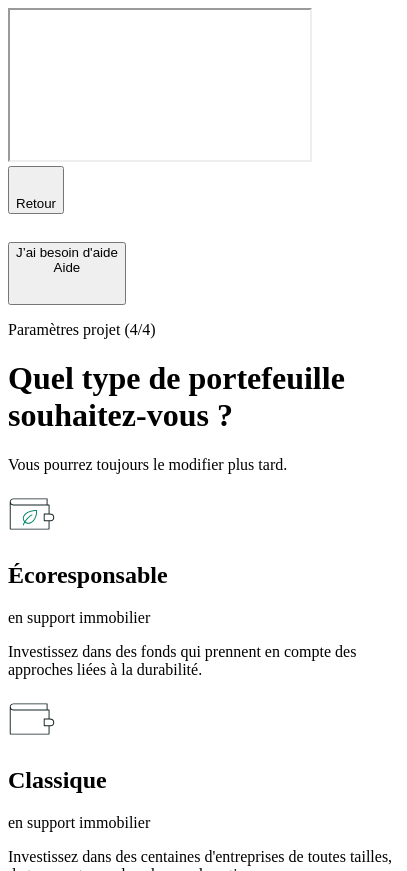 click on "Classique en support immobilier Investissez dans des centaines d'entreprises de toutes tailles, de tous secteurs, dans le monde entier." at bounding box center (203, 825) 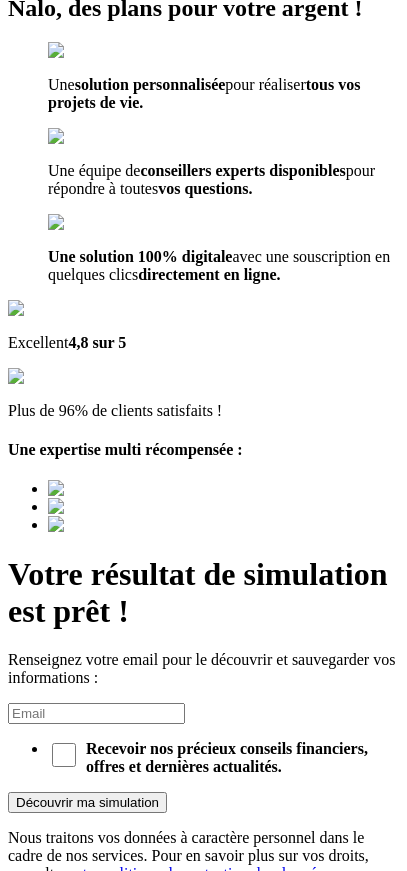 scroll, scrollTop: 0, scrollLeft: 0, axis: both 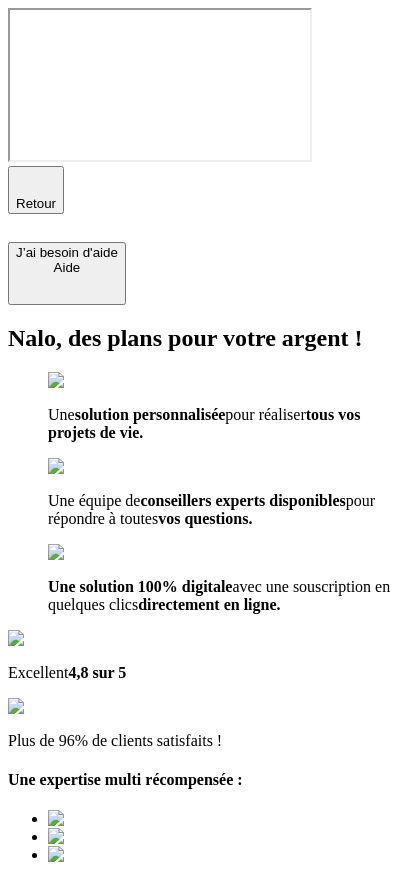 click at bounding box center [96, 1043] 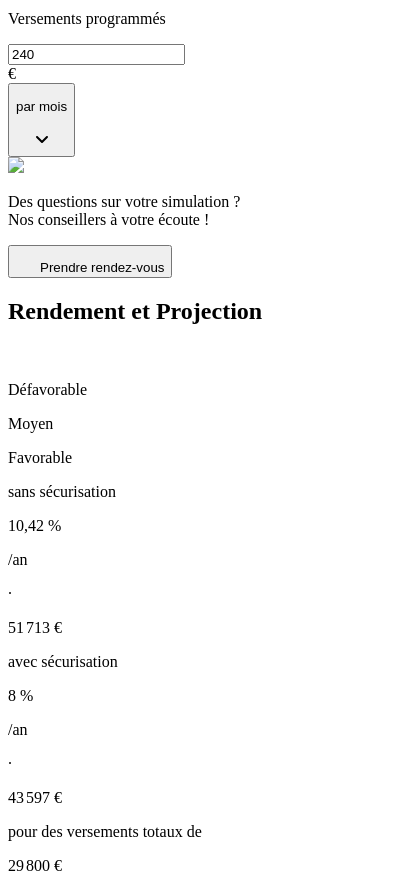 scroll, scrollTop: 800, scrollLeft: 0, axis: vertical 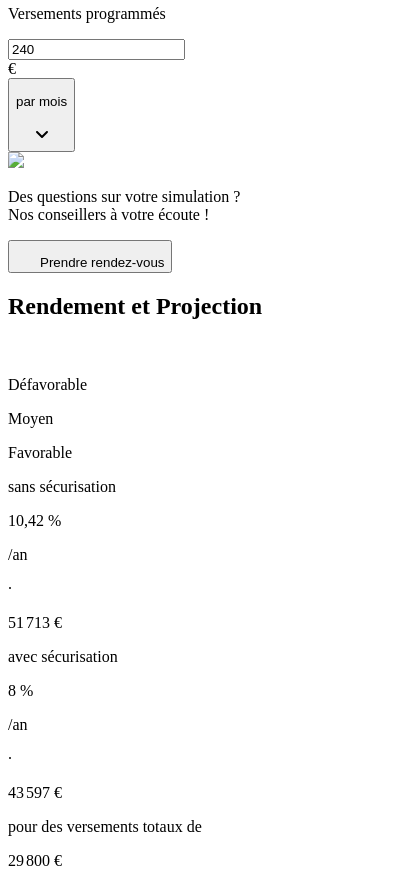 click on "Investir avec [PERSON_NAME]" at bounding box center [110, 5783] 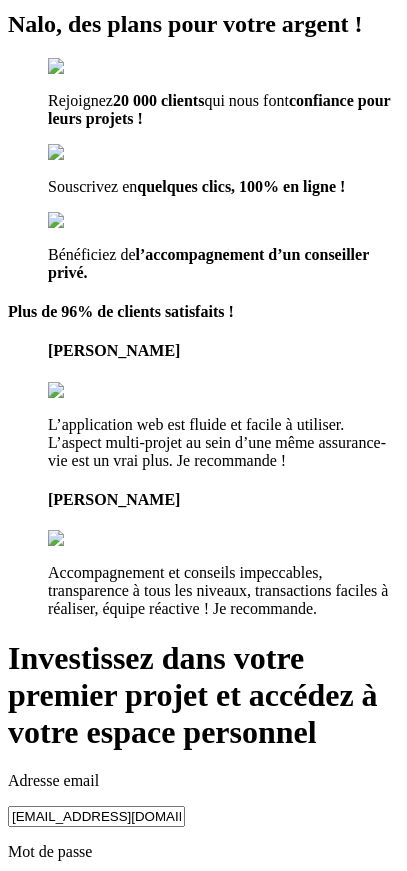 scroll, scrollTop: 174, scrollLeft: 0, axis: vertical 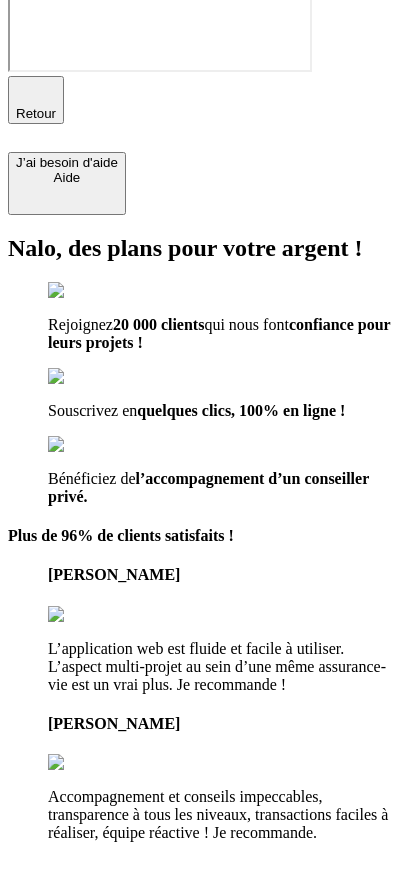 click on "Investir avec [PERSON_NAME]" at bounding box center [110, 1293] 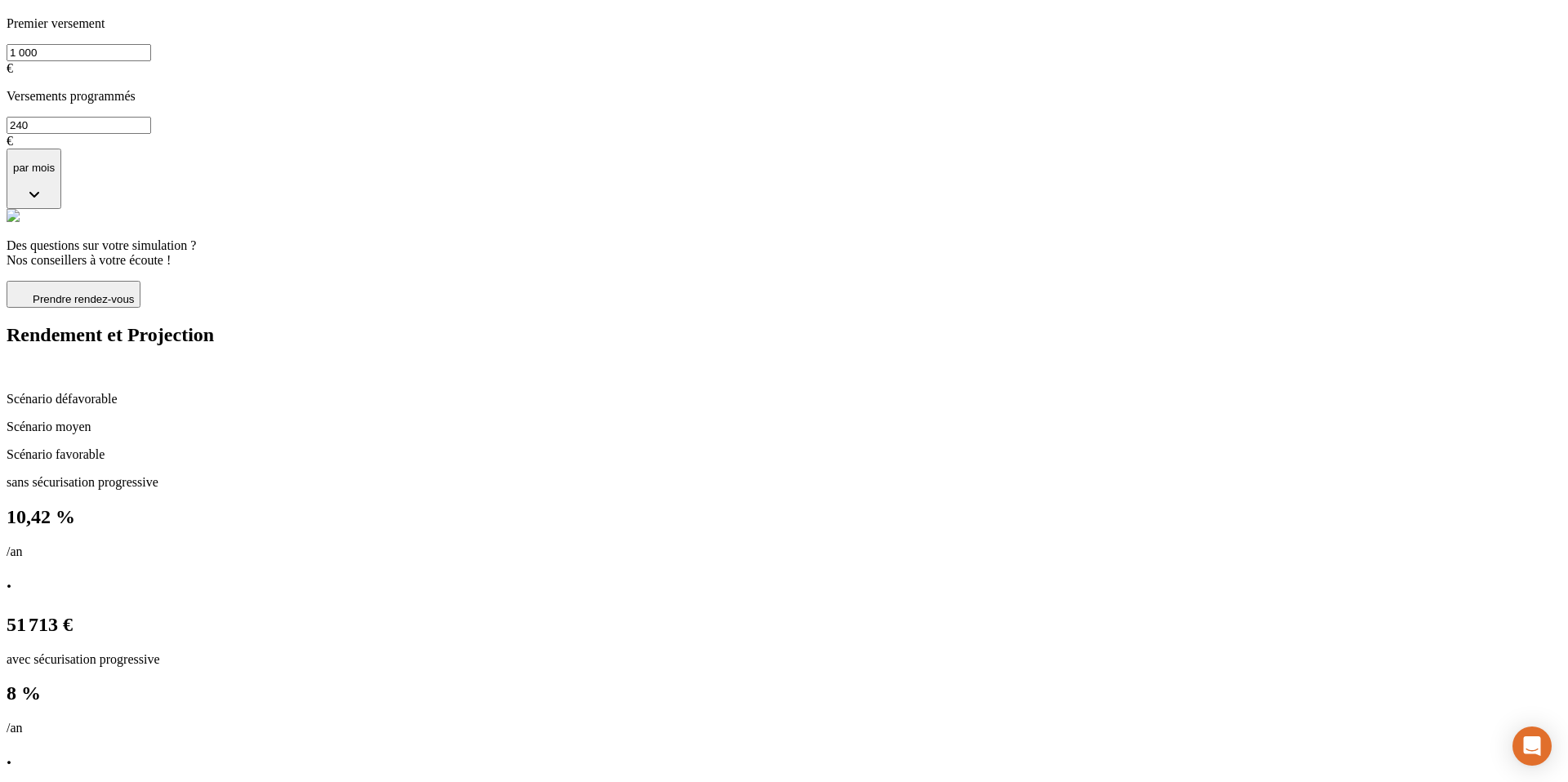 scroll, scrollTop: 1208, scrollLeft: 0, axis: vertical 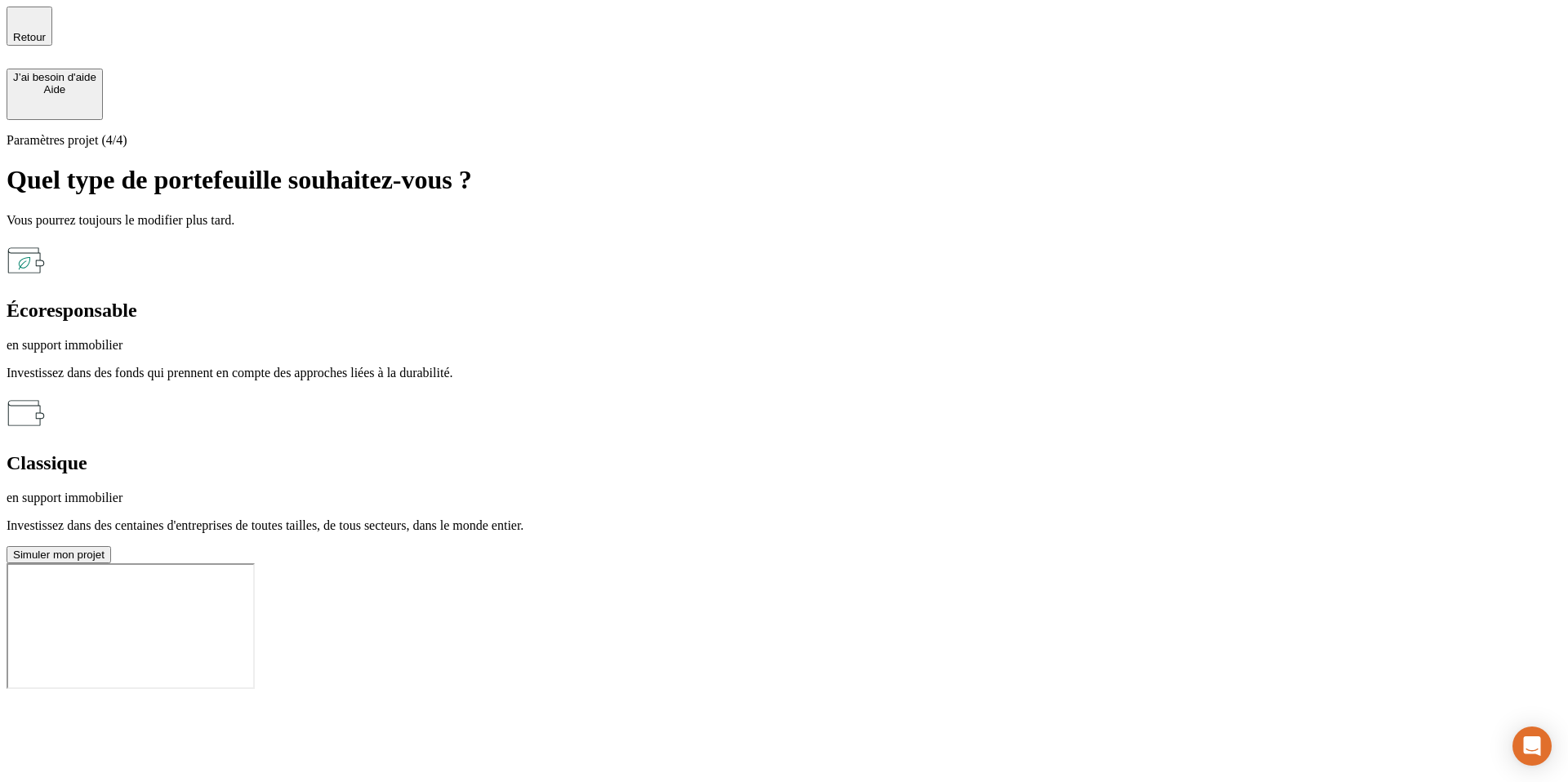 click on "Simuler mon projet" at bounding box center (59, 554) 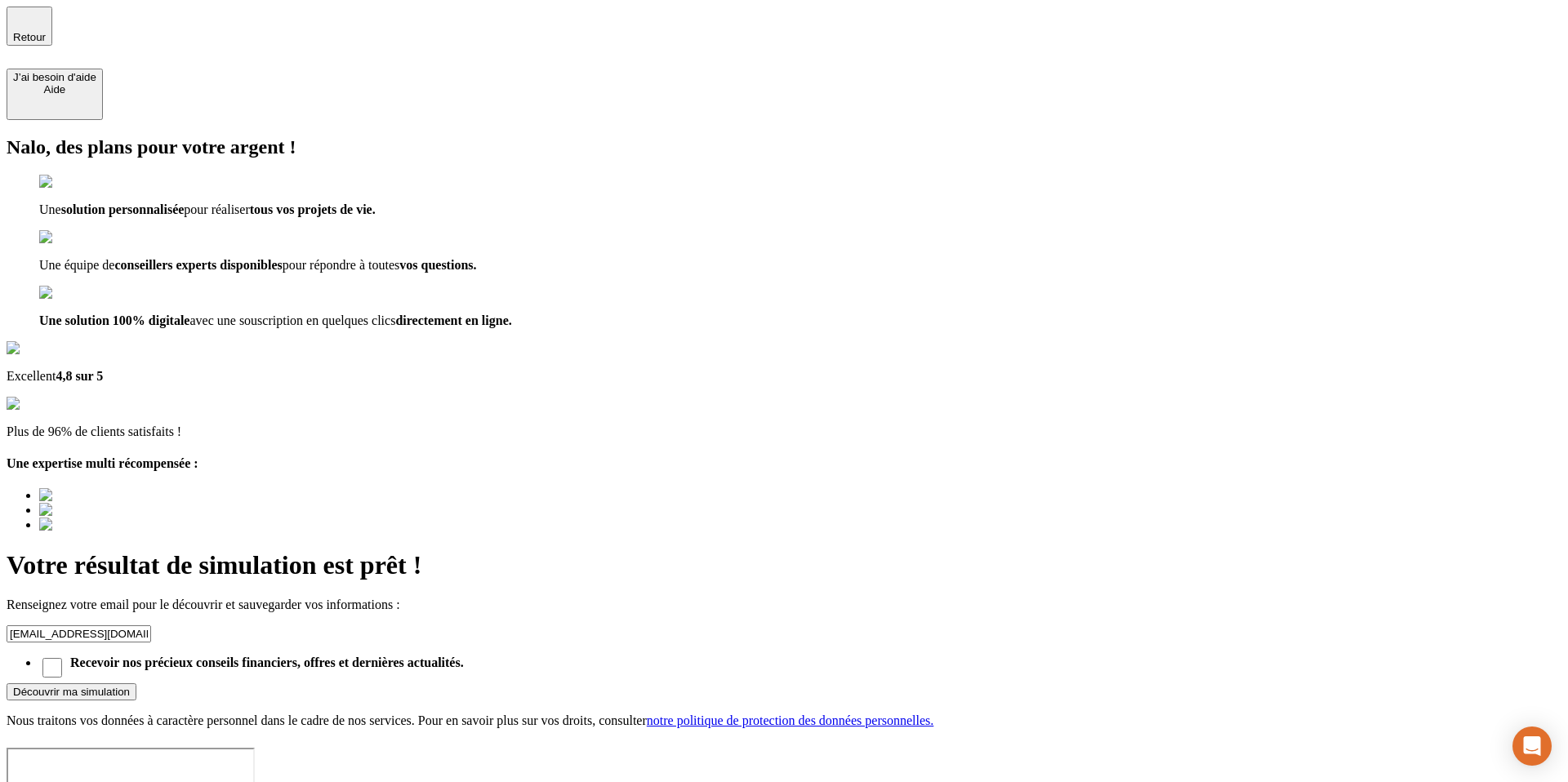click on "Découvrir ma simulation" at bounding box center (71, 691) 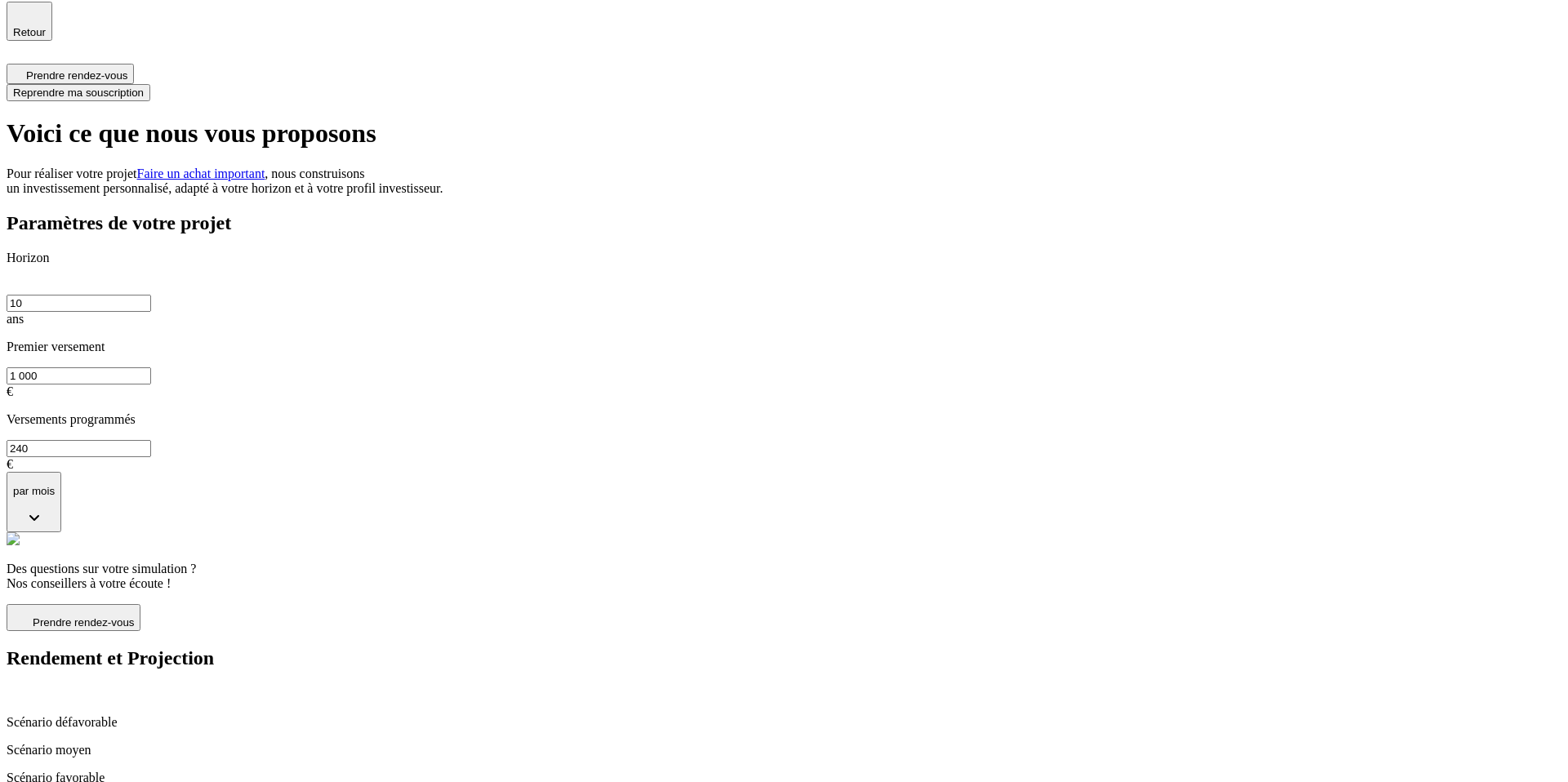 scroll, scrollTop: 0, scrollLeft: 0, axis: both 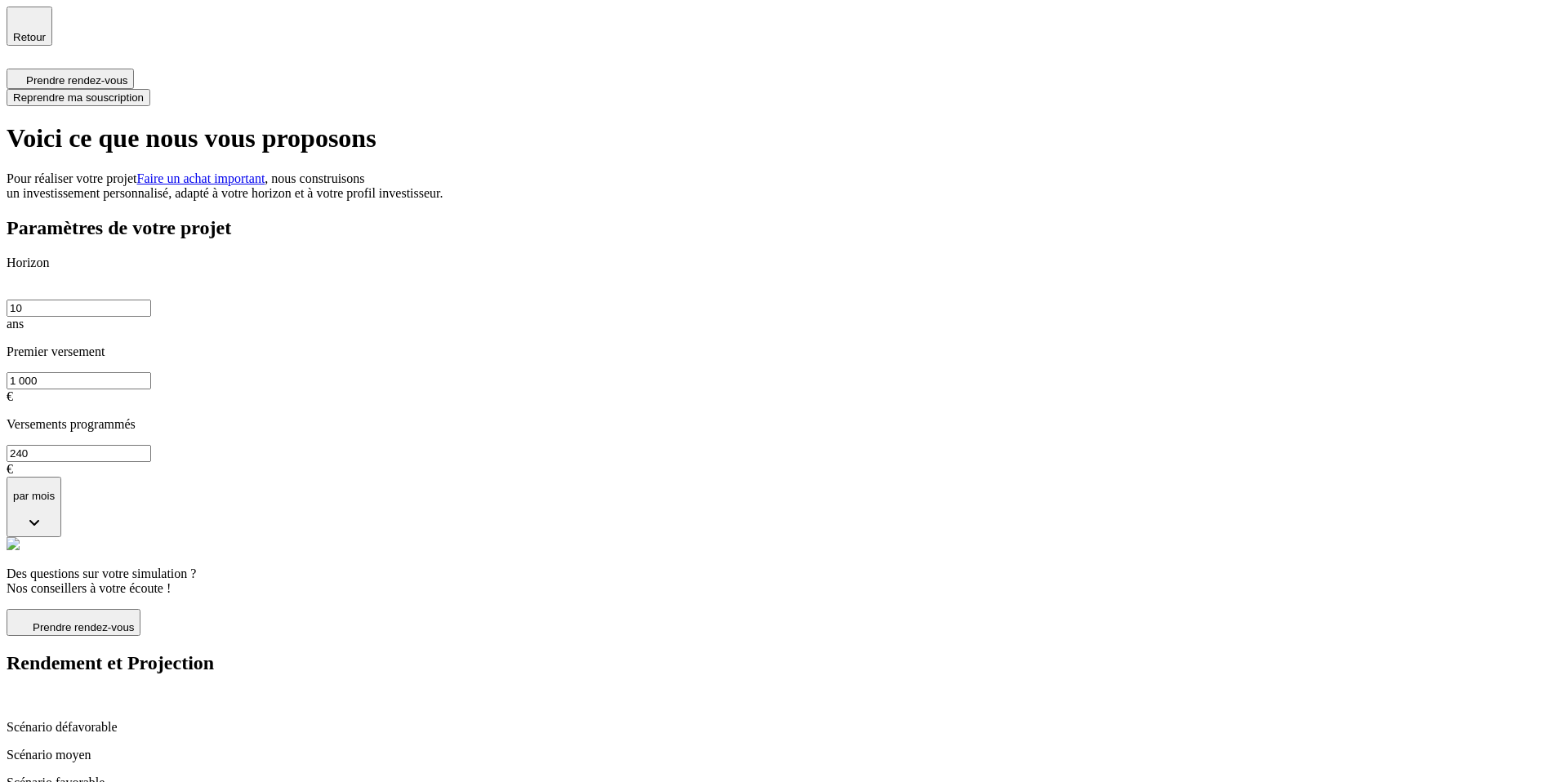 click on "Retour" at bounding box center [29, 26] 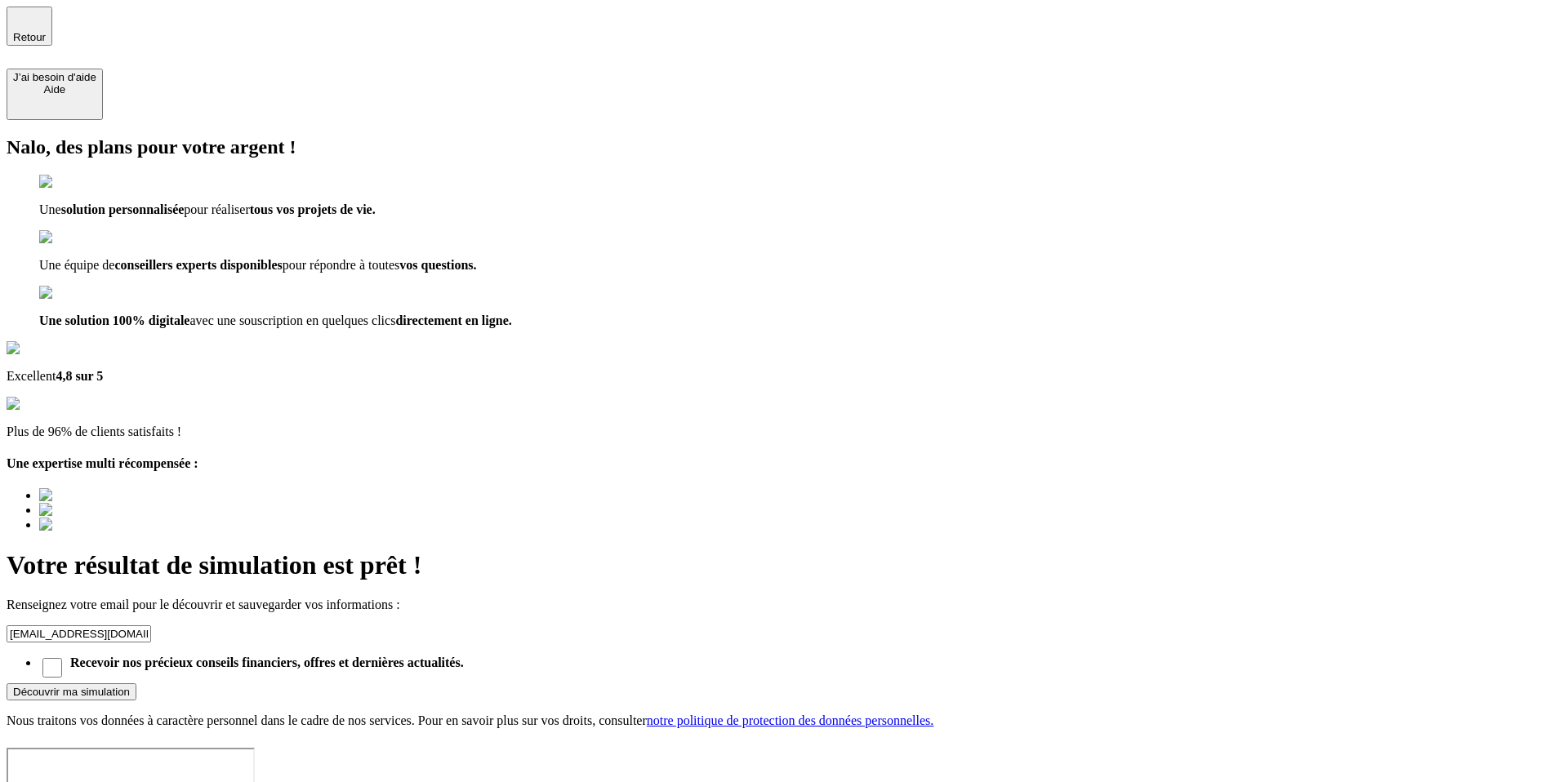 click on "Retour" at bounding box center (29, 26) 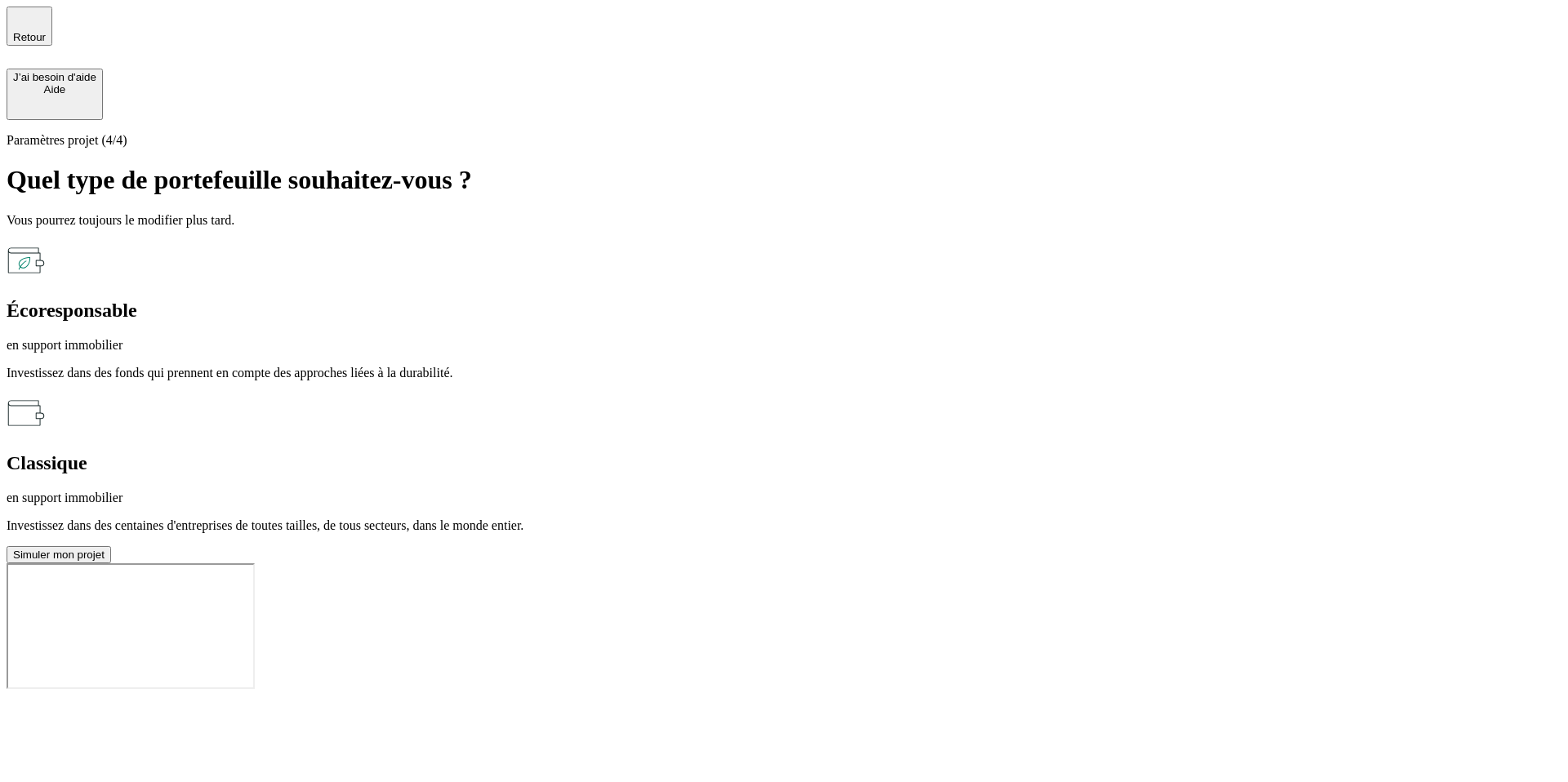 click on "Retour" at bounding box center (29, 26) 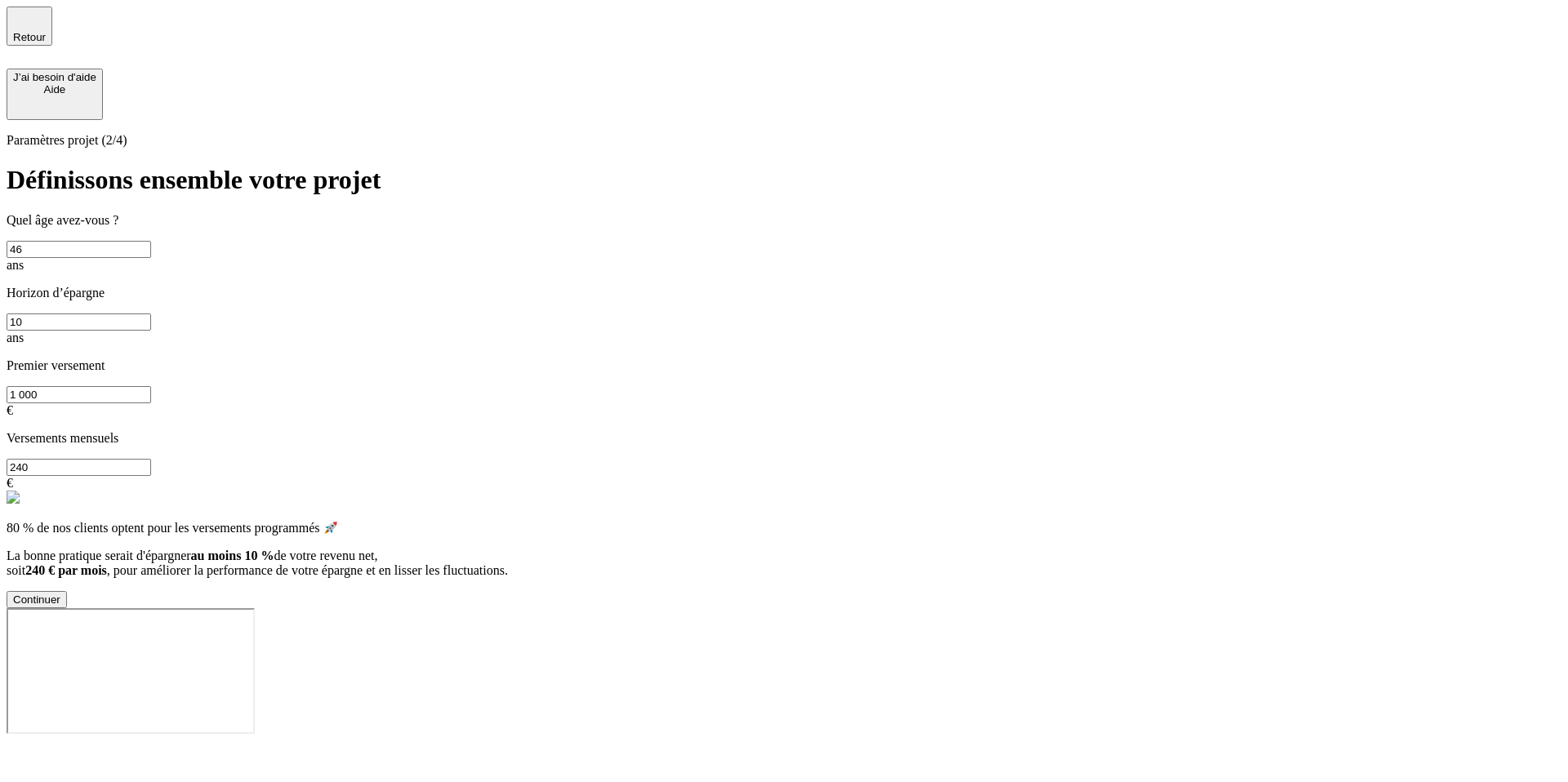 click on "Retour" at bounding box center [29, 26] 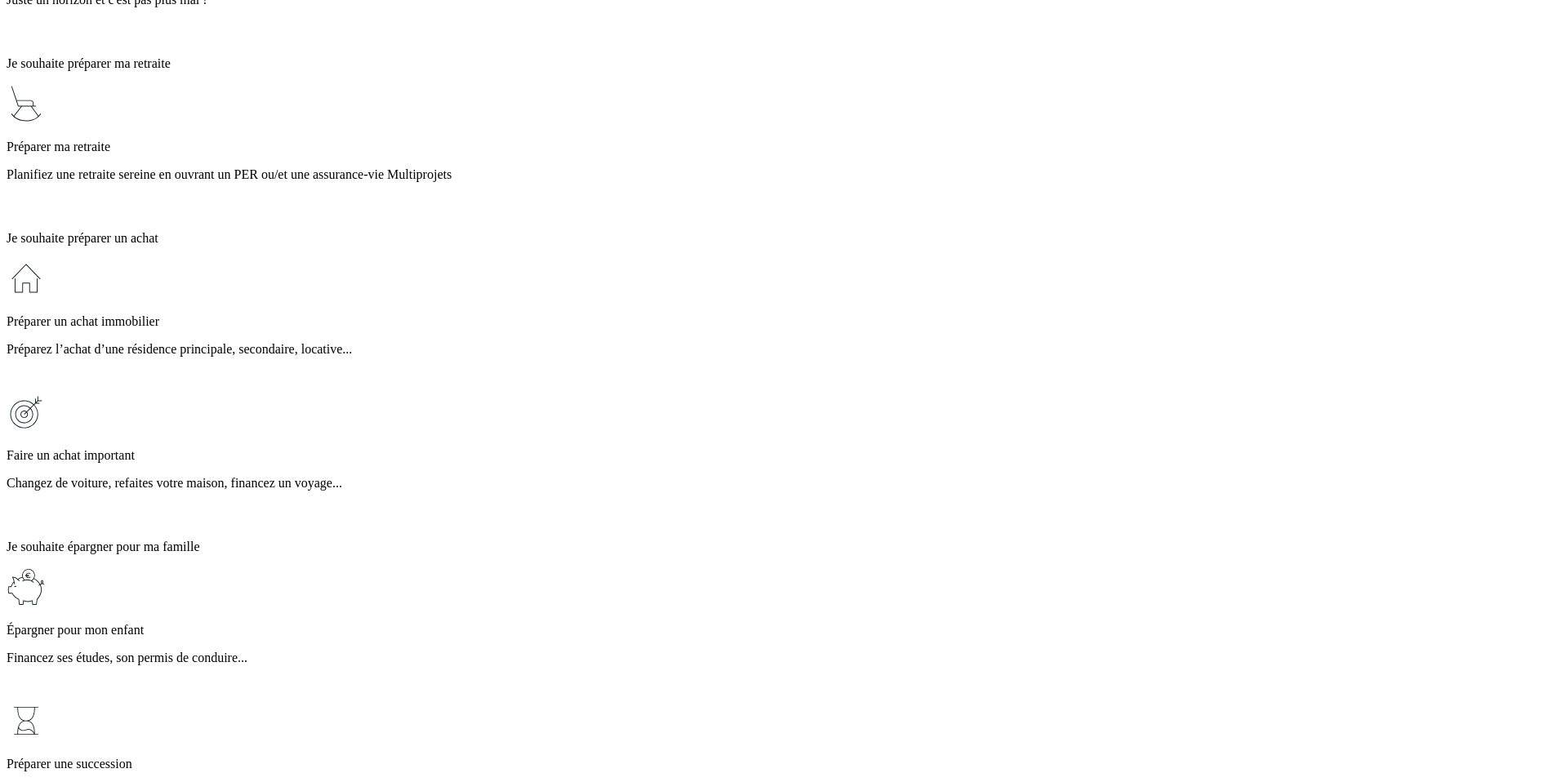 scroll, scrollTop: 385, scrollLeft: 0, axis: vertical 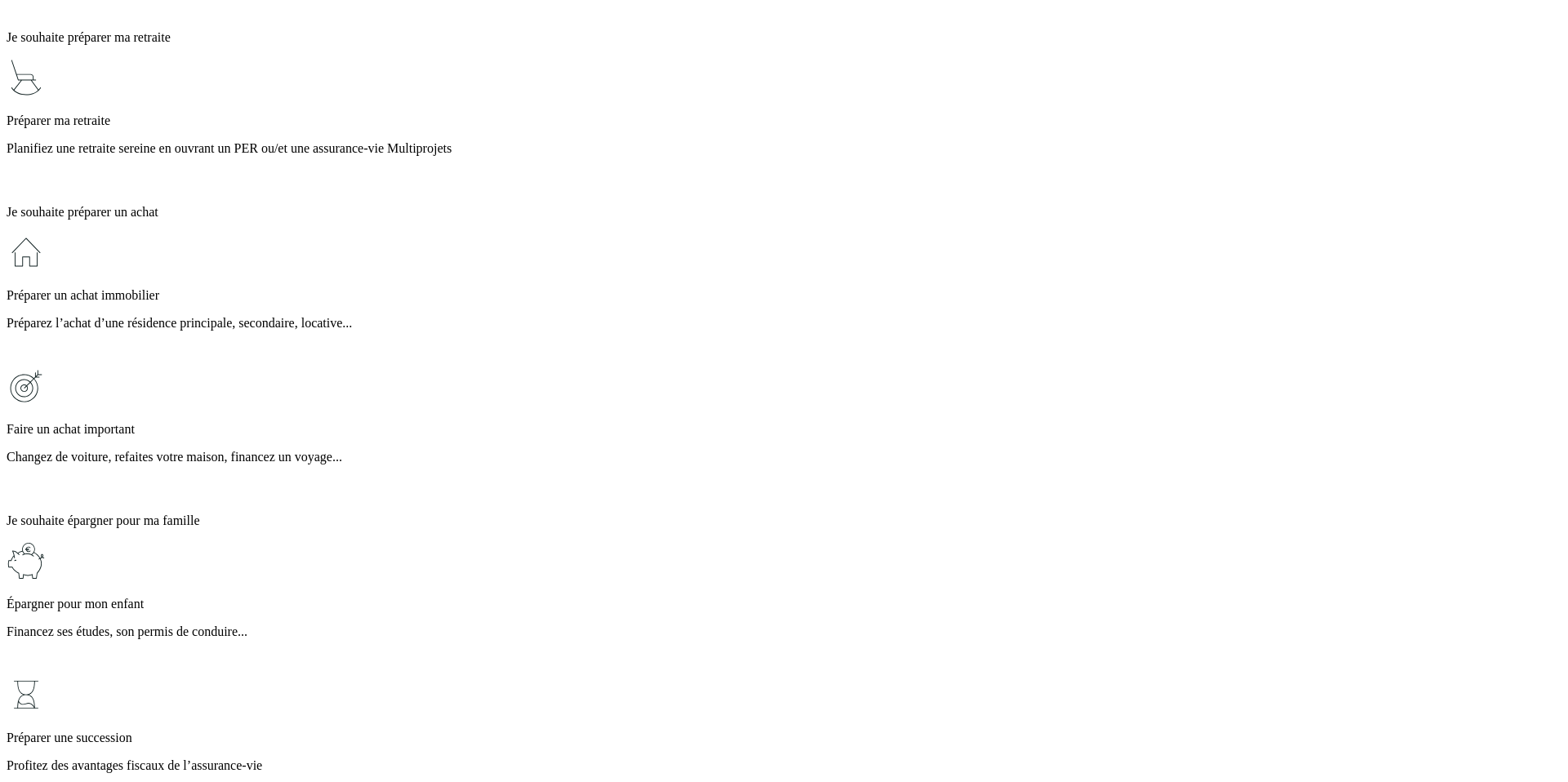 click on "Épargne protégée" at bounding box center [784, 1046] 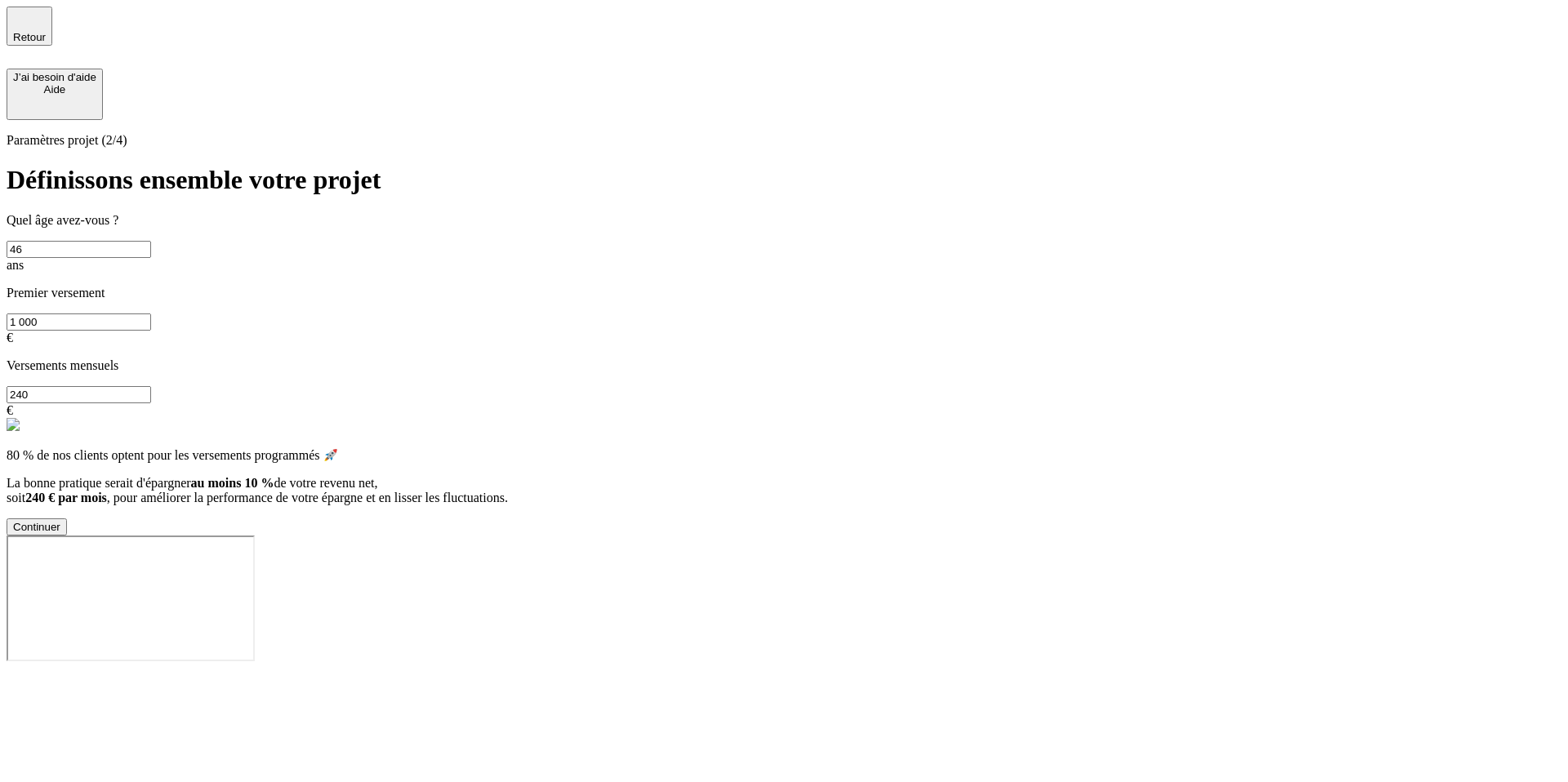 click on "Continuer" at bounding box center [37, 527] 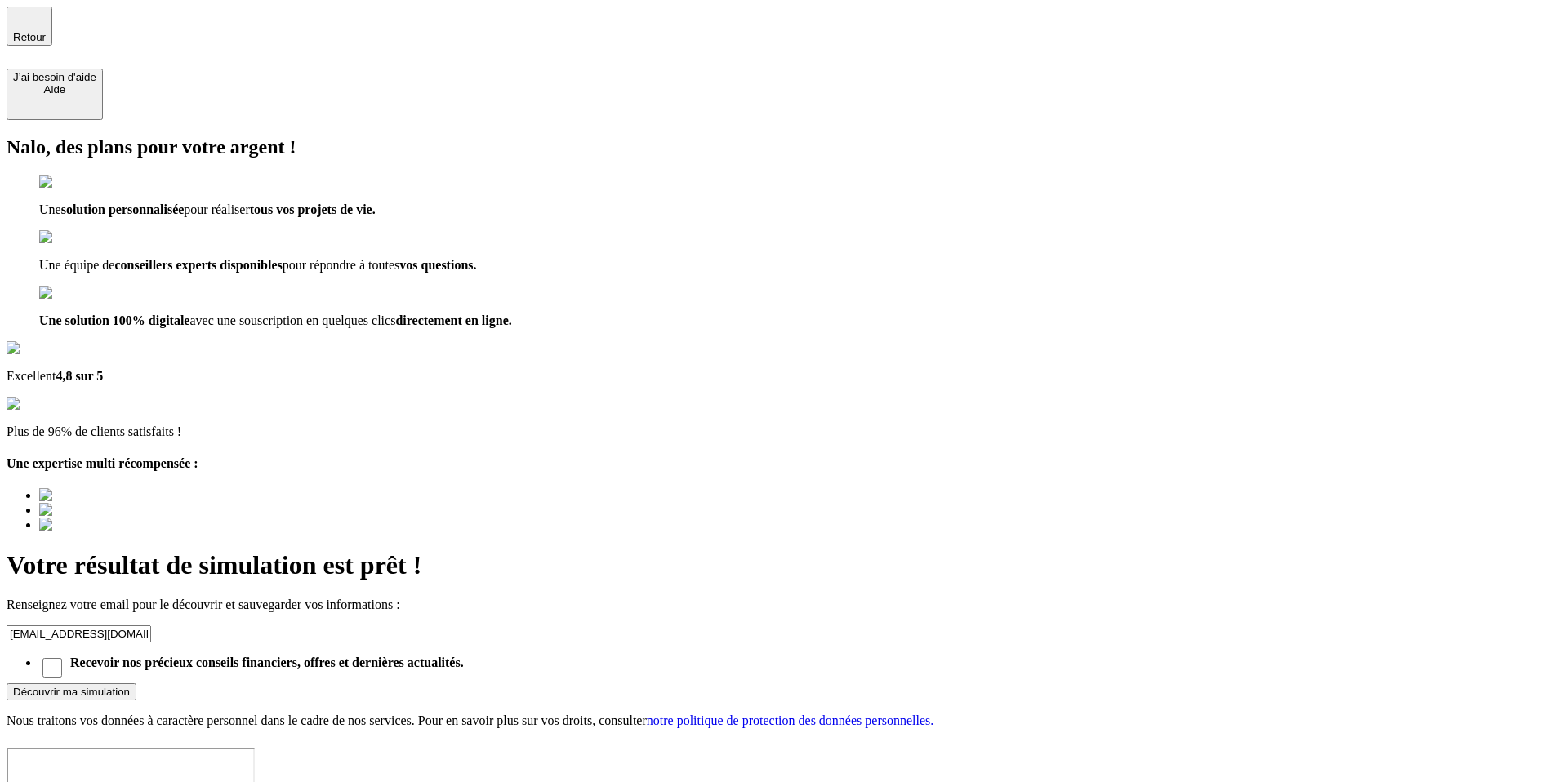 click on "Découvrir ma simulation" at bounding box center (71, 691) 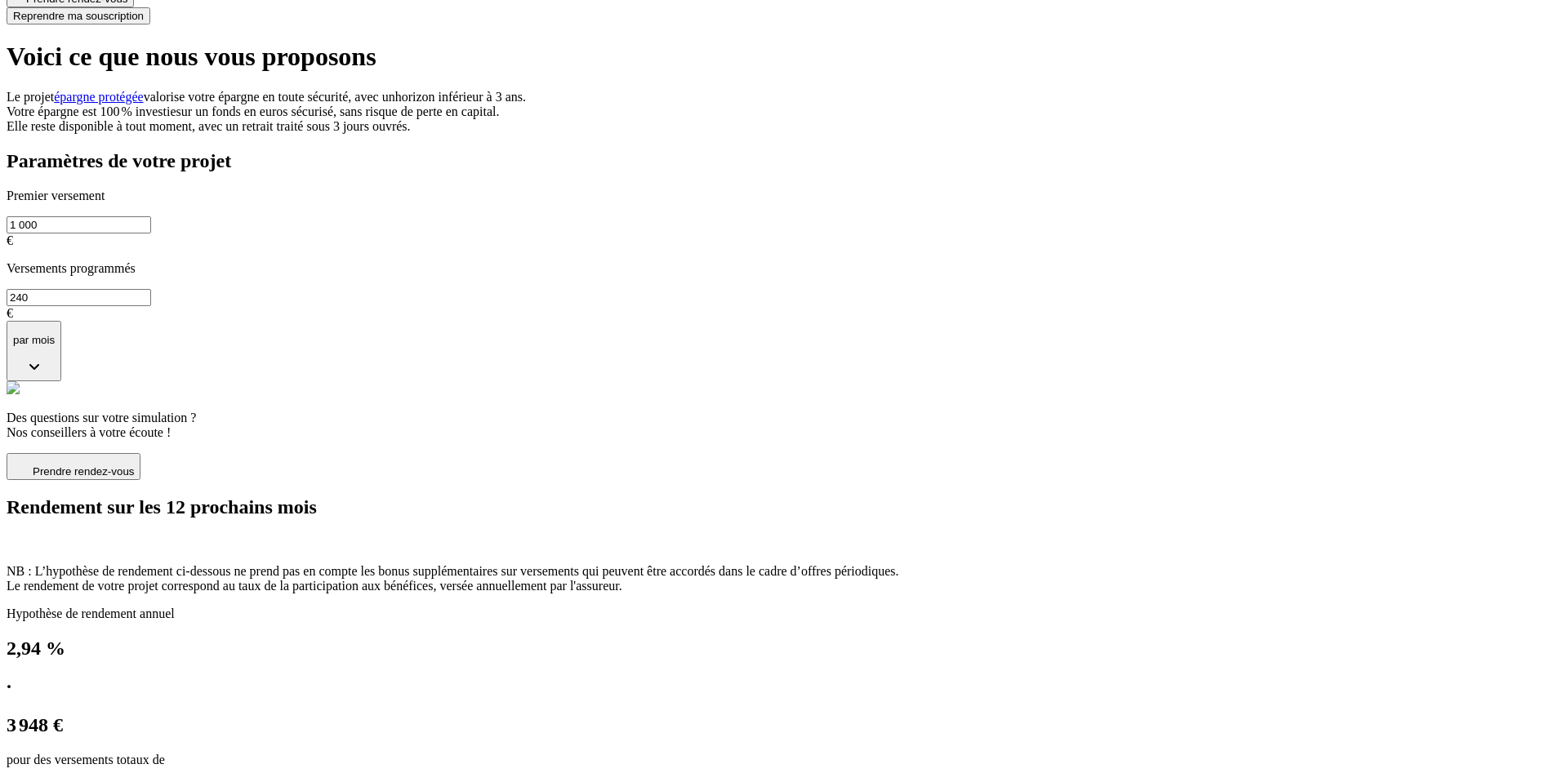 scroll, scrollTop: 82, scrollLeft: 0, axis: vertical 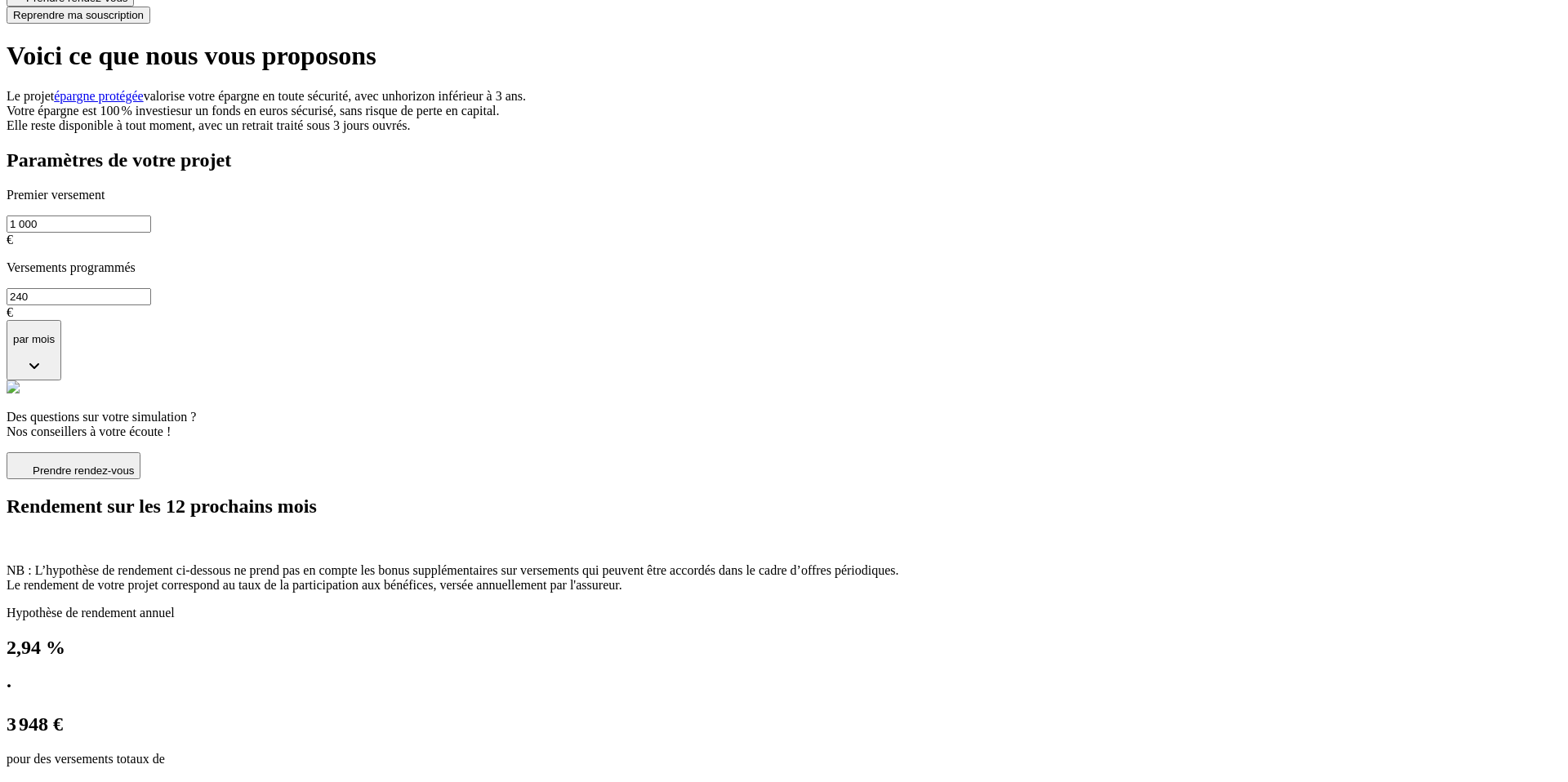click on "par mois" at bounding box center (33, 350) 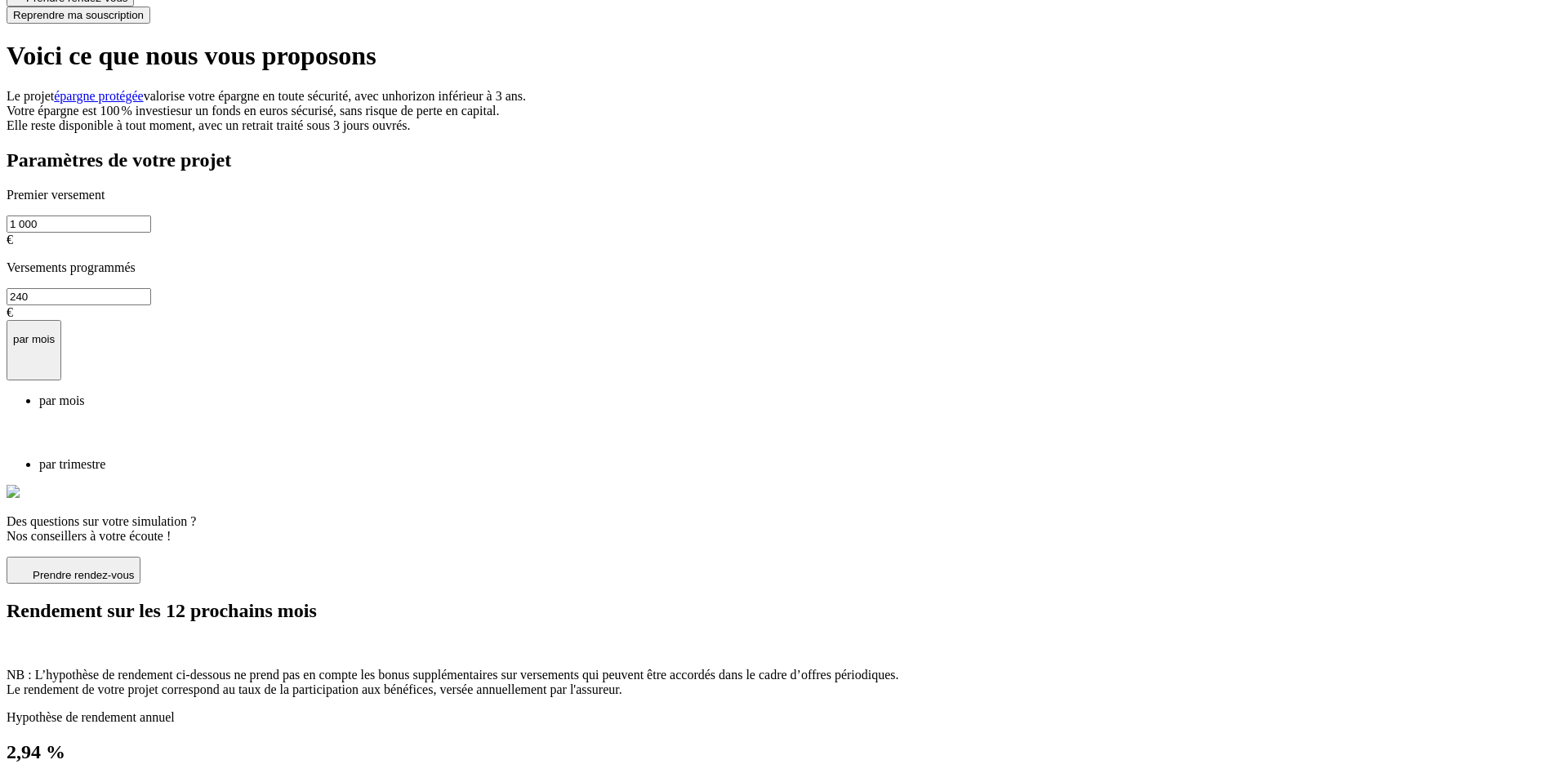click on "par trimestre" at bounding box center (800, 464) 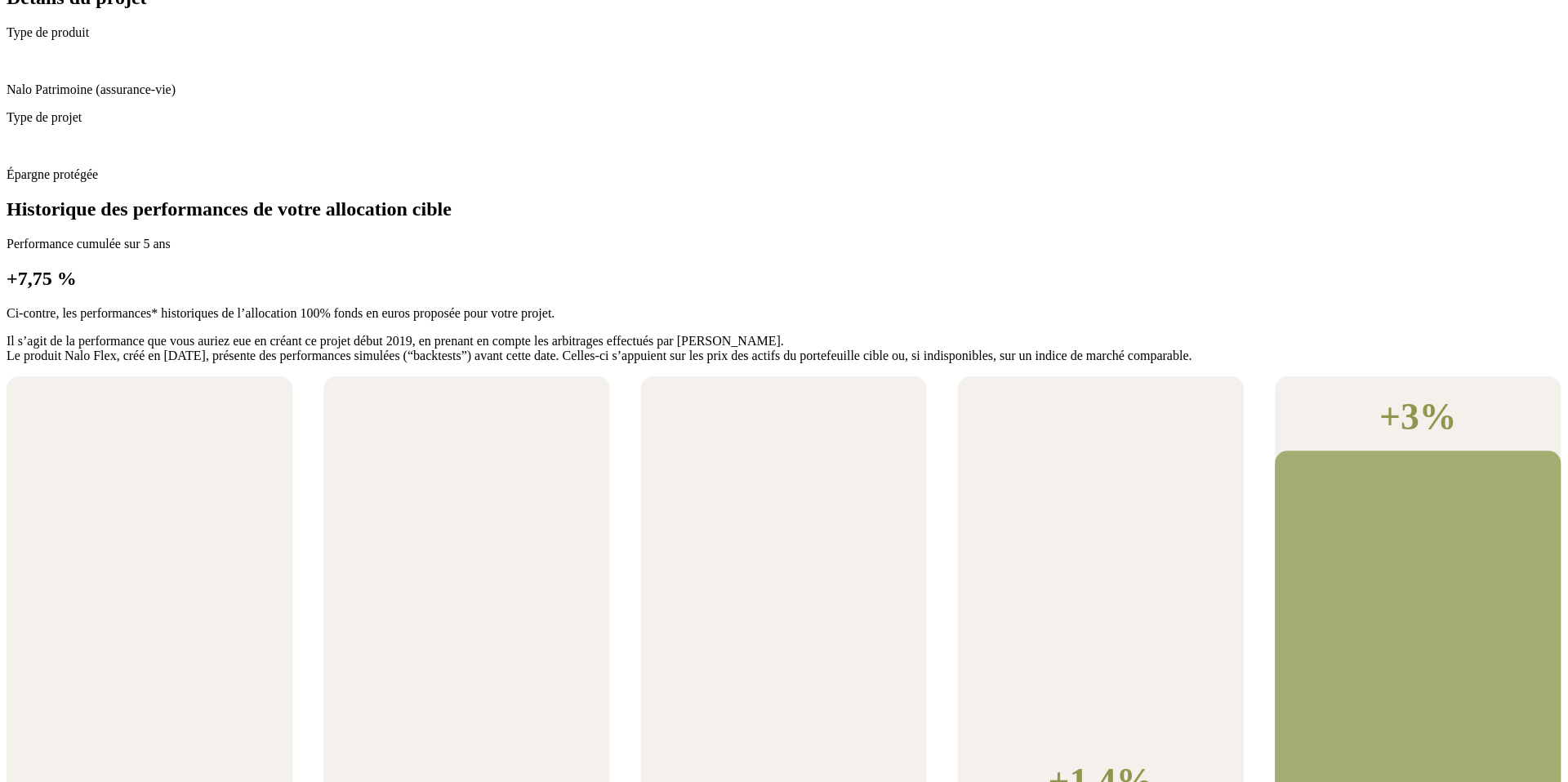 scroll, scrollTop: 1333, scrollLeft: 0, axis: vertical 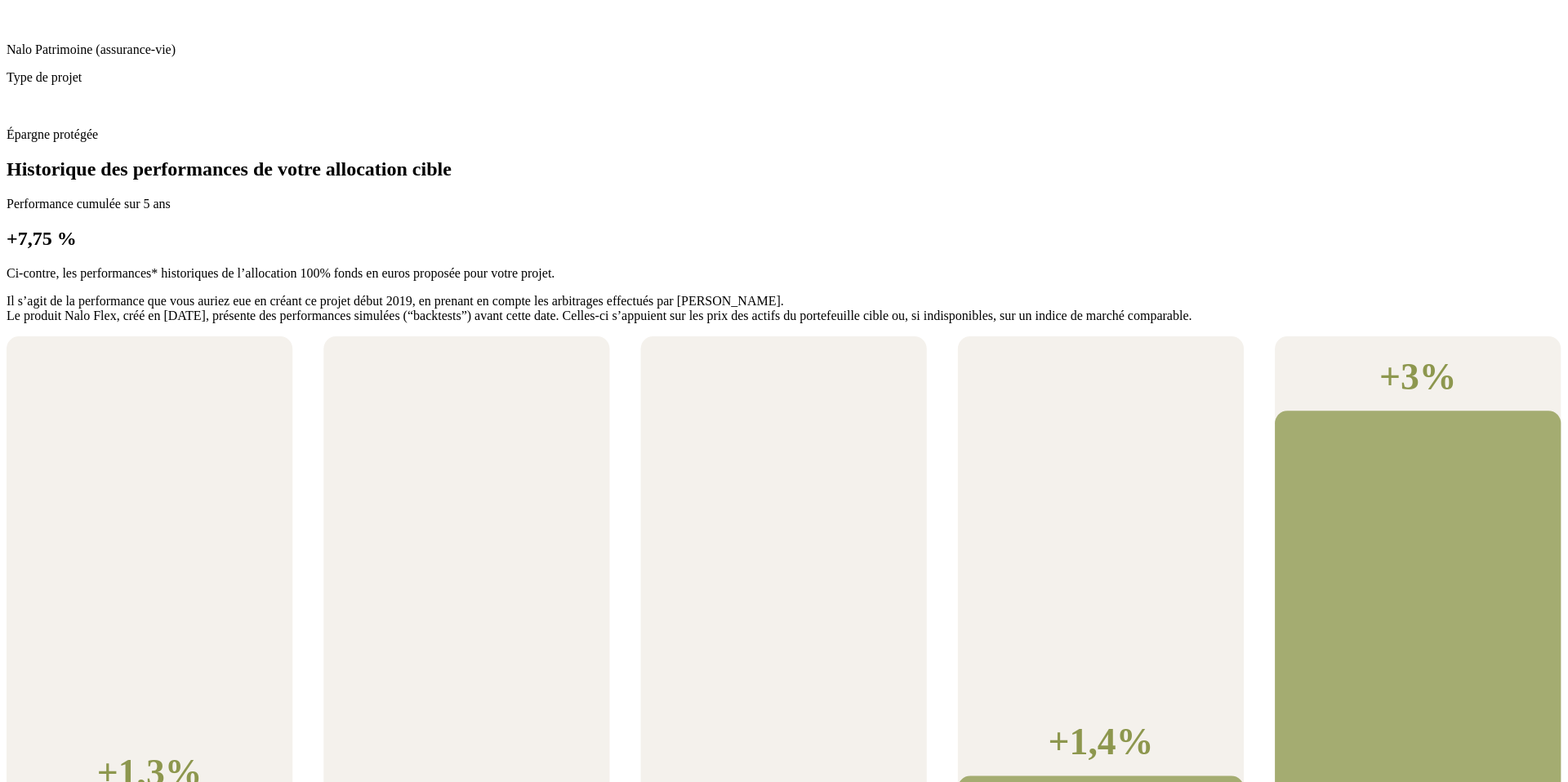 click 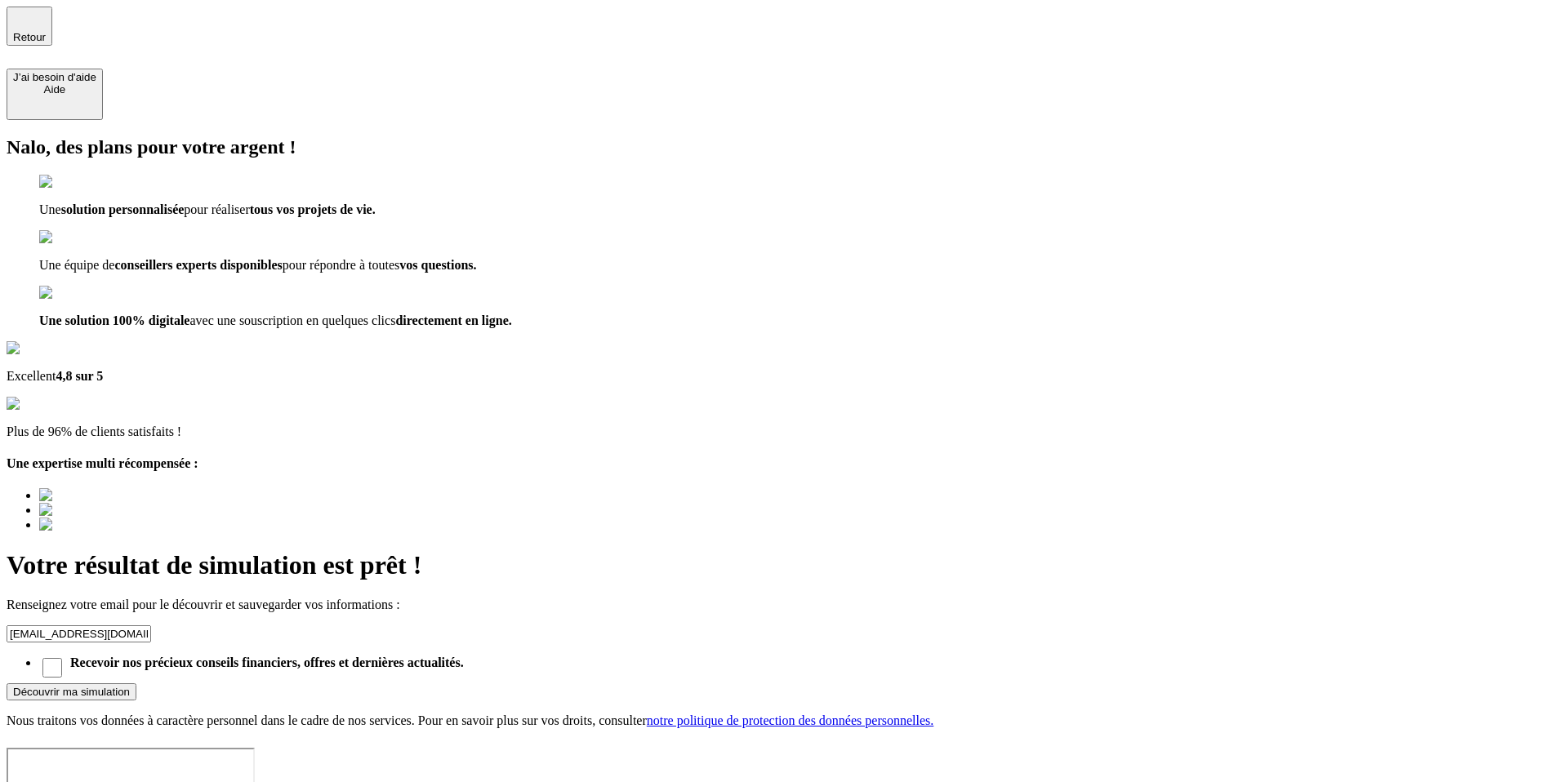 click 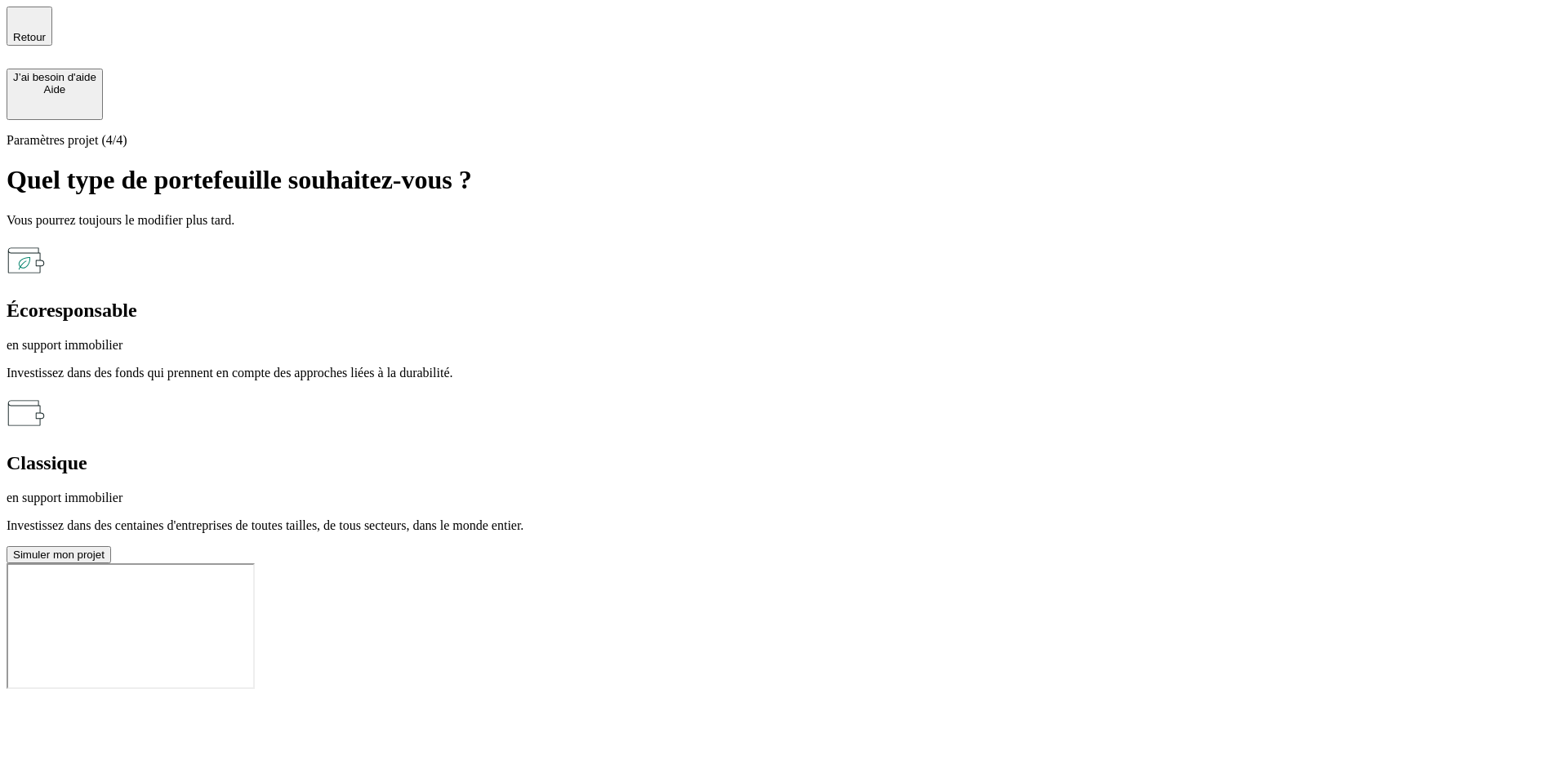 click 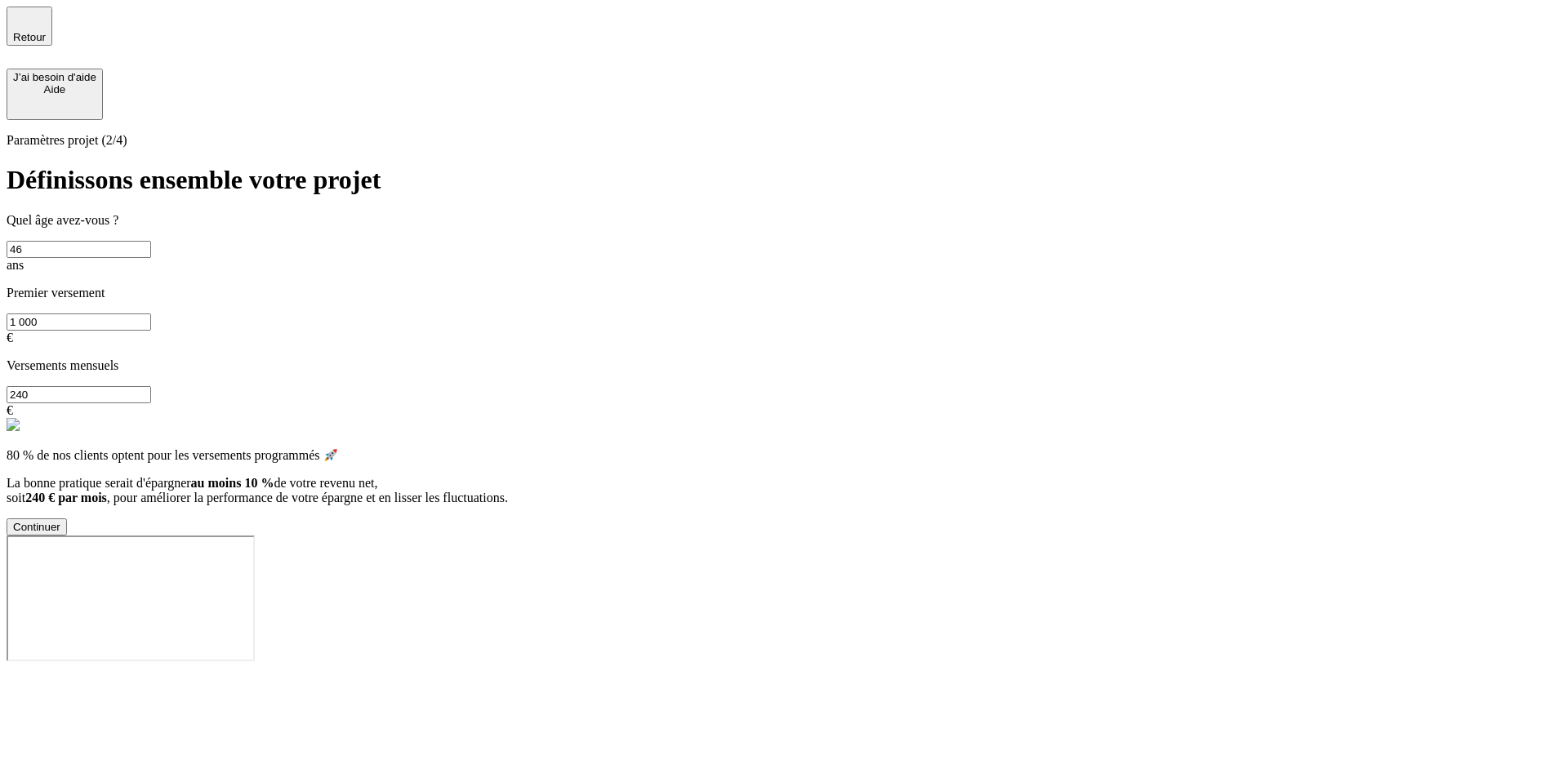 click 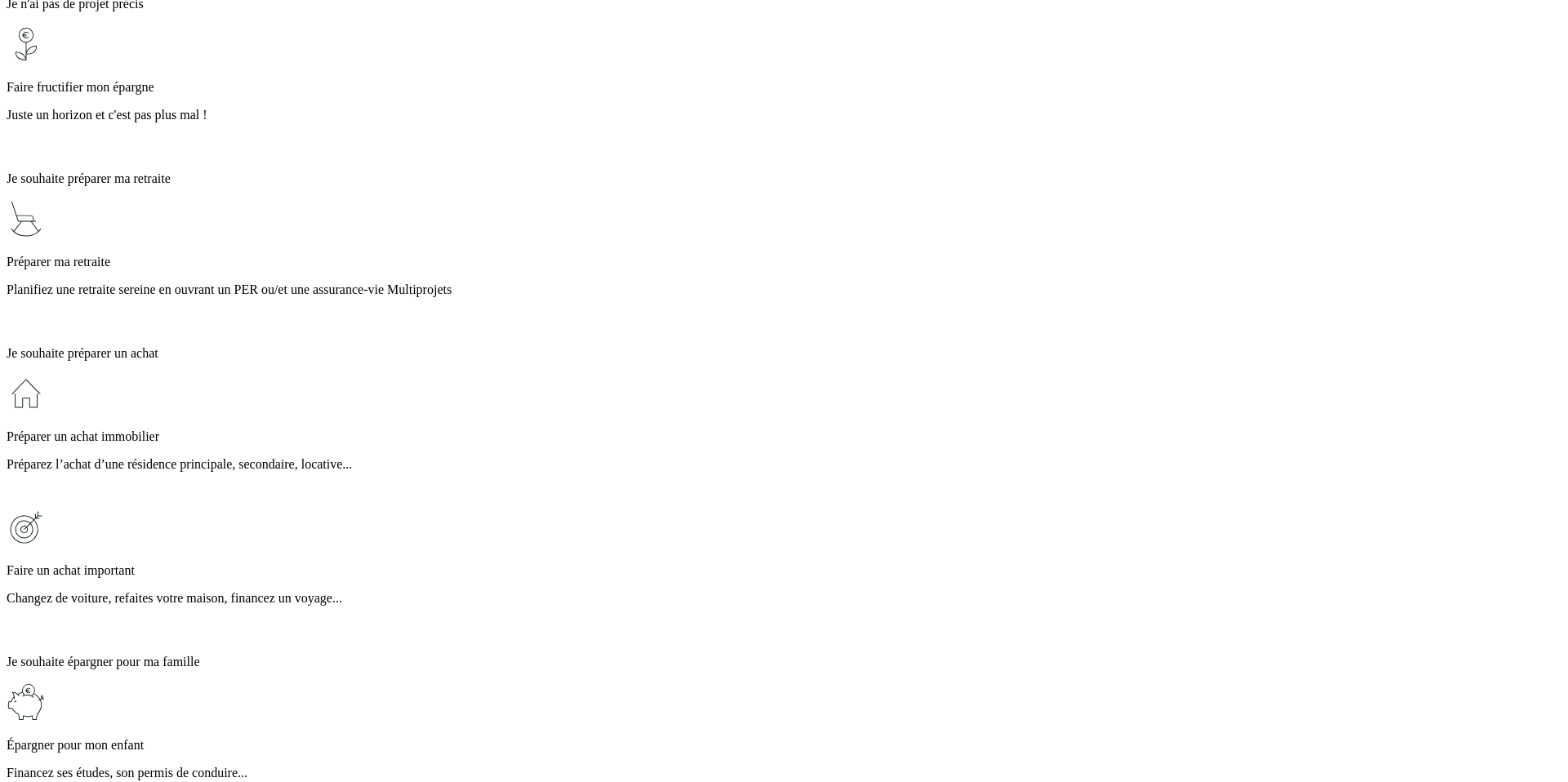 scroll, scrollTop: 385, scrollLeft: 0, axis: vertical 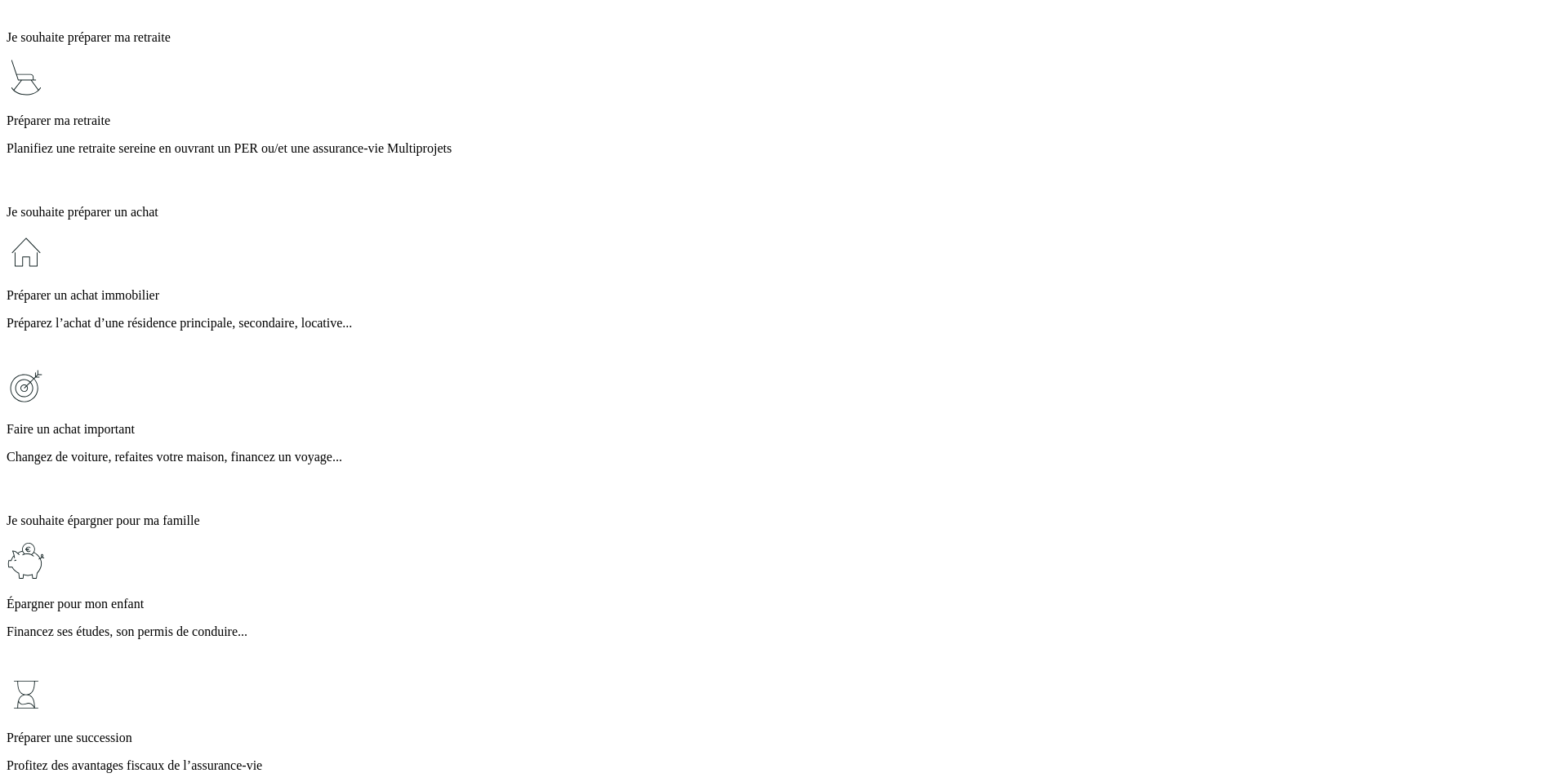click on "Financez ses études, son permis de conduire..." at bounding box center (784, 632) 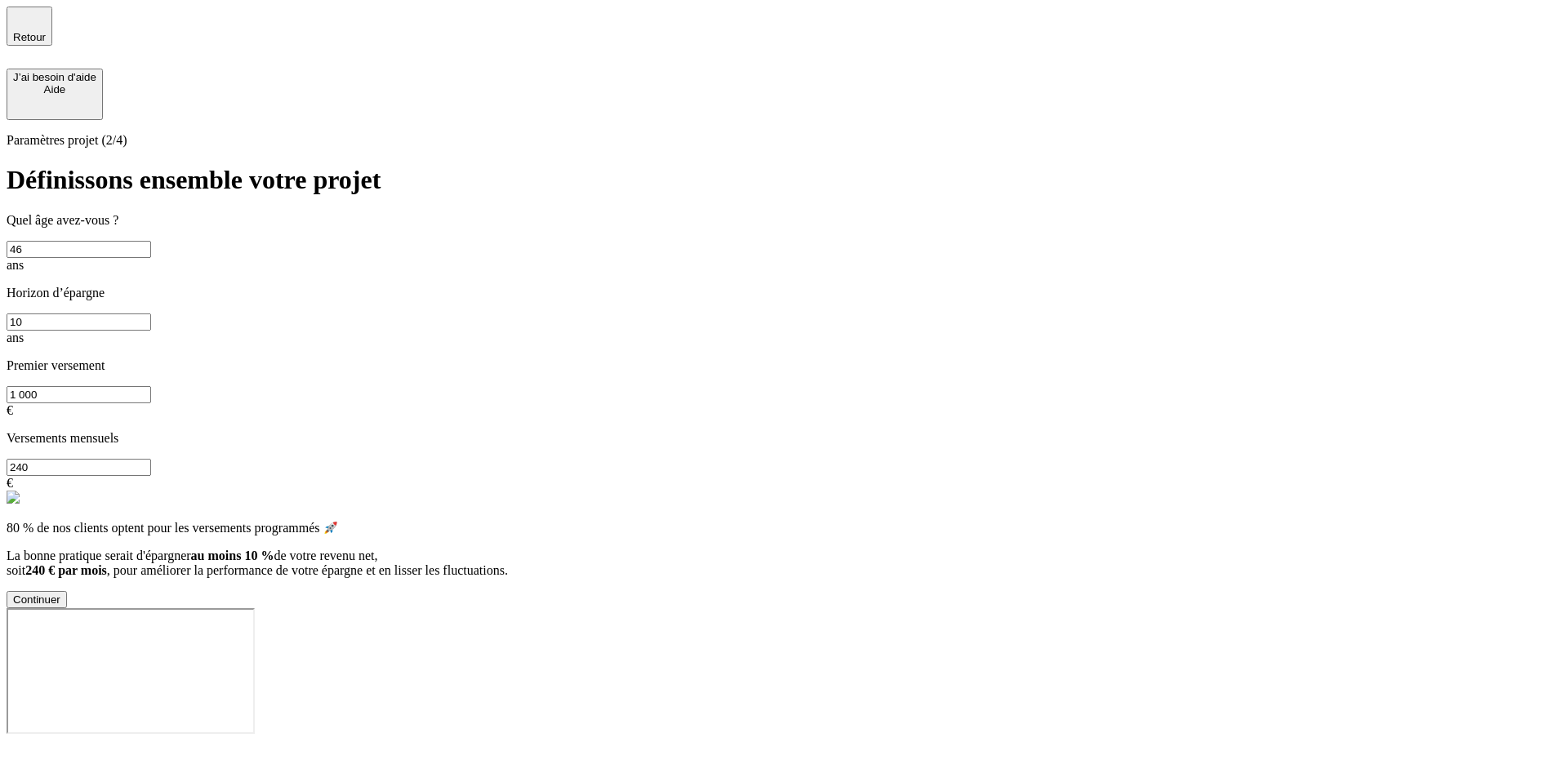 click on "10" at bounding box center (78, 322) 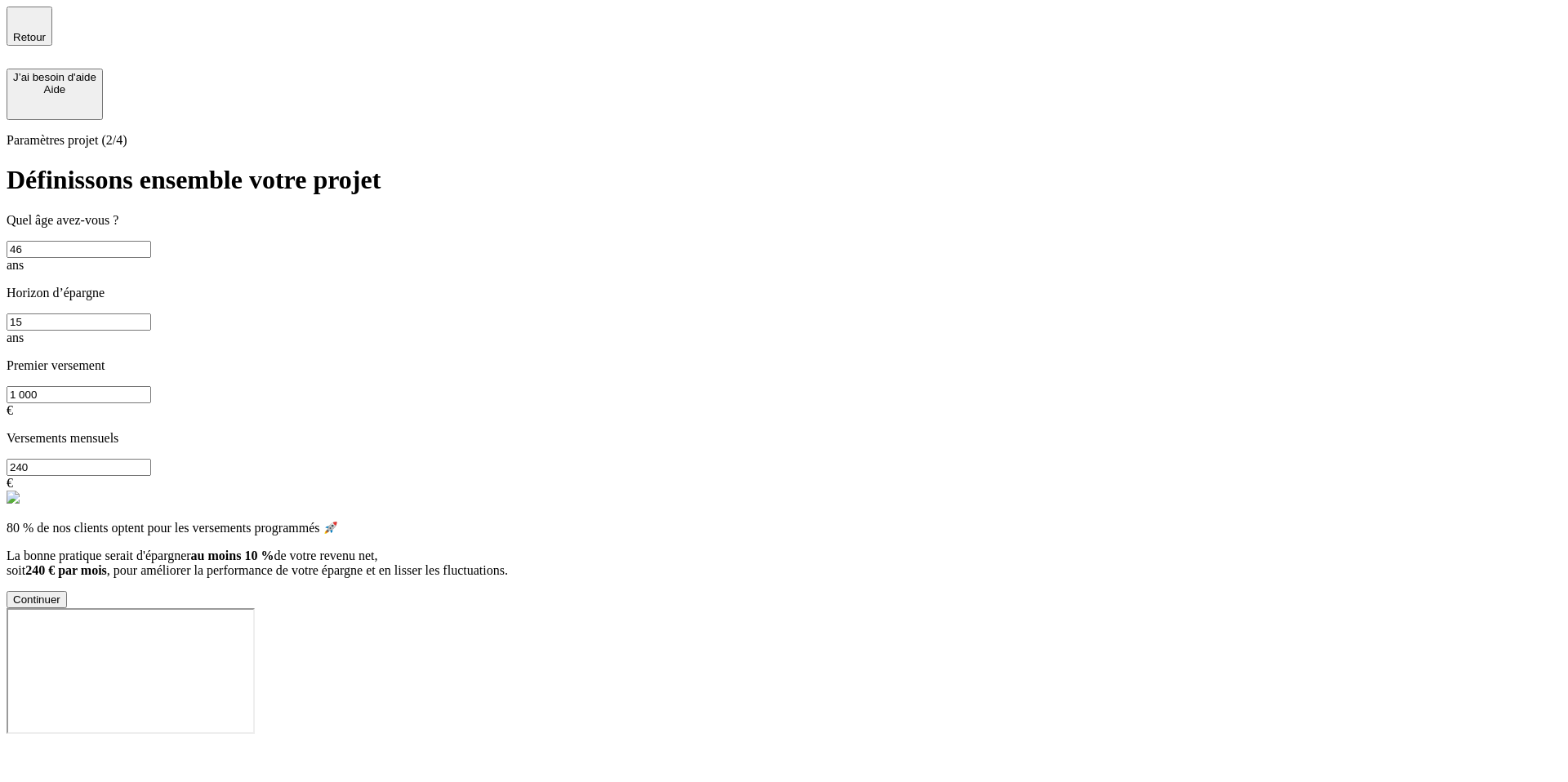 type on "15" 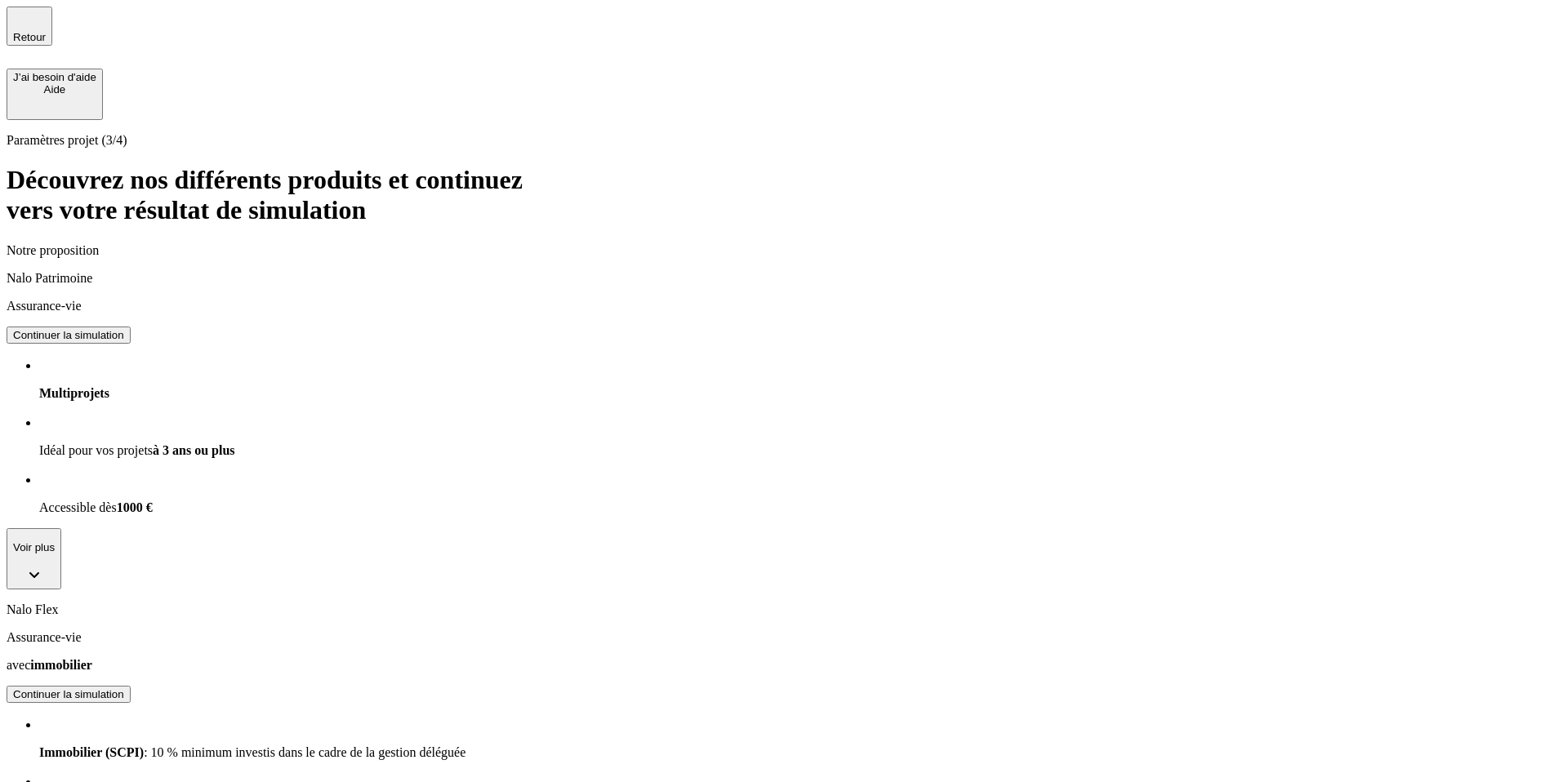 click on "Continuer la simulation" at bounding box center (69, 694) 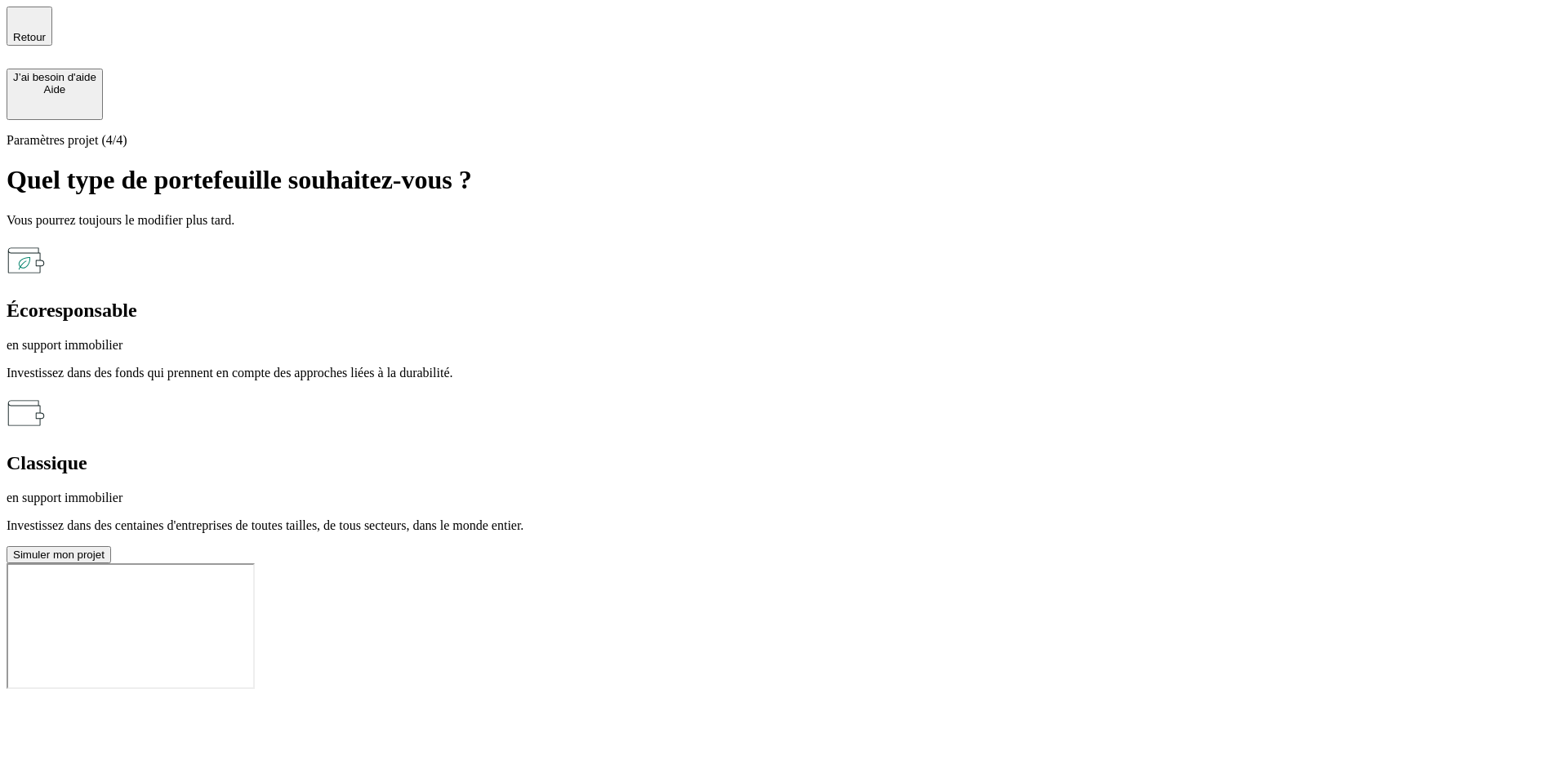 click on "Écoresponsable en support immobilier" at bounding box center (784, 326) 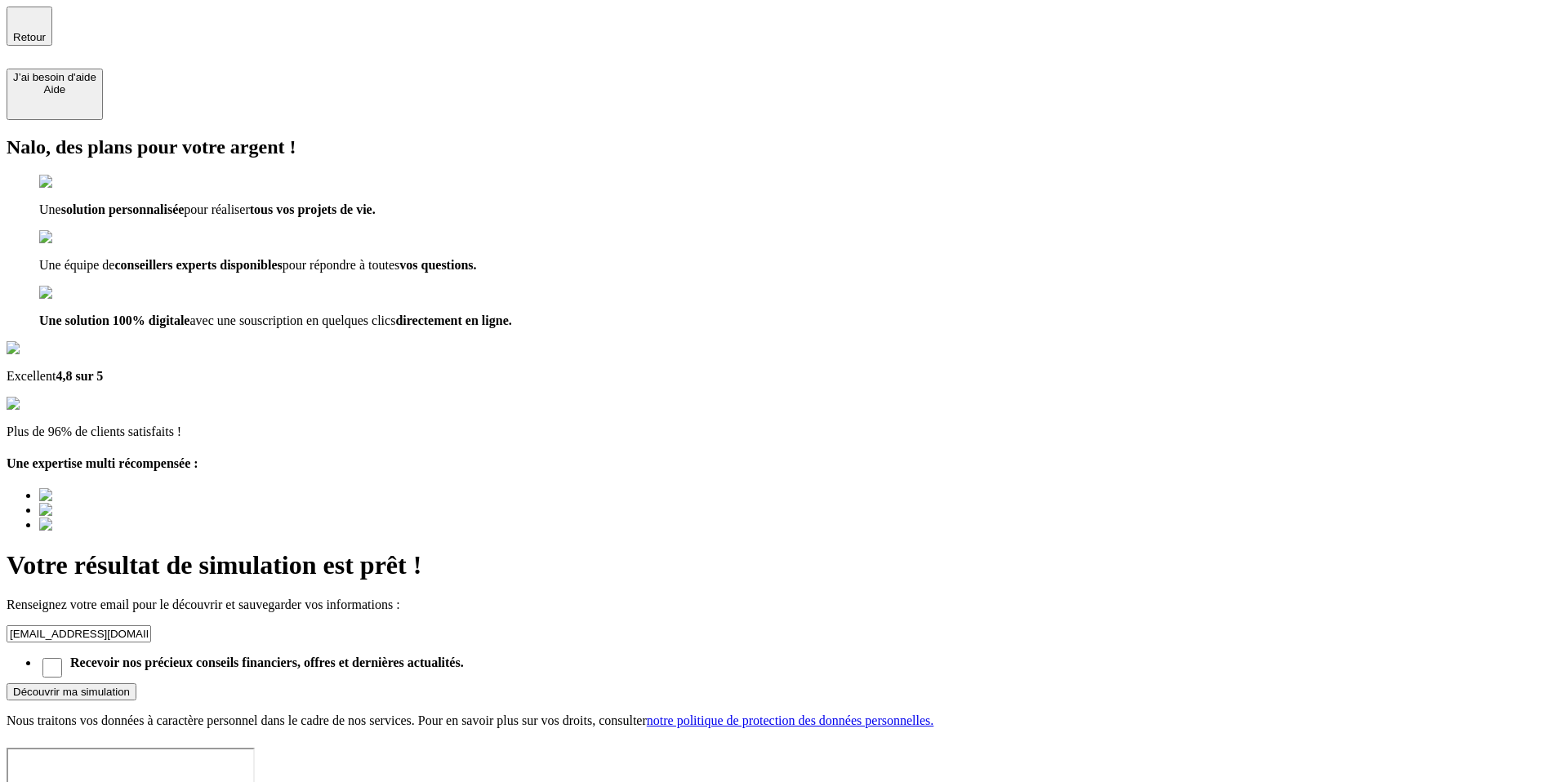 click 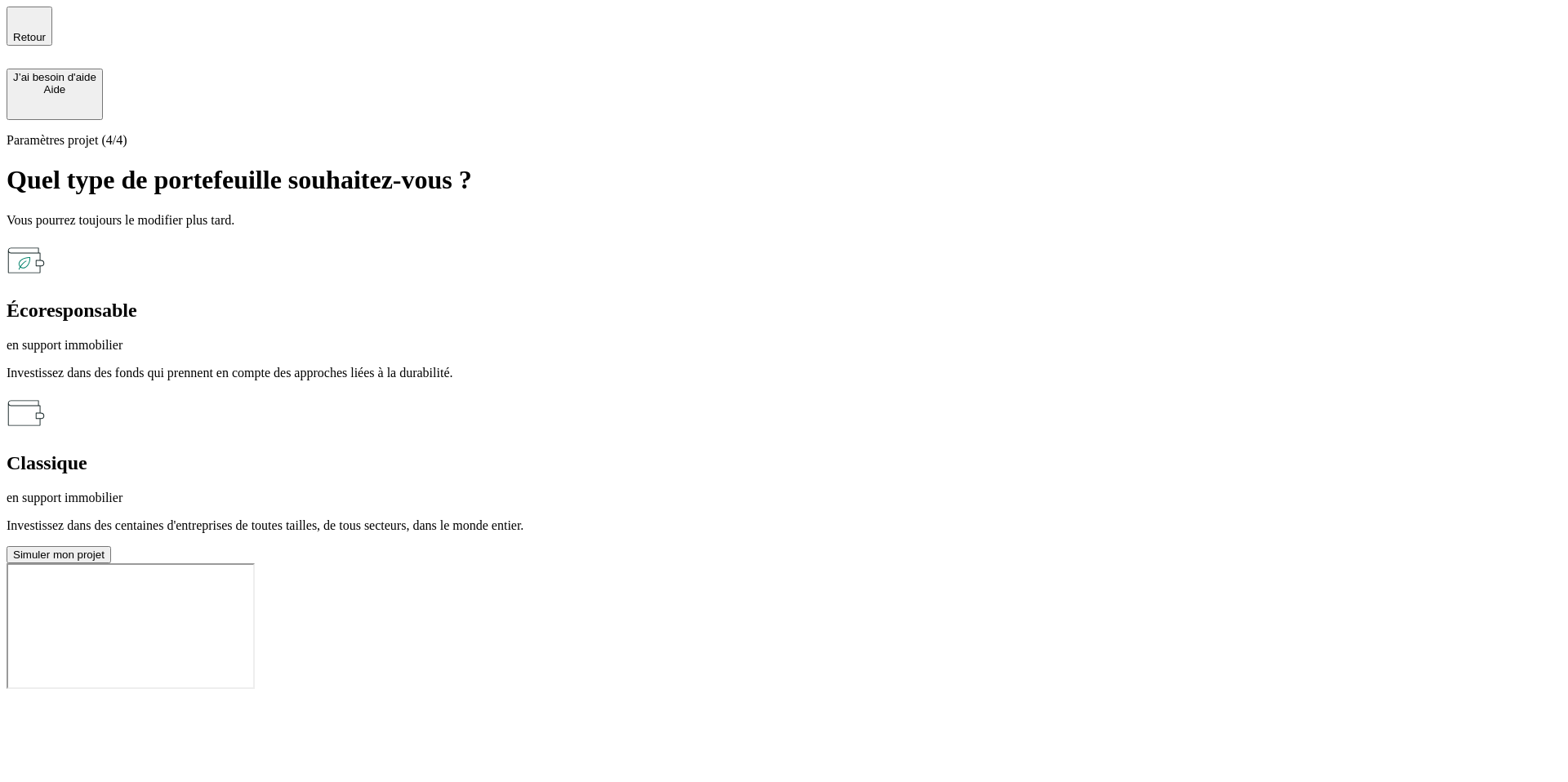click 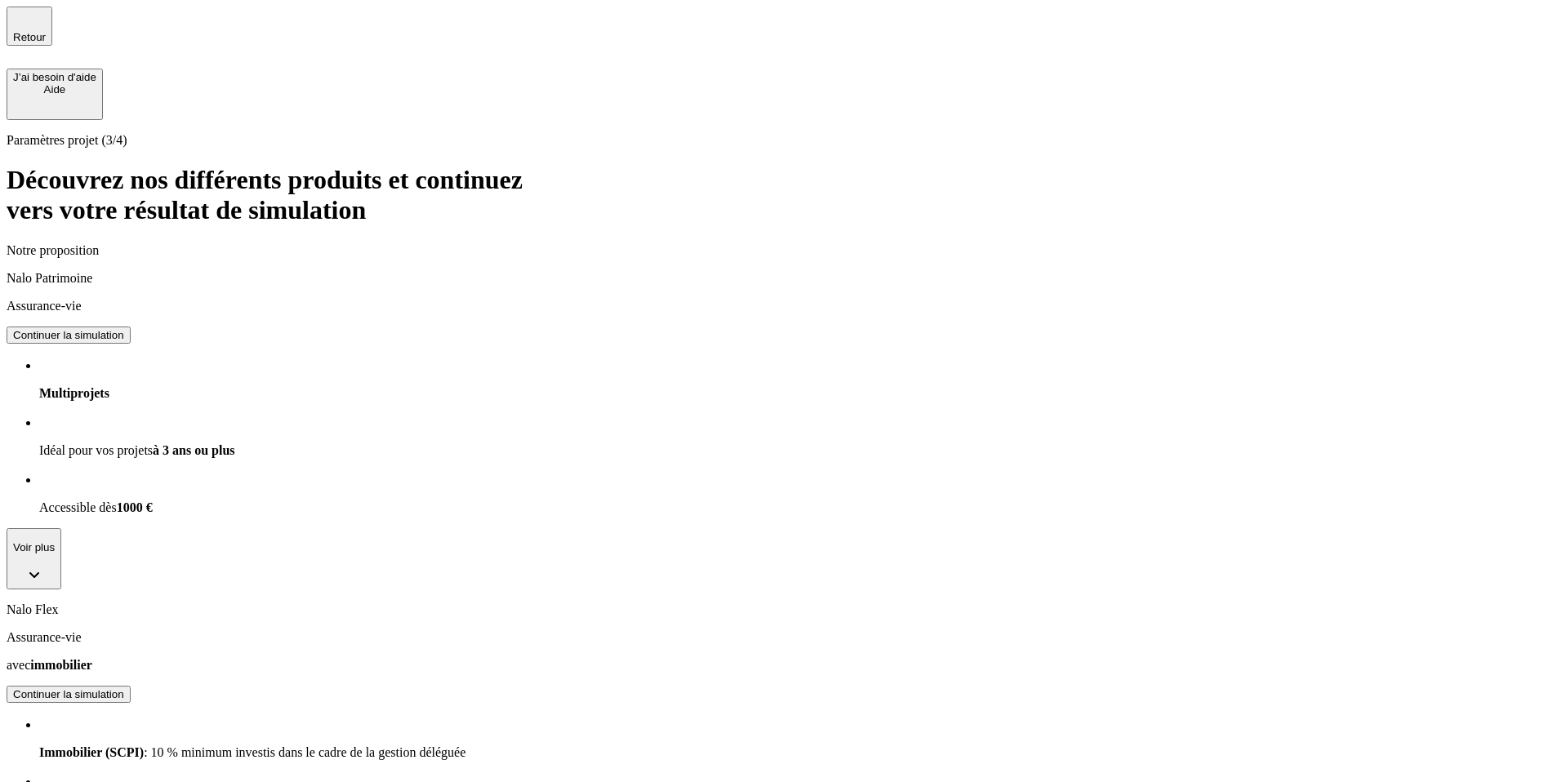 click 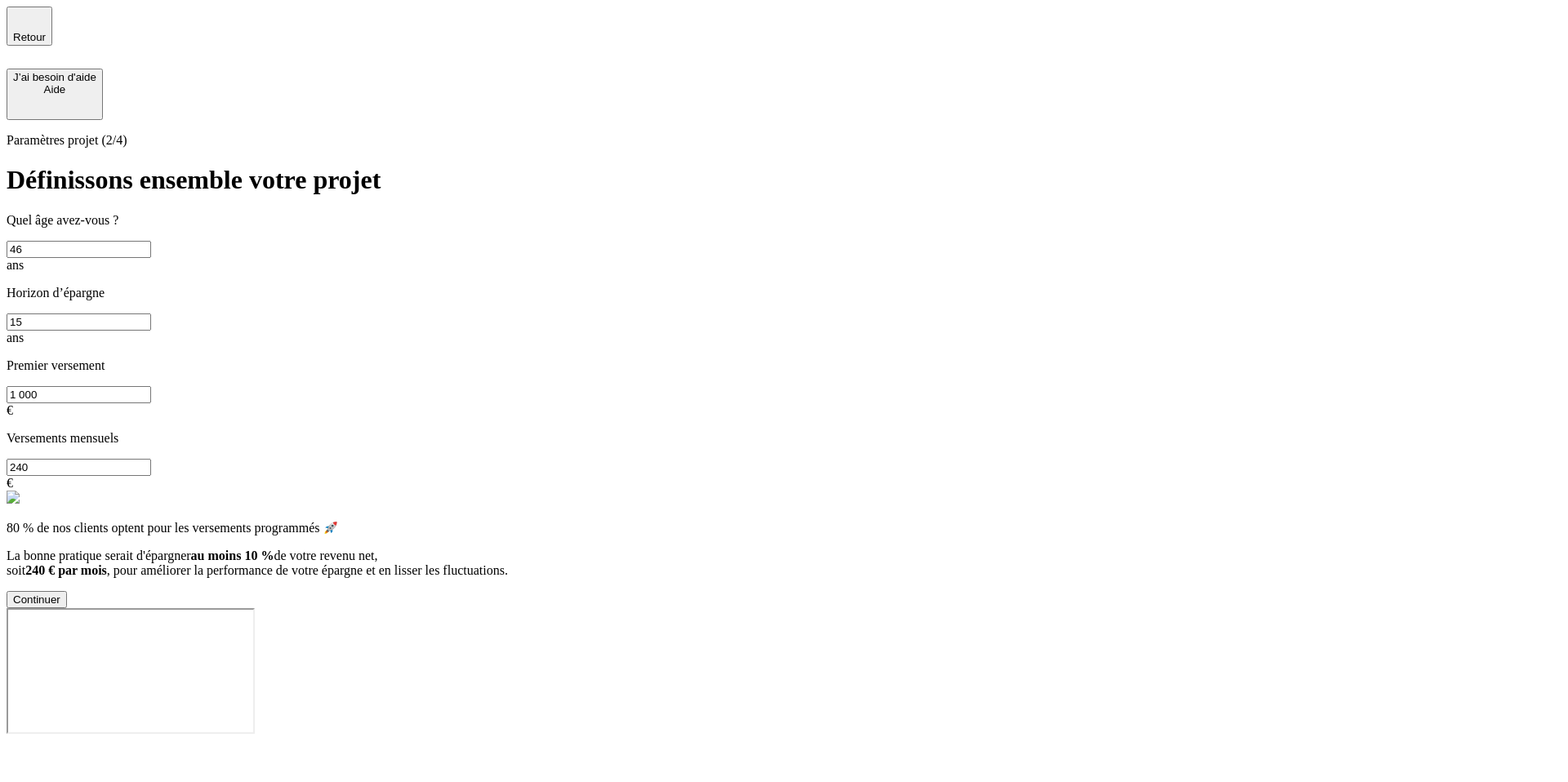 click 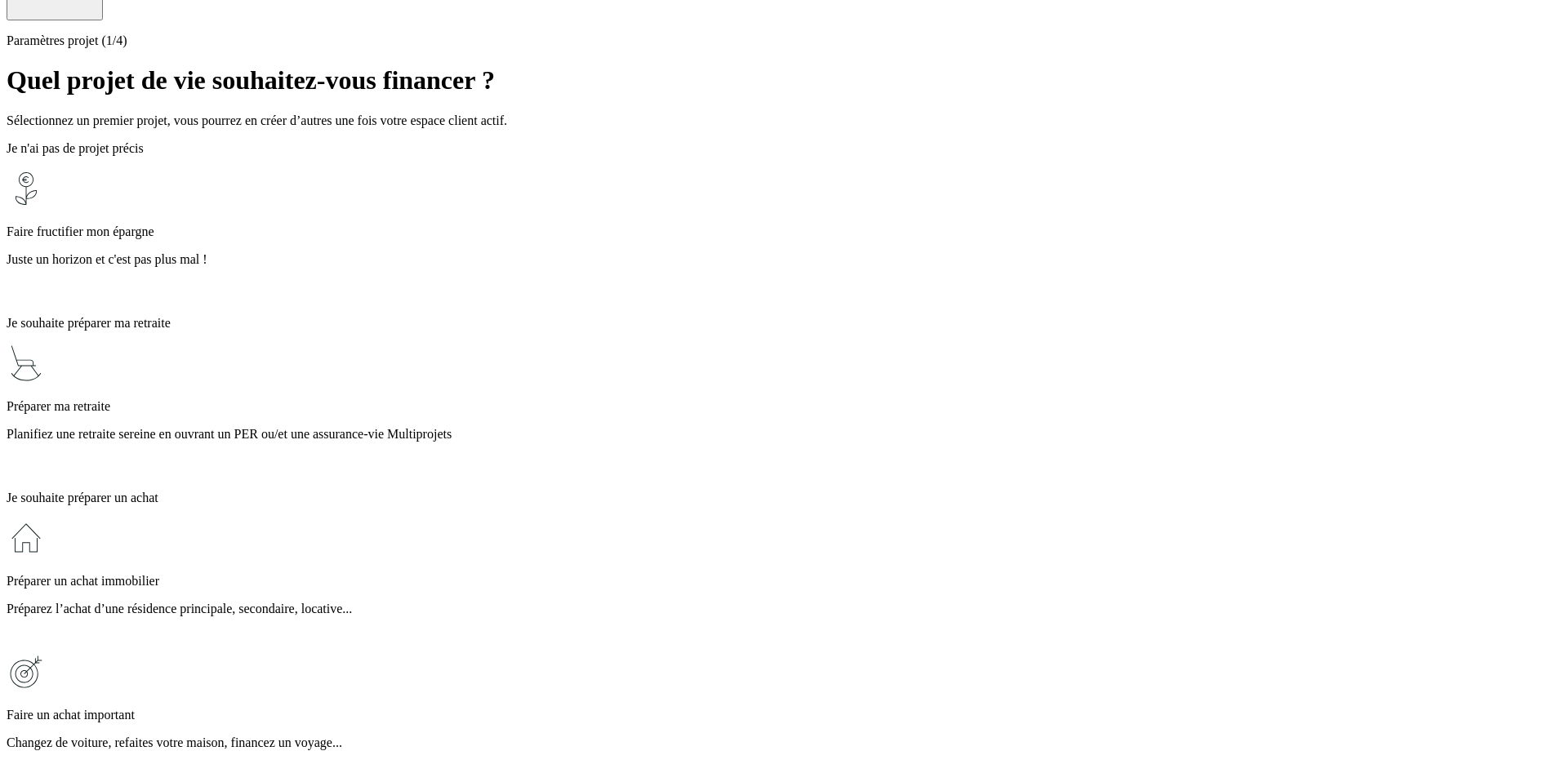 scroll, scrollTop: 90, scrollLeft: 0, axis: vertical 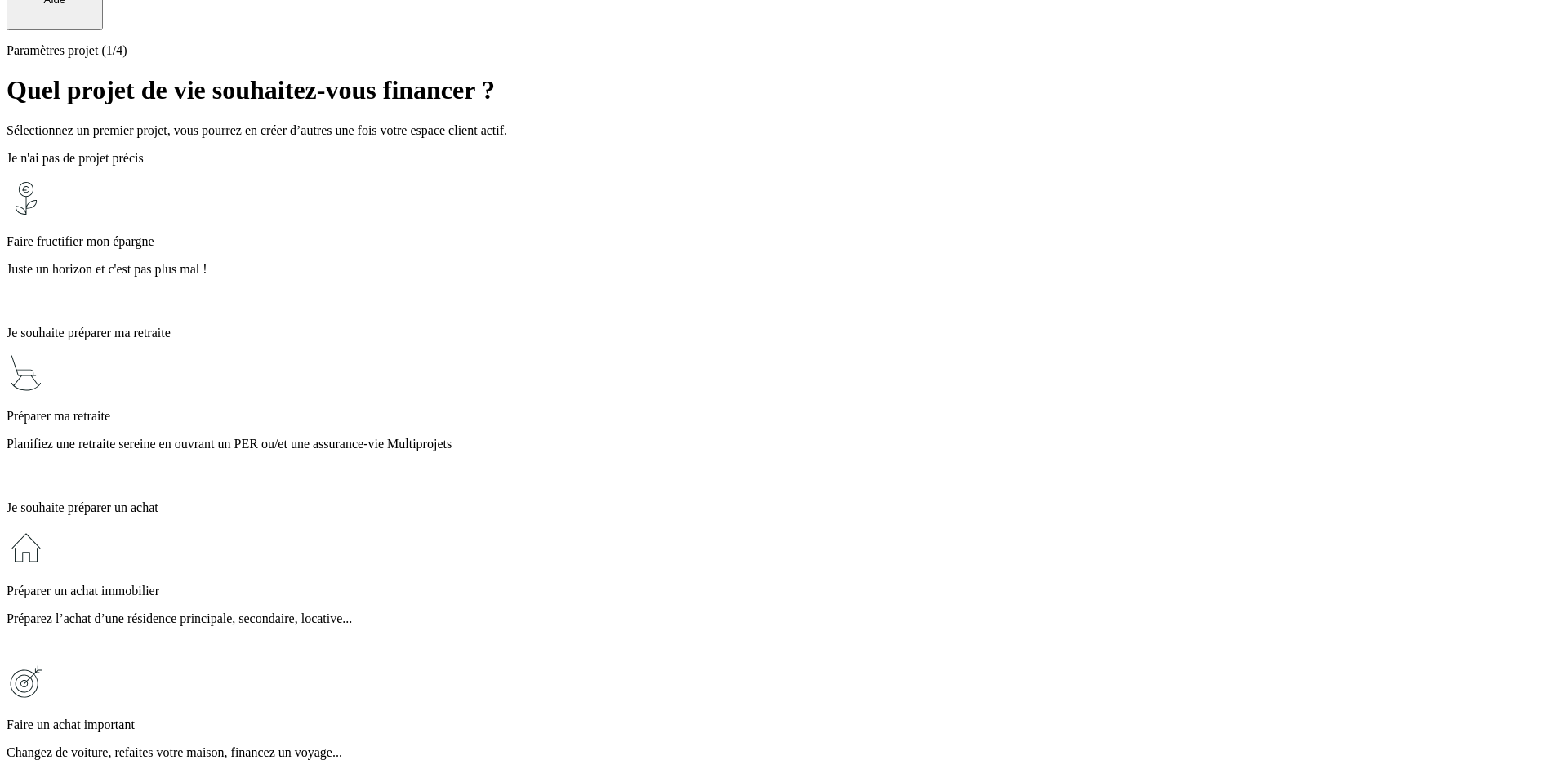 click on "Juste un horizon et c'est pas plus mal !" at bounding box center [784, 269] 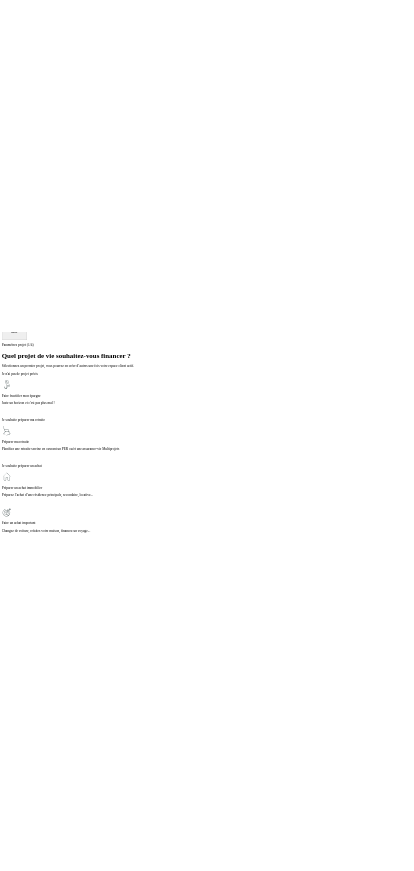 scroll, scrollTop: 0, scrollLeft: 0, axis: both 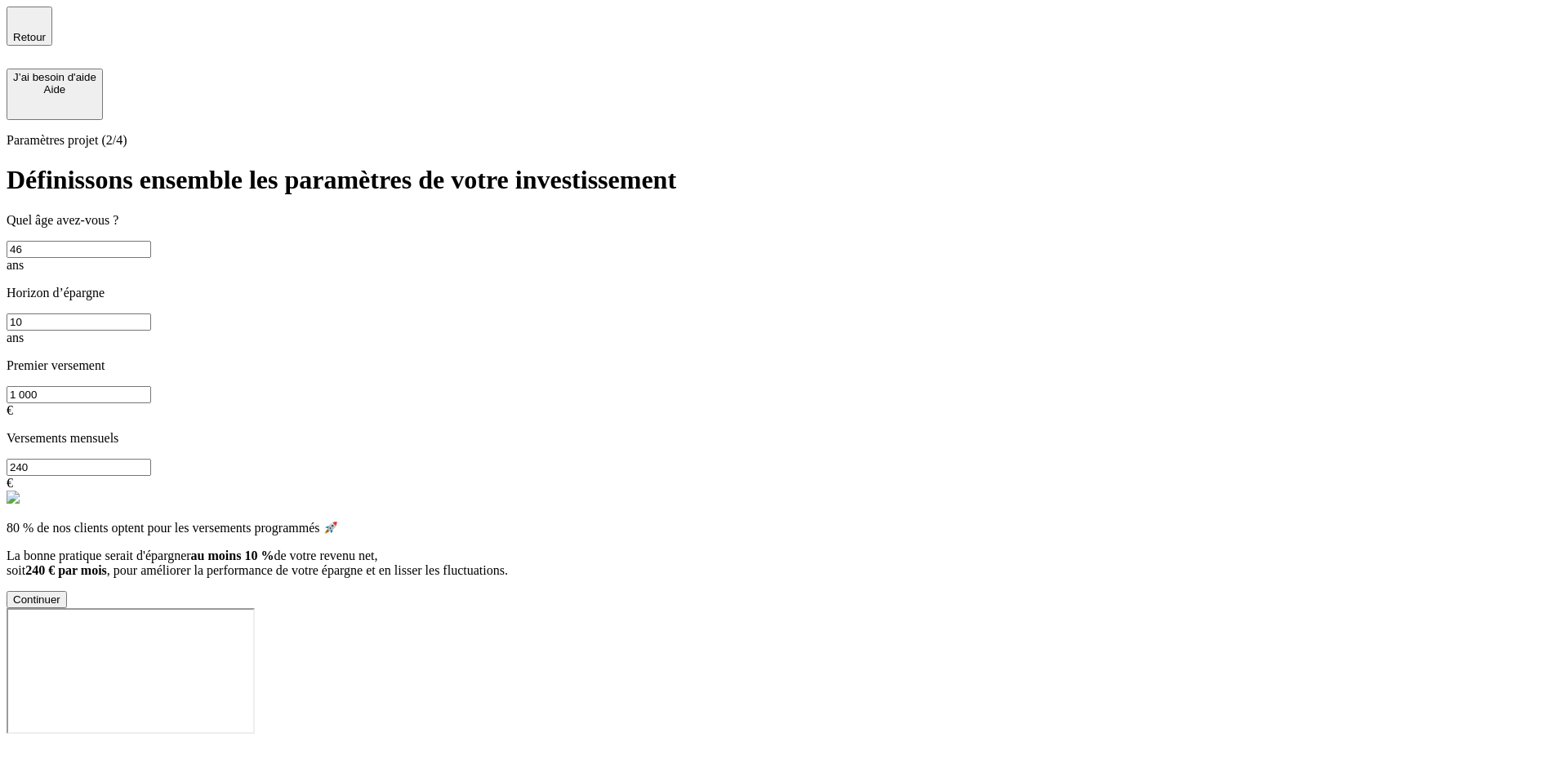 click 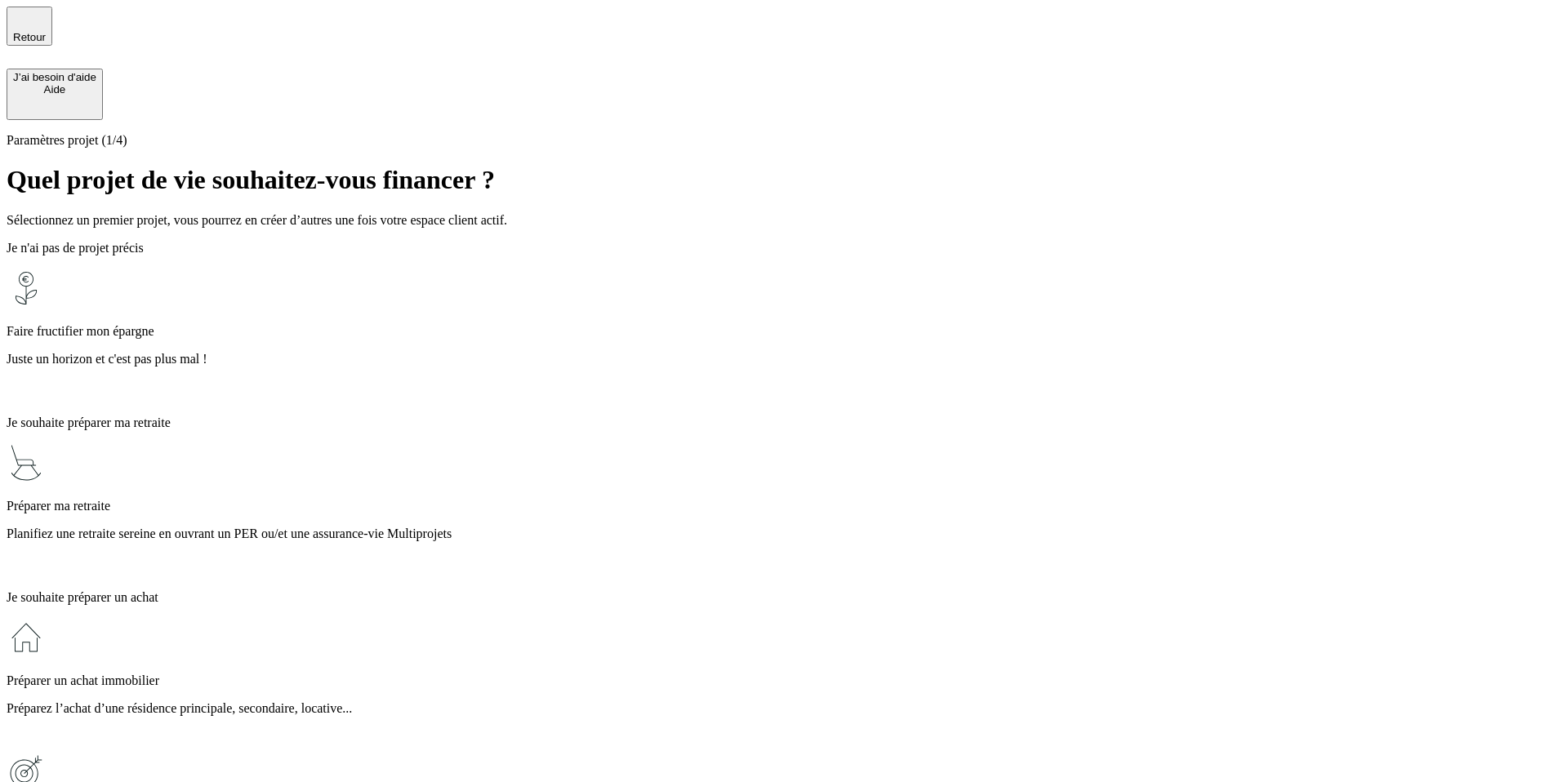 click 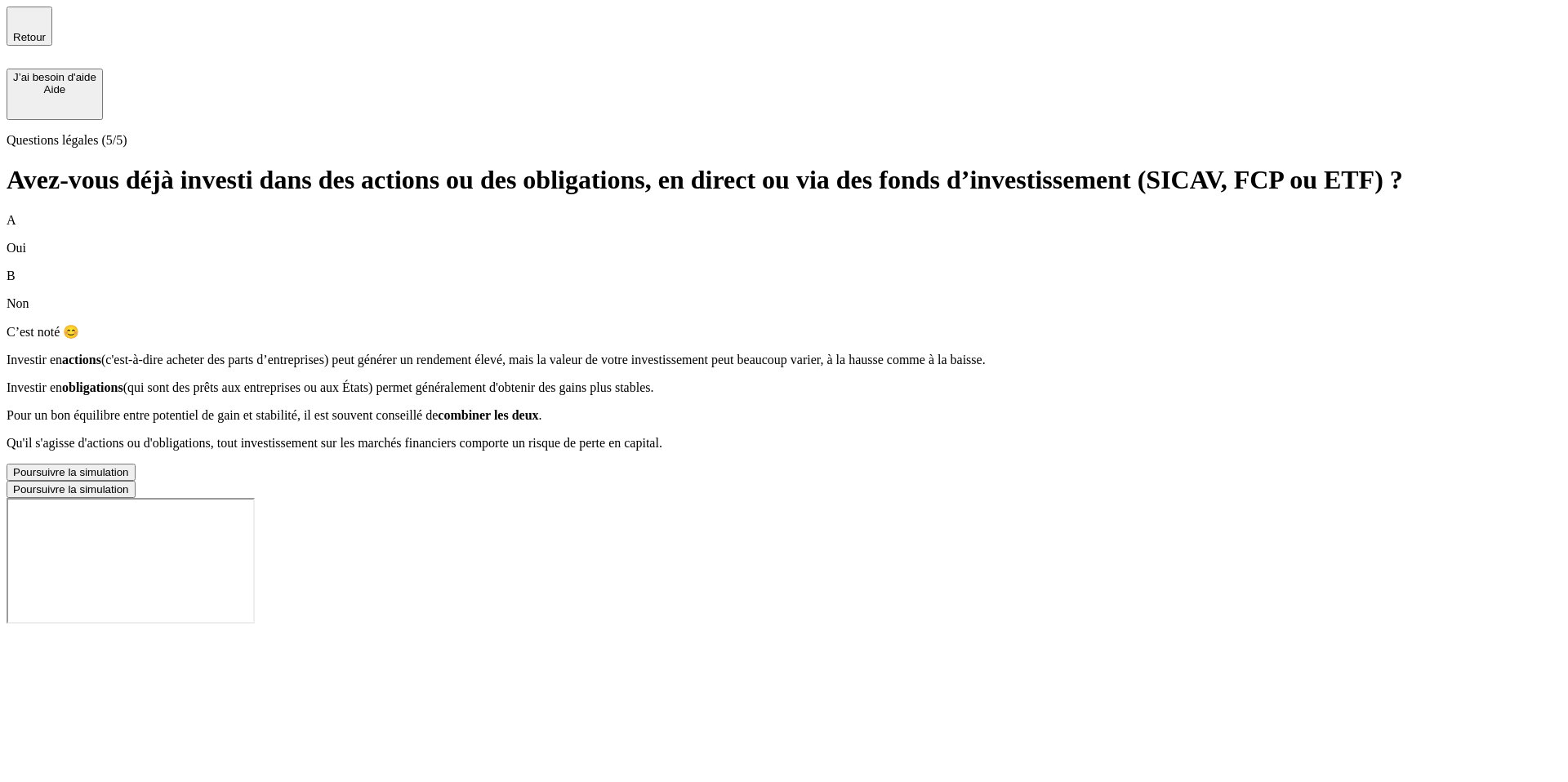 click 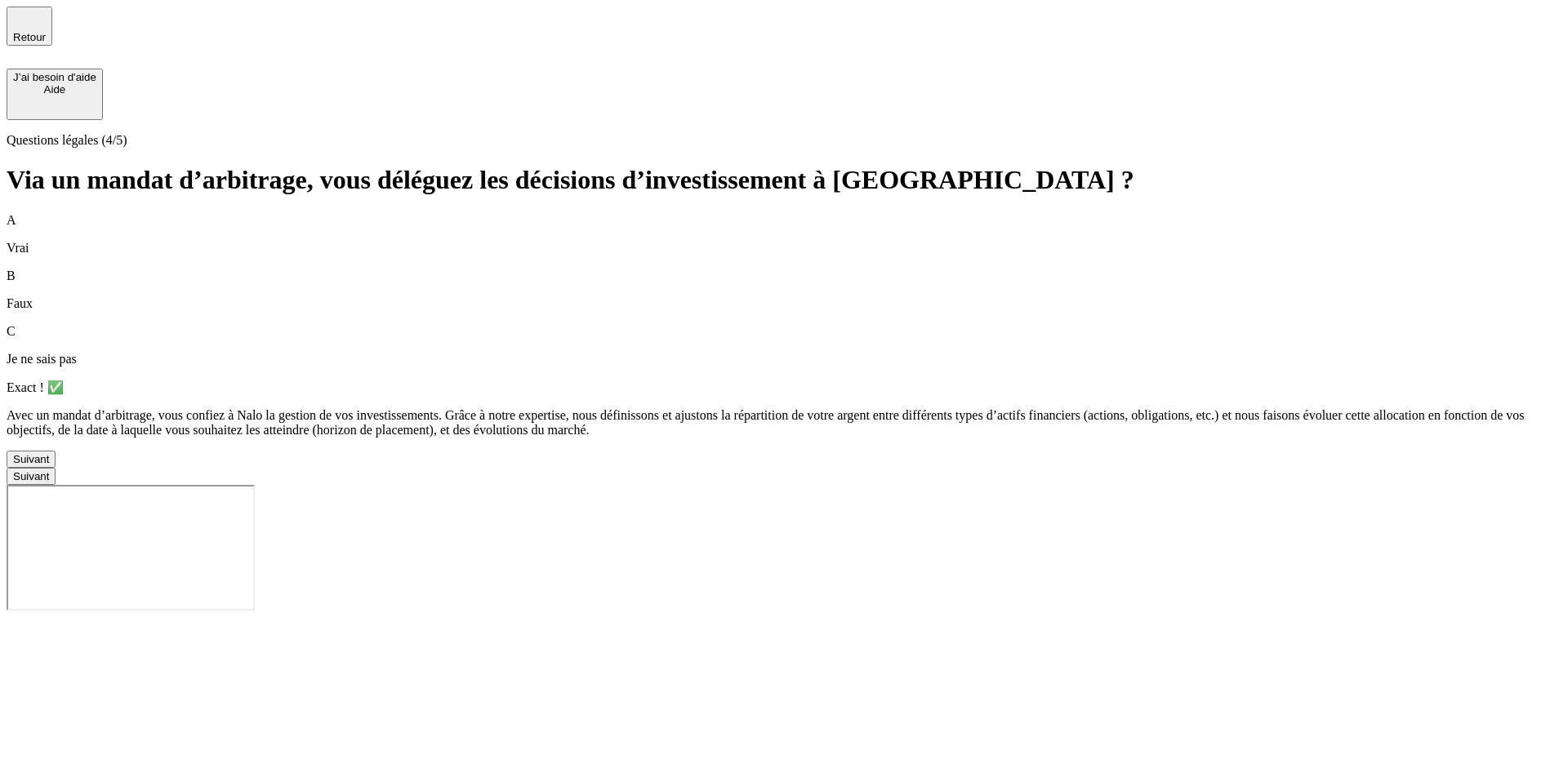 click 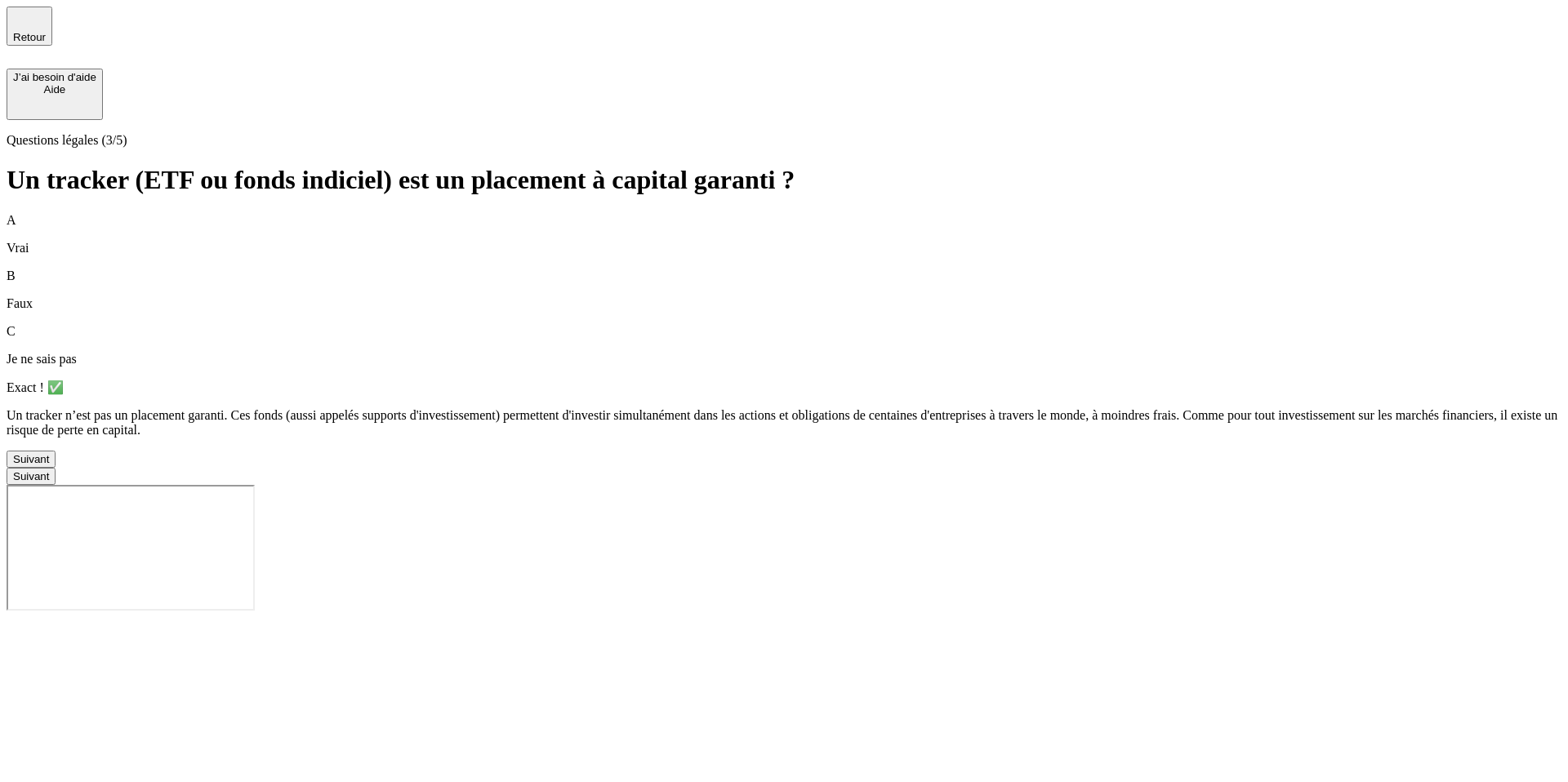 click on "A Vrai" at bounding box center (784, 234) 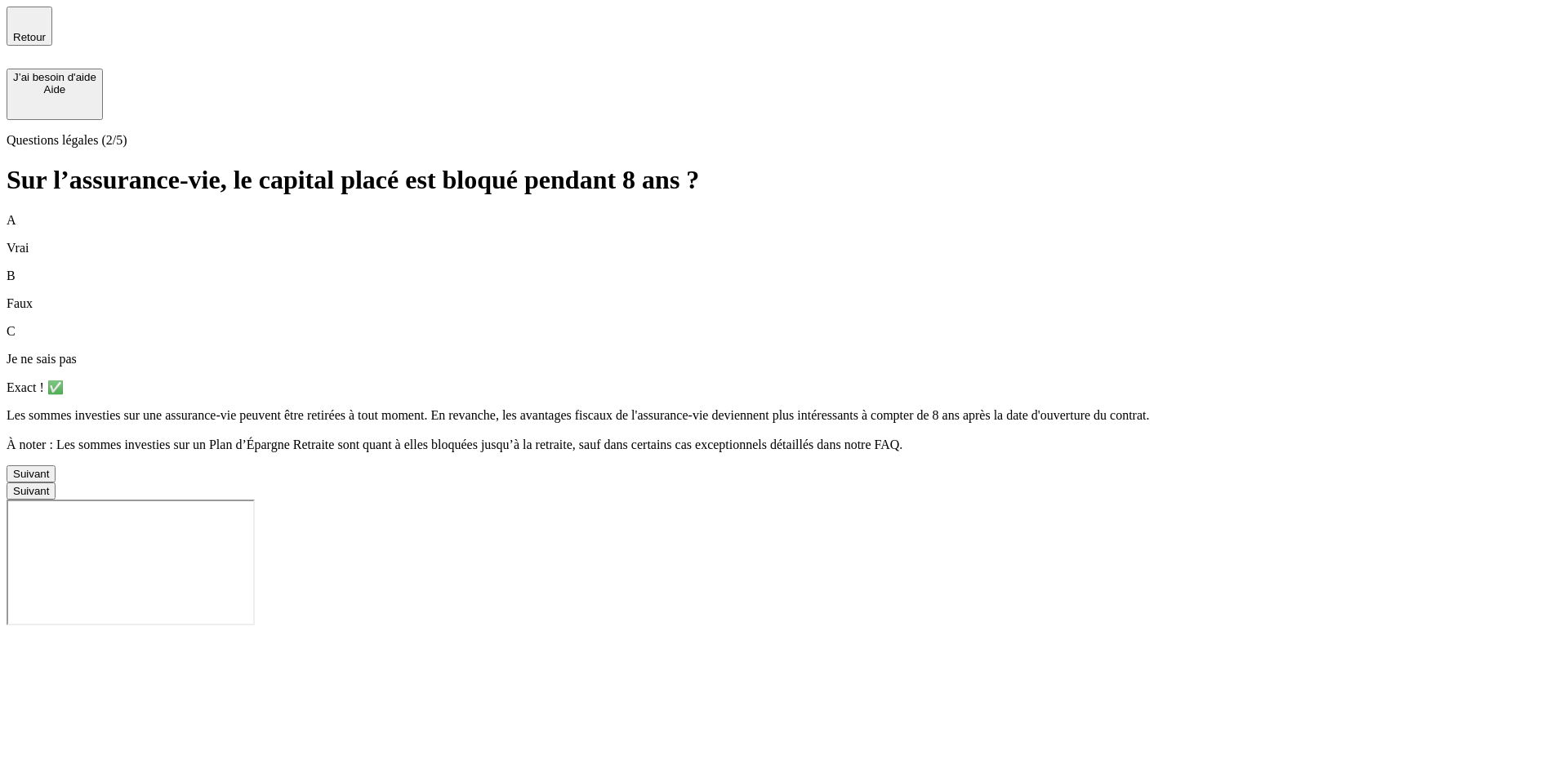 click on "A Vrai" at bounding box center [784, 234] 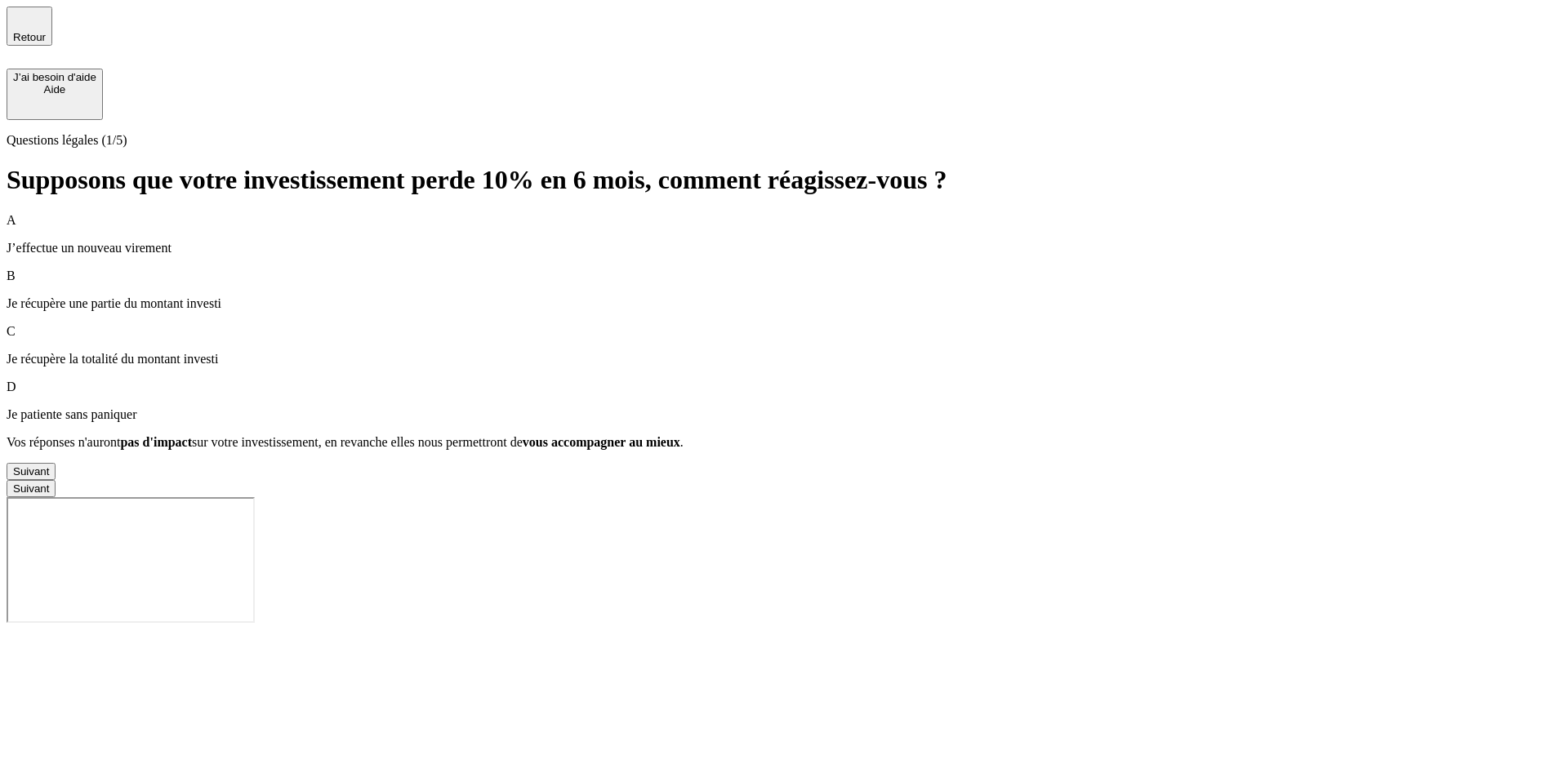 click on "Je récupère une partie du montant investi" at bounding box center [784, 304] 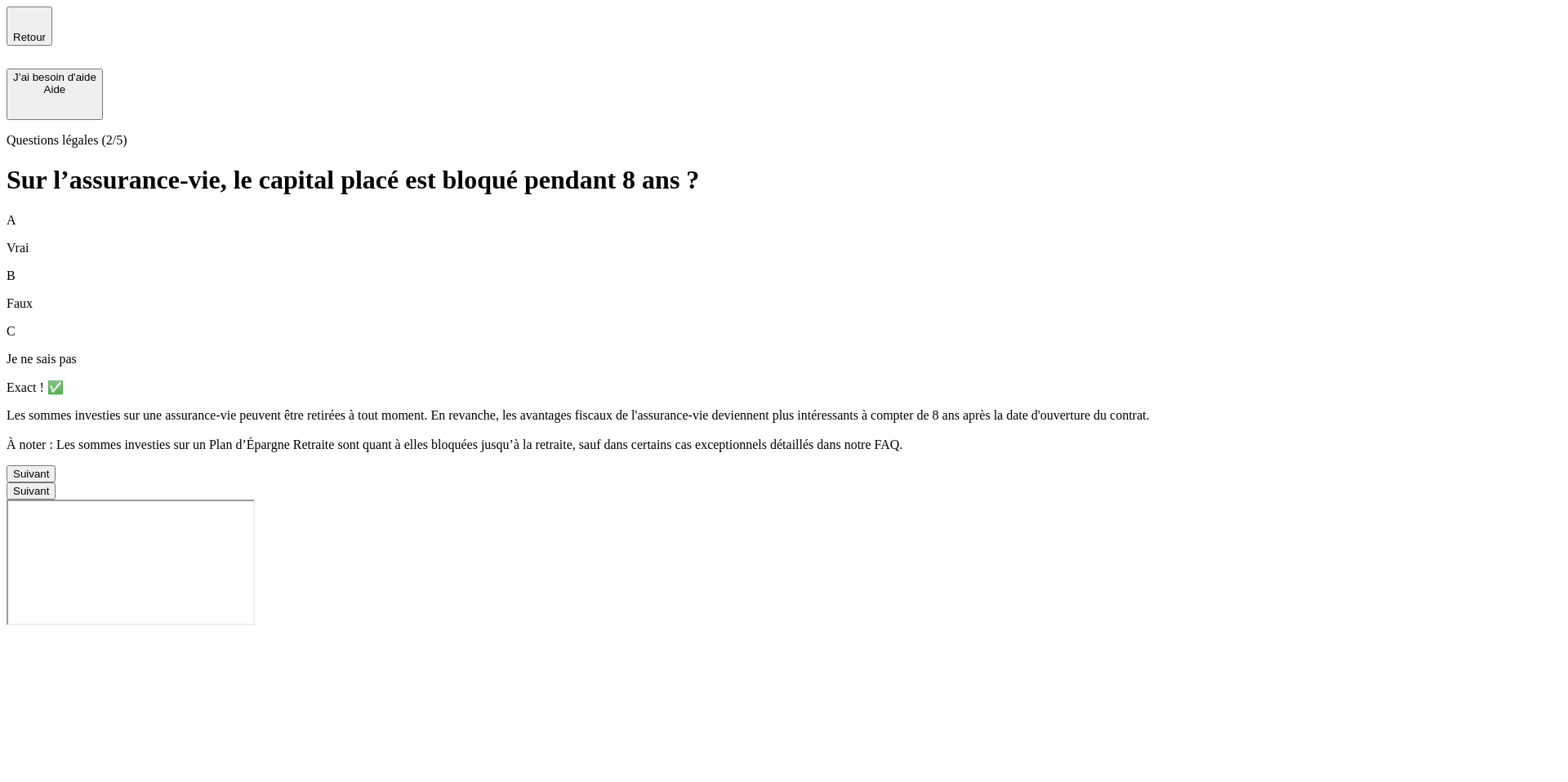 click on "Je ne sais pas" at bounding box center [784, 359] 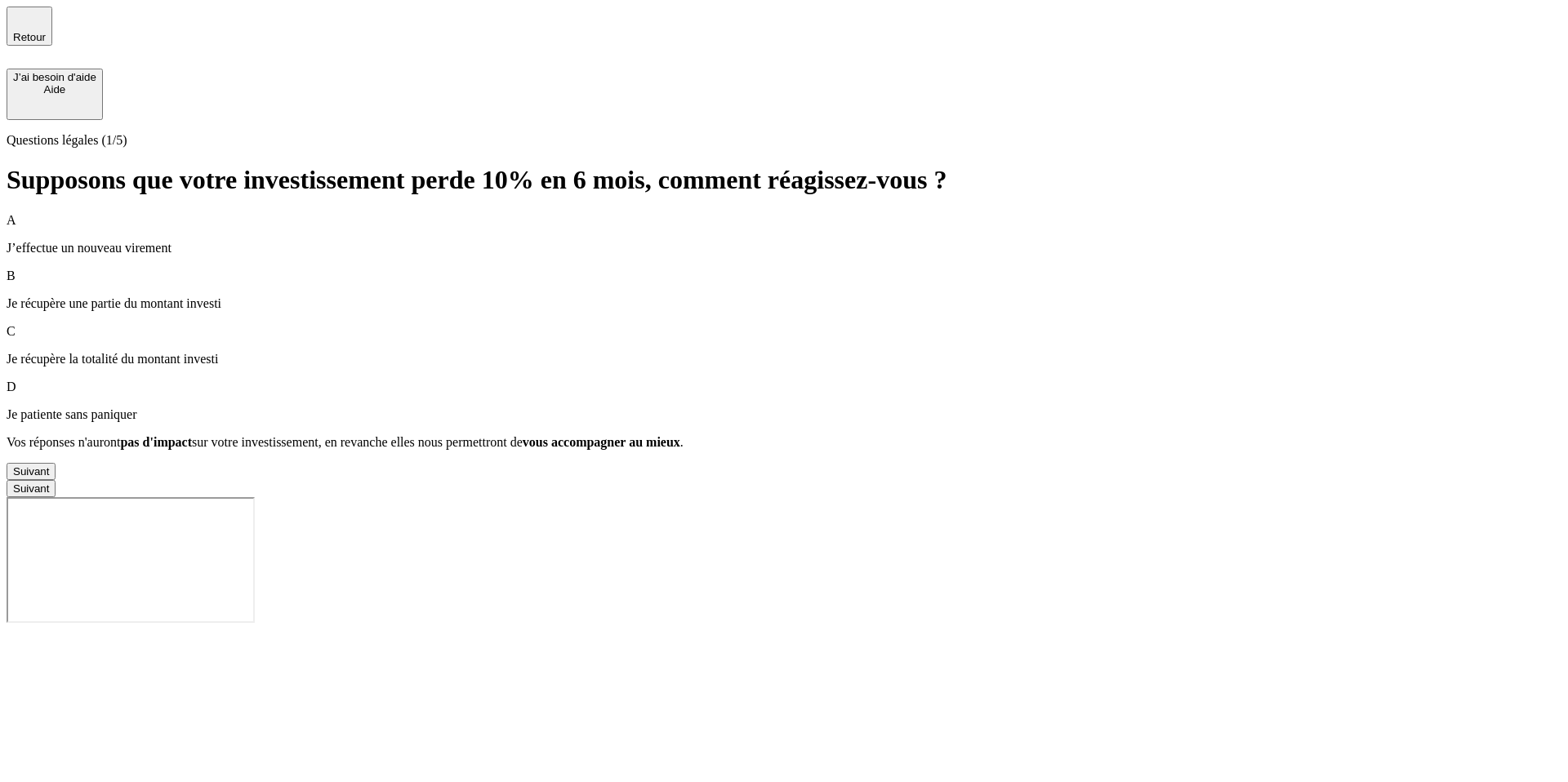 click 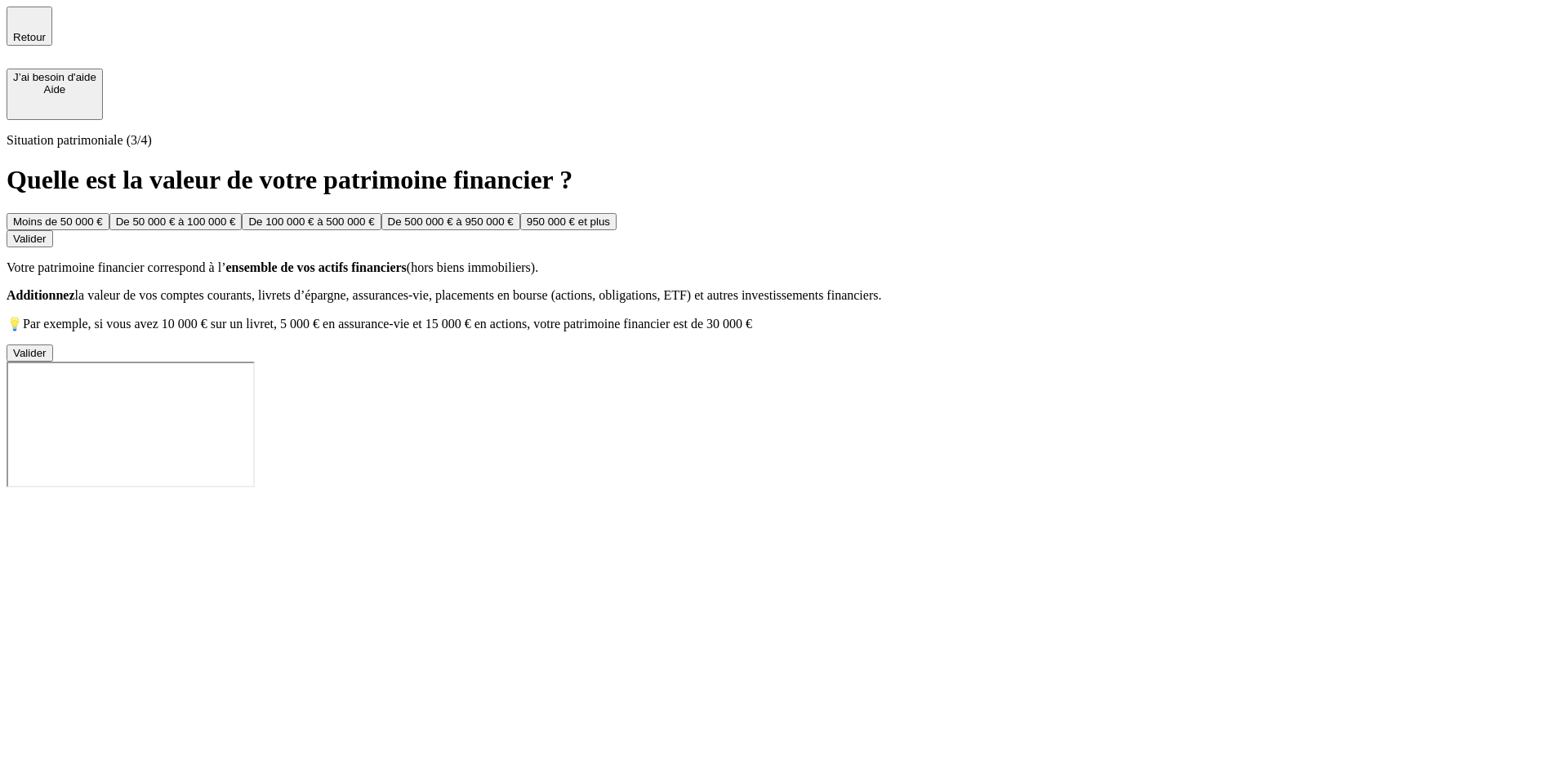 click on "Moins de 50 000 €" at bounding box center [58, 221] 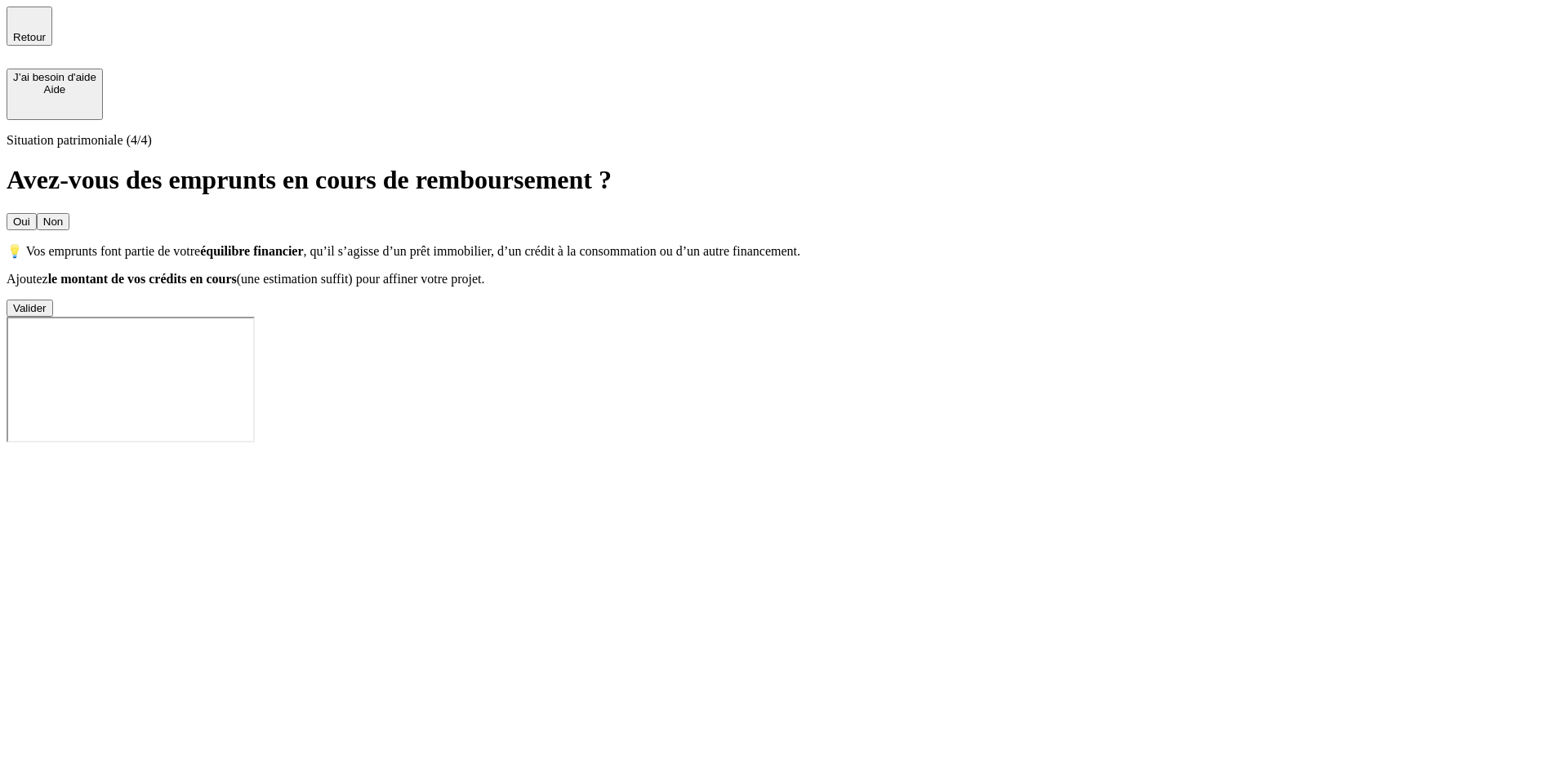click on "Oui" at bounding box center (21, 221) 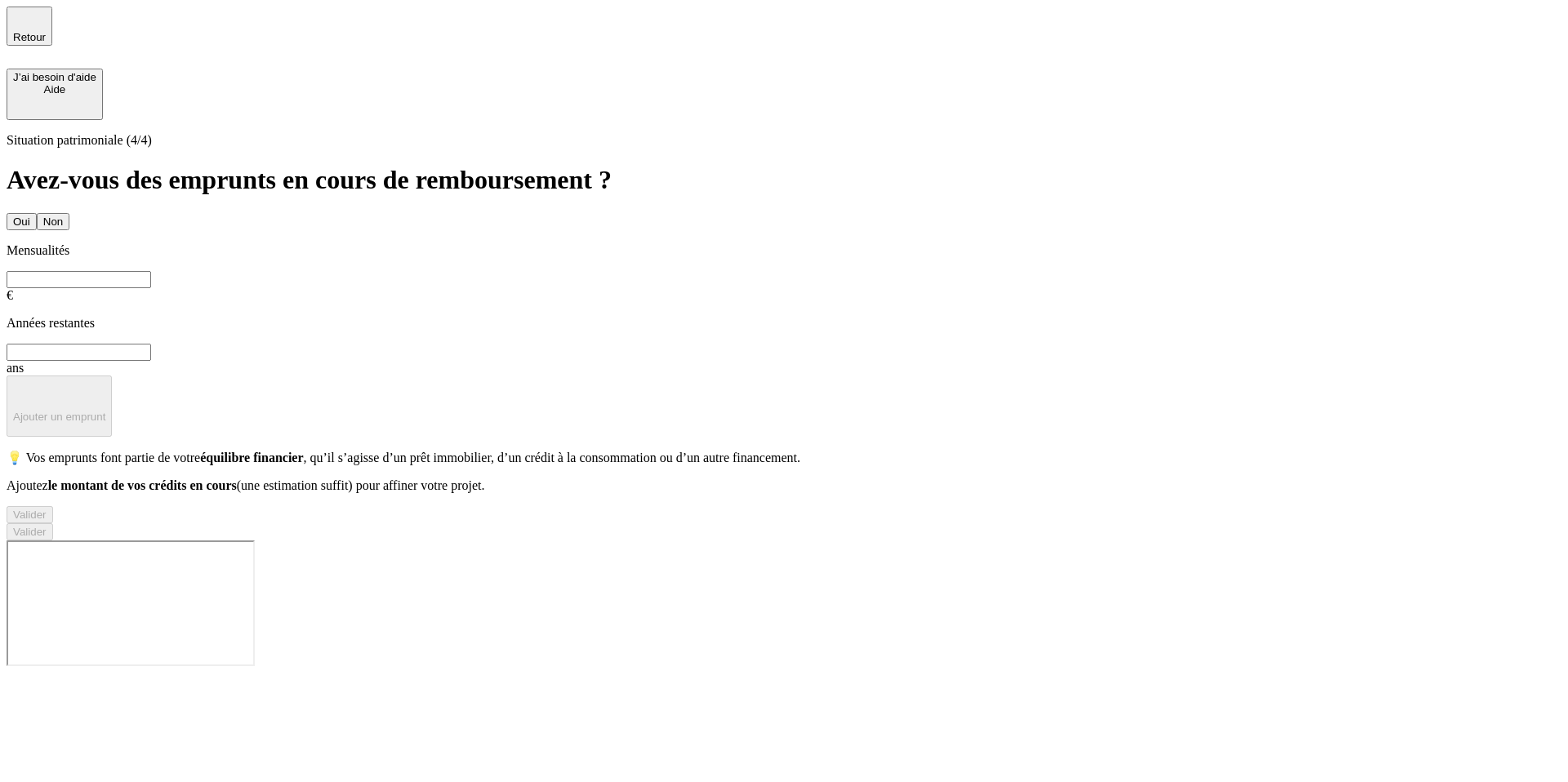 click at bounding box center [78, 279] 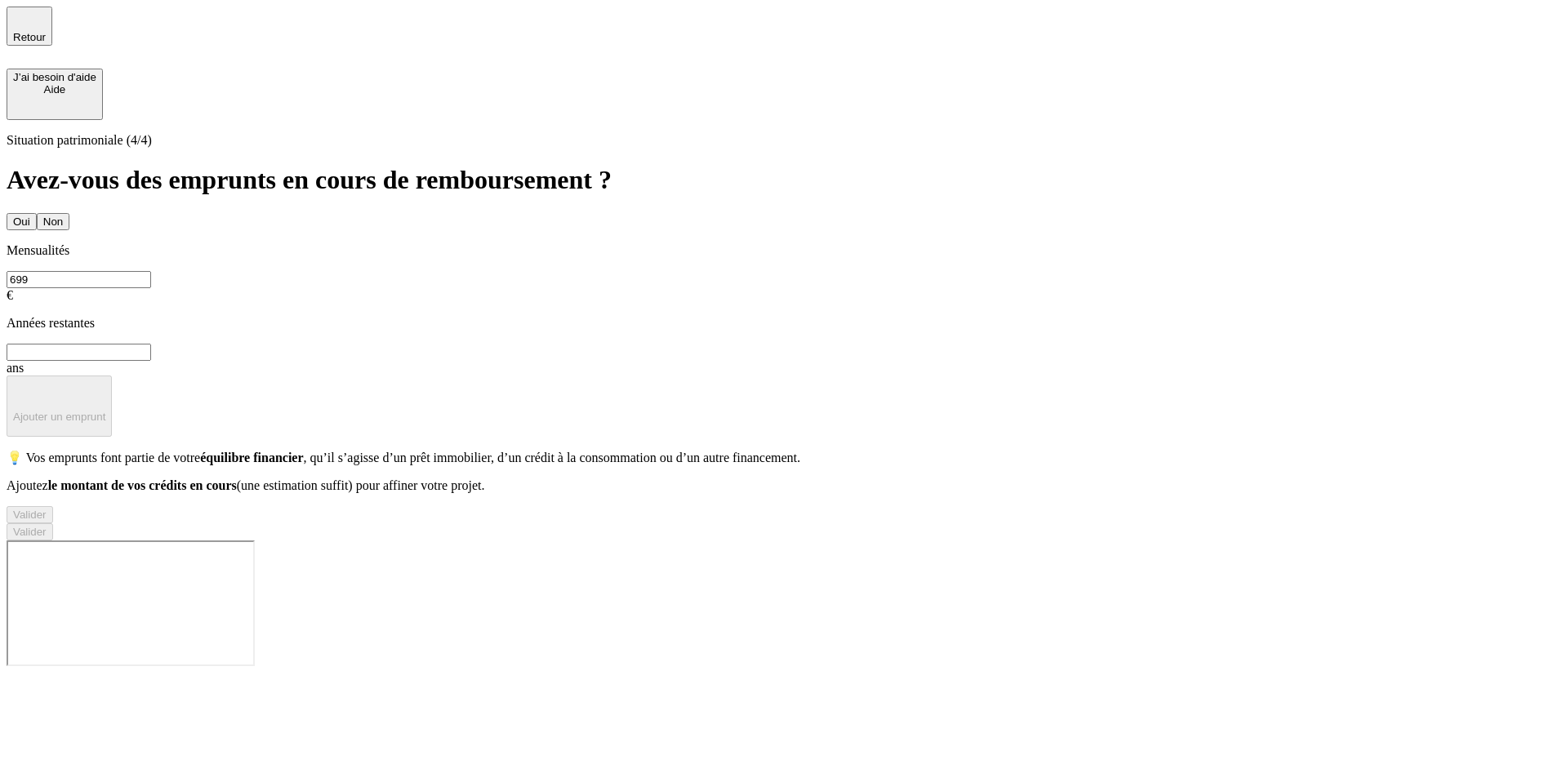 type on "699" 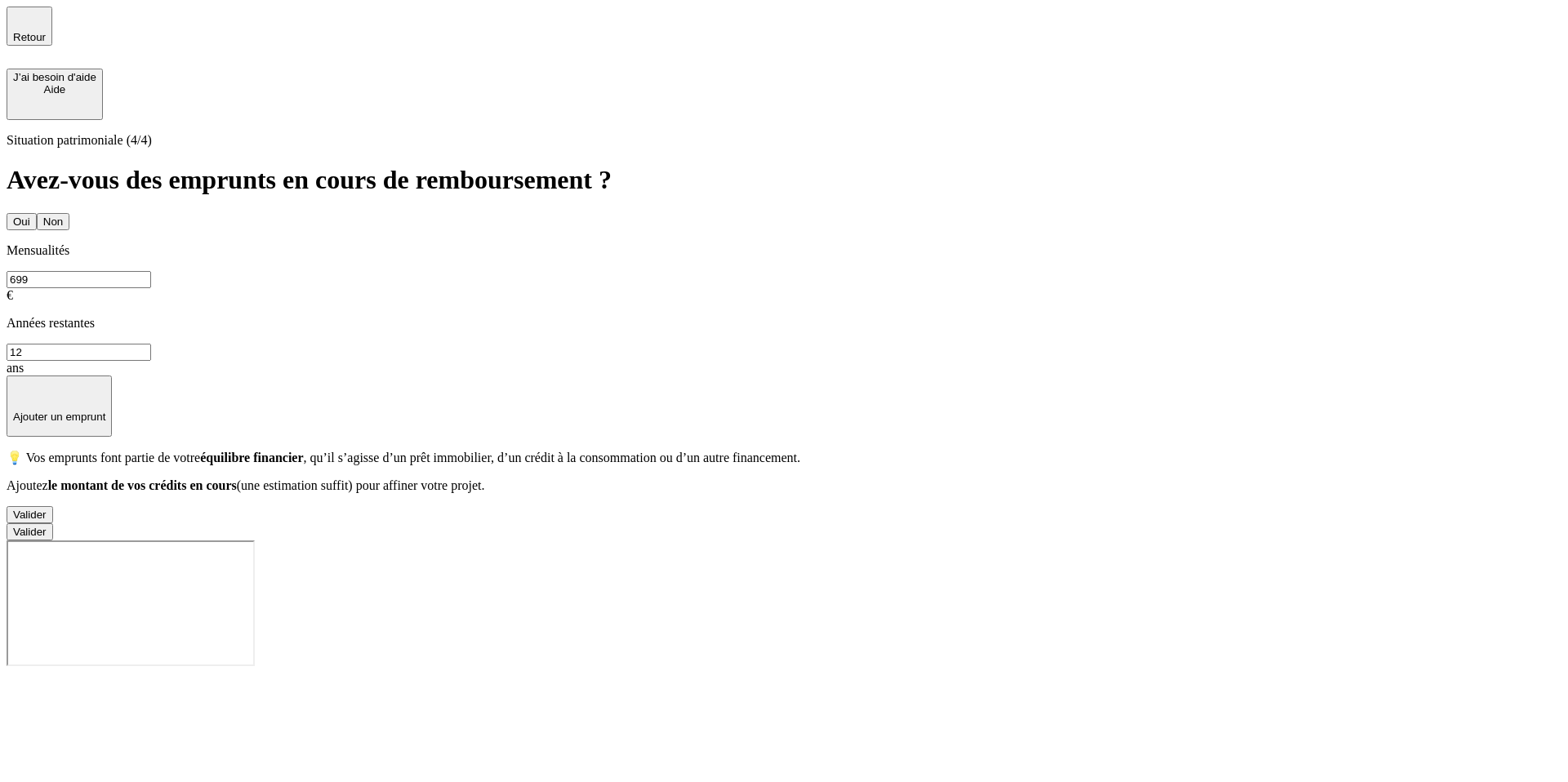 type on "12" 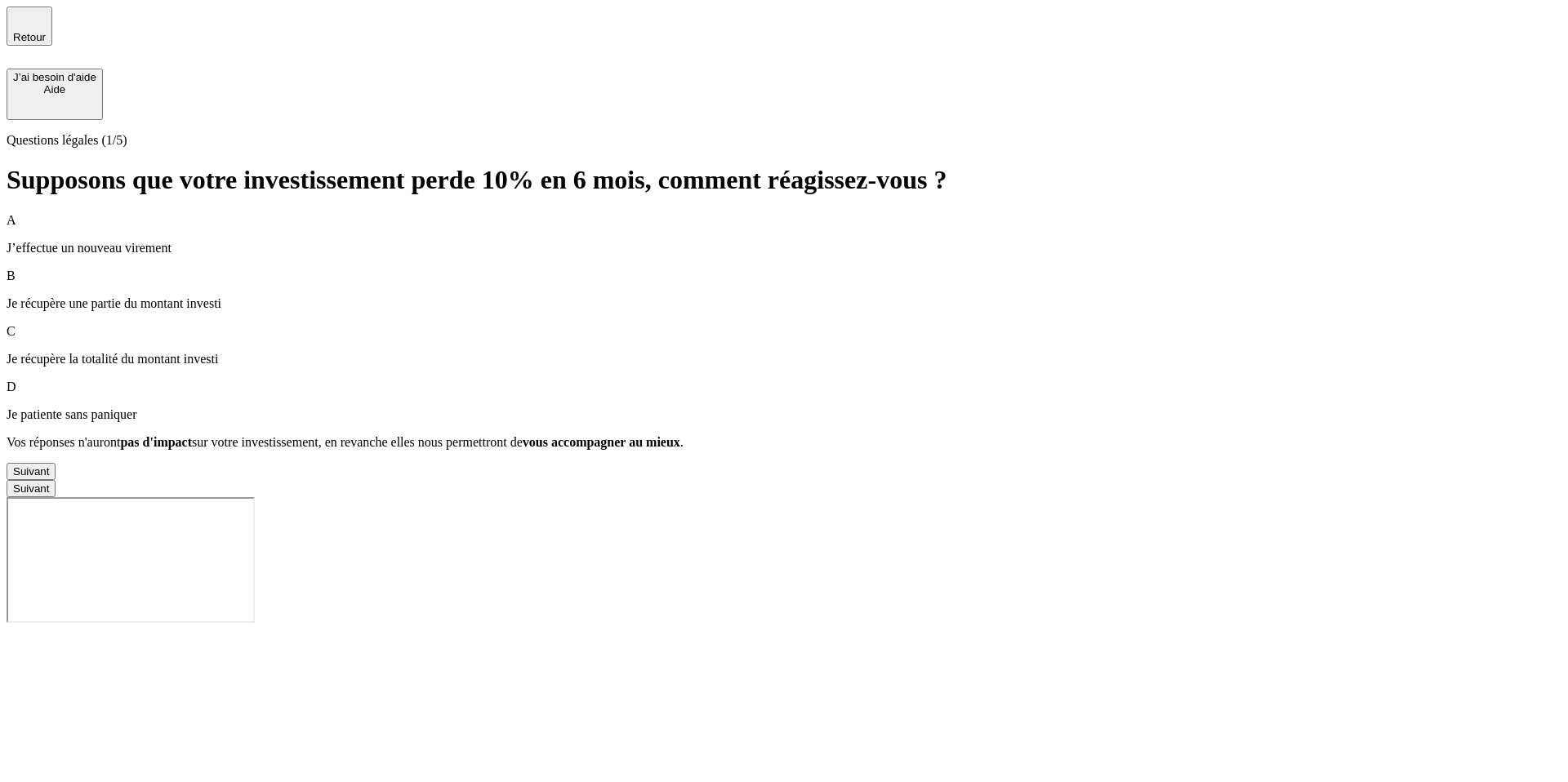 click on "A J’effectue un nouveau virement B Je récupère une partie du montant investi C Je récupère la totalité du montant investi D Je patiente sans paniquer Vos réponses n'auront  pas d'impact  sur votre investissement, en revanche elles nous permettront de  vous accompagner au mieux . Suivant" at bounding box center (784, 346) 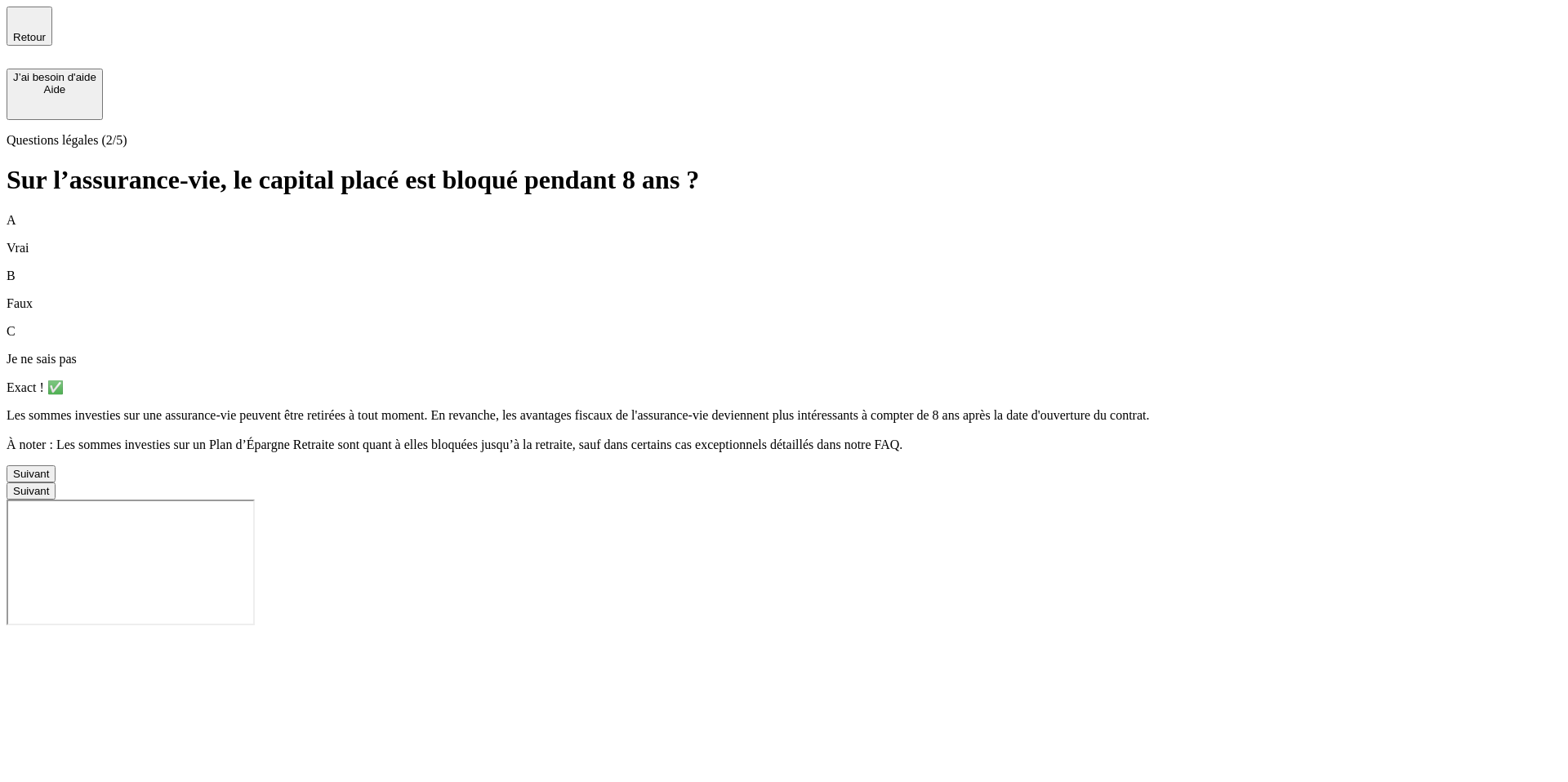 click 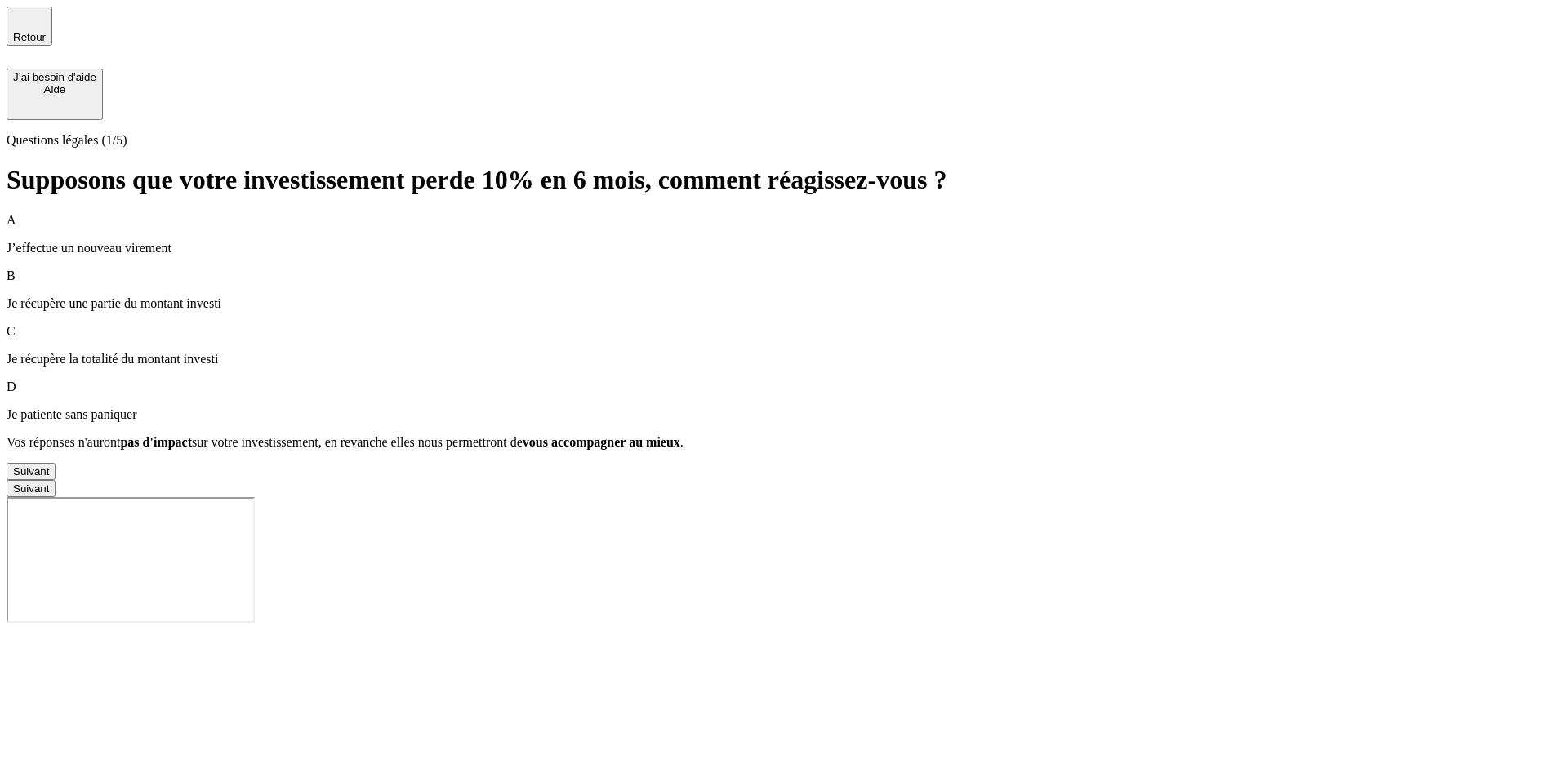 click 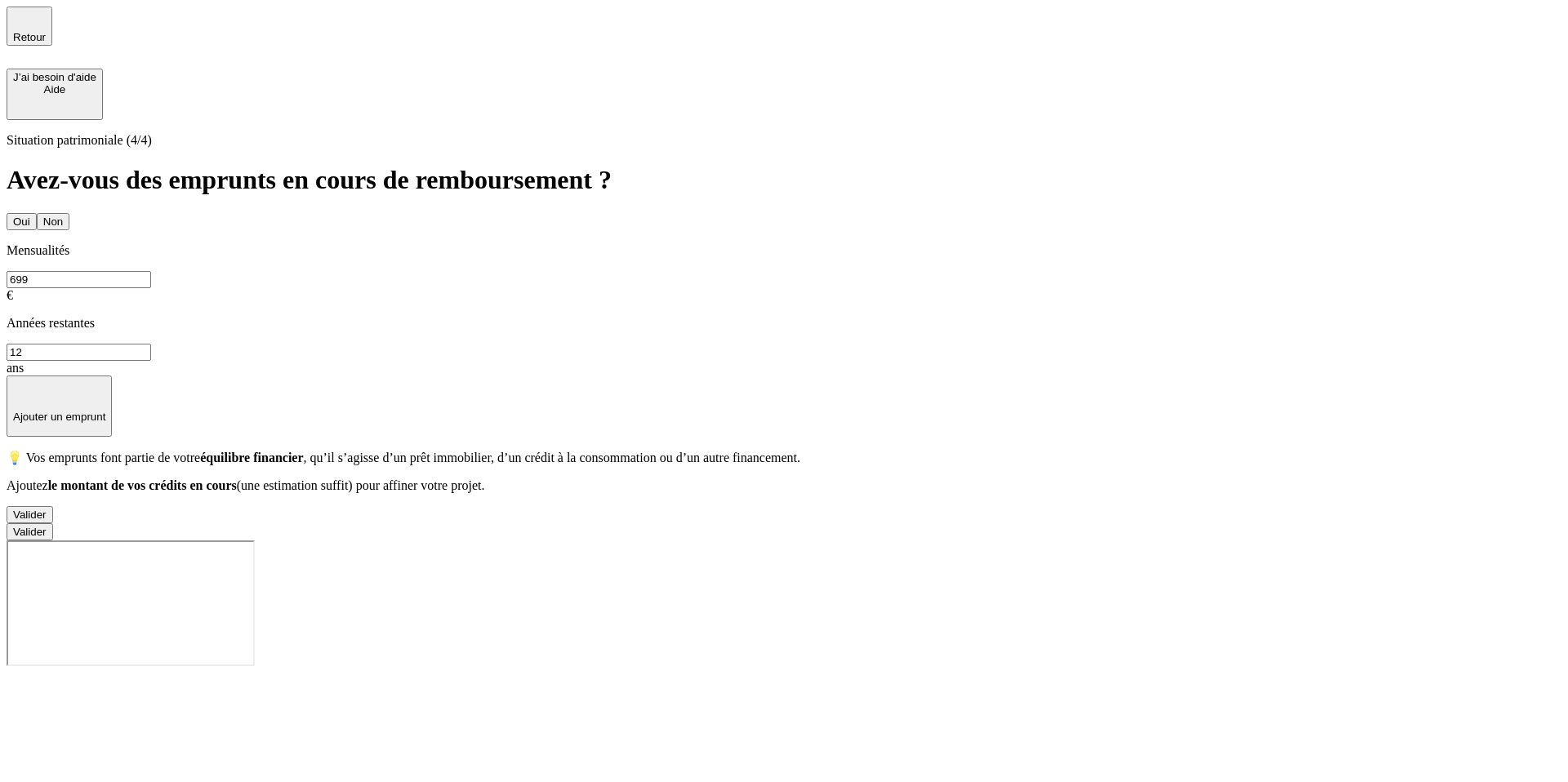 click 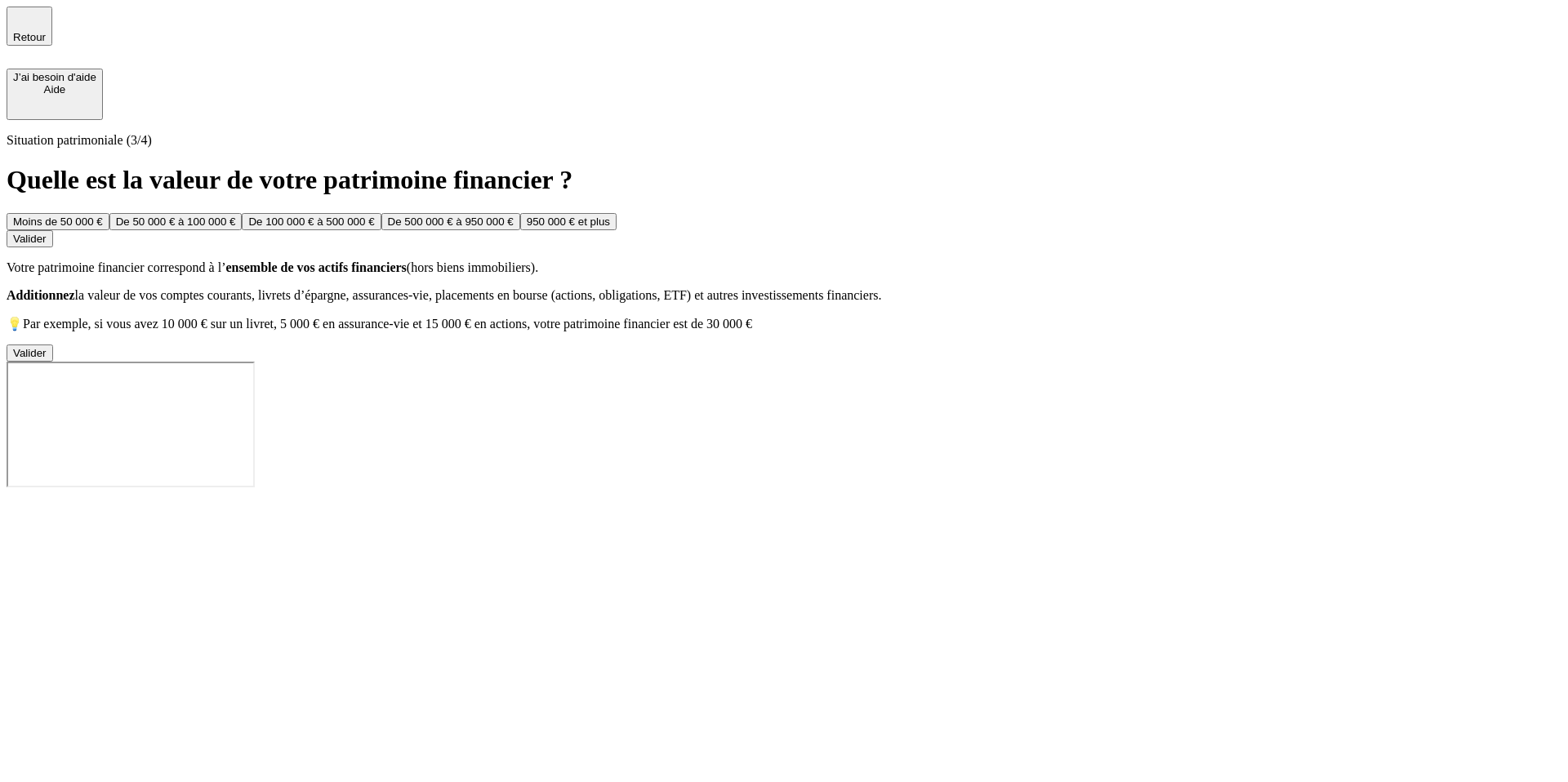 click 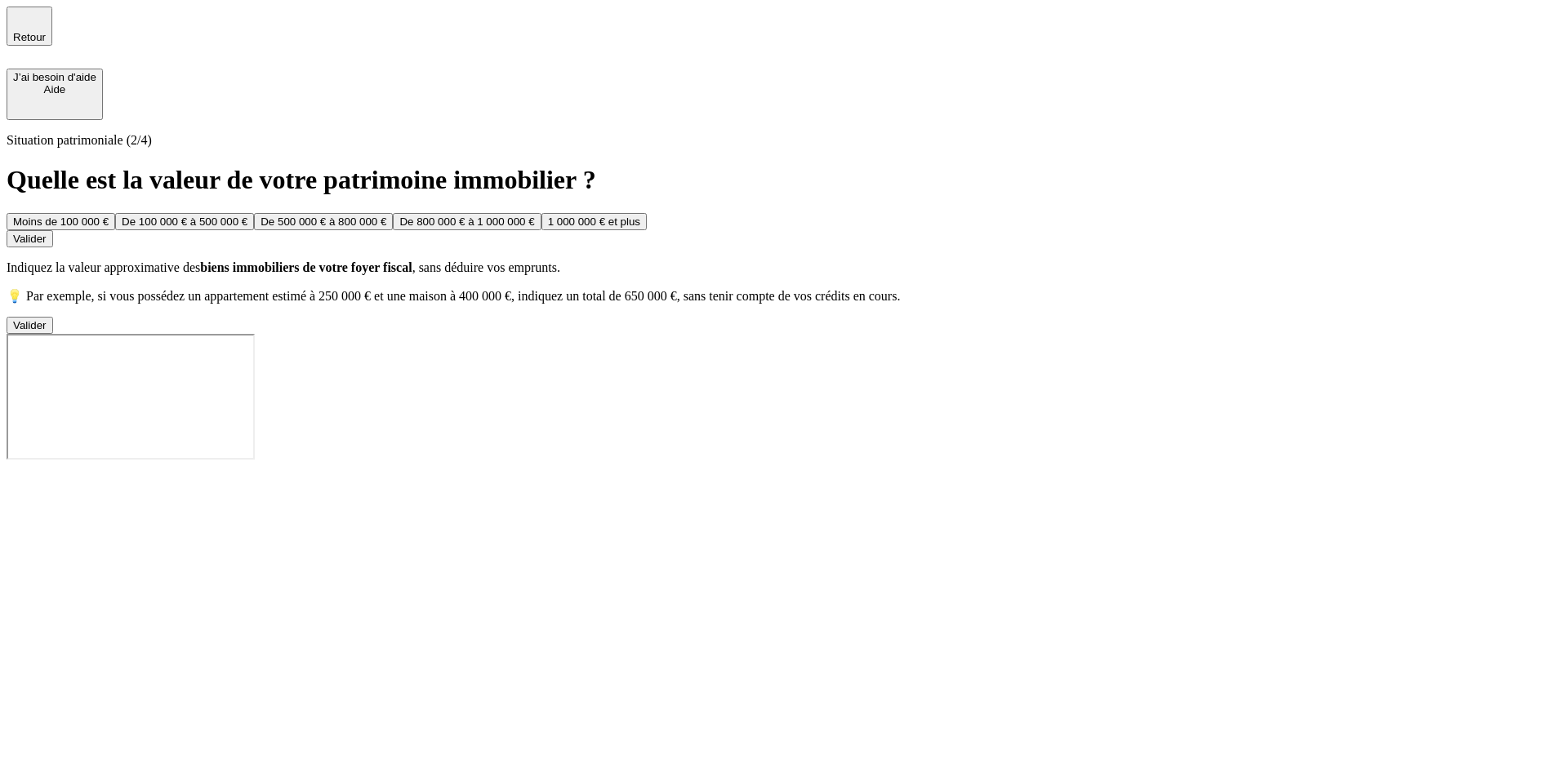 click 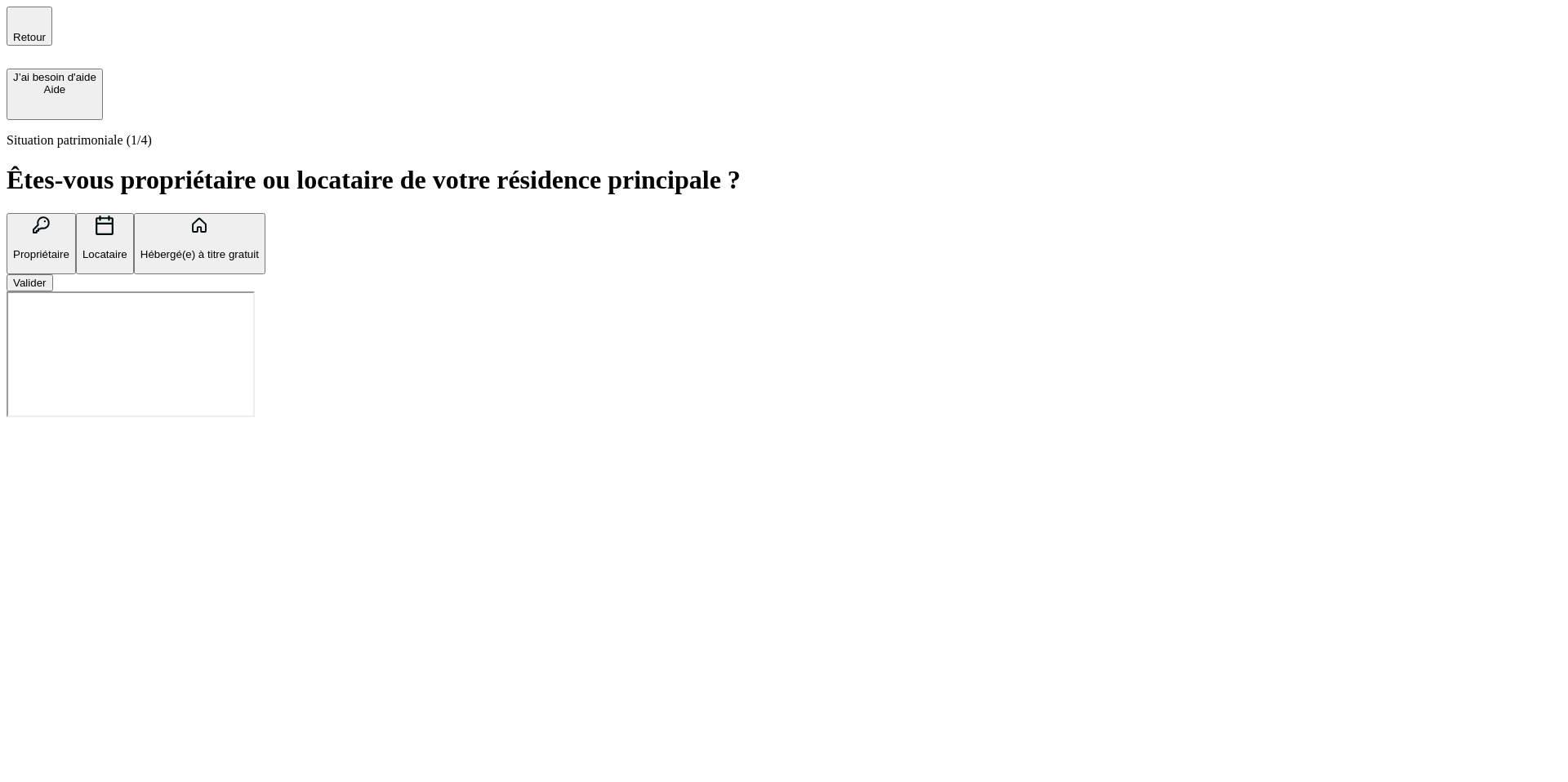 click on "Locataire" at bounding box center (105, 243) 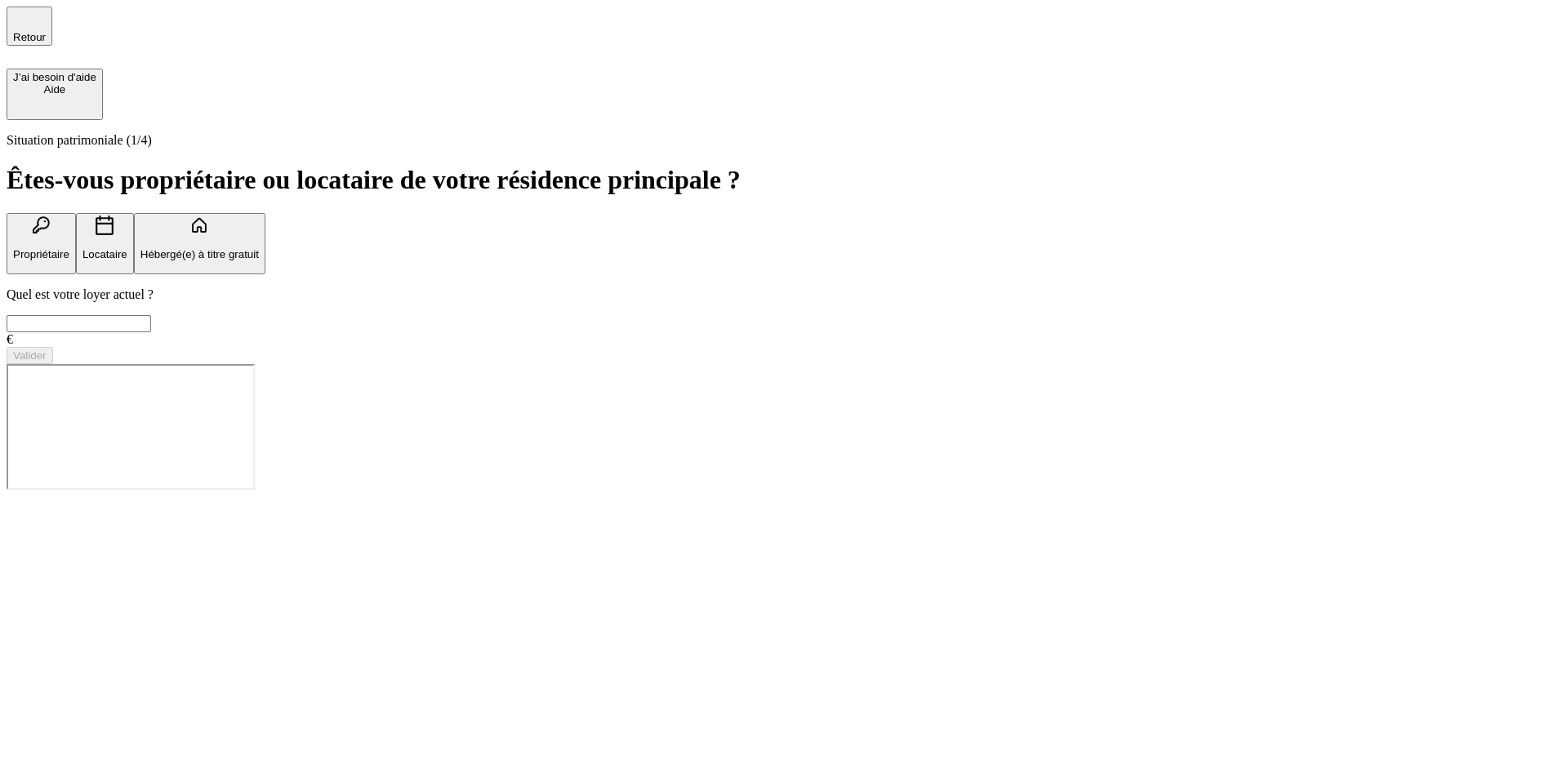 click at bounding box center [78, 323] 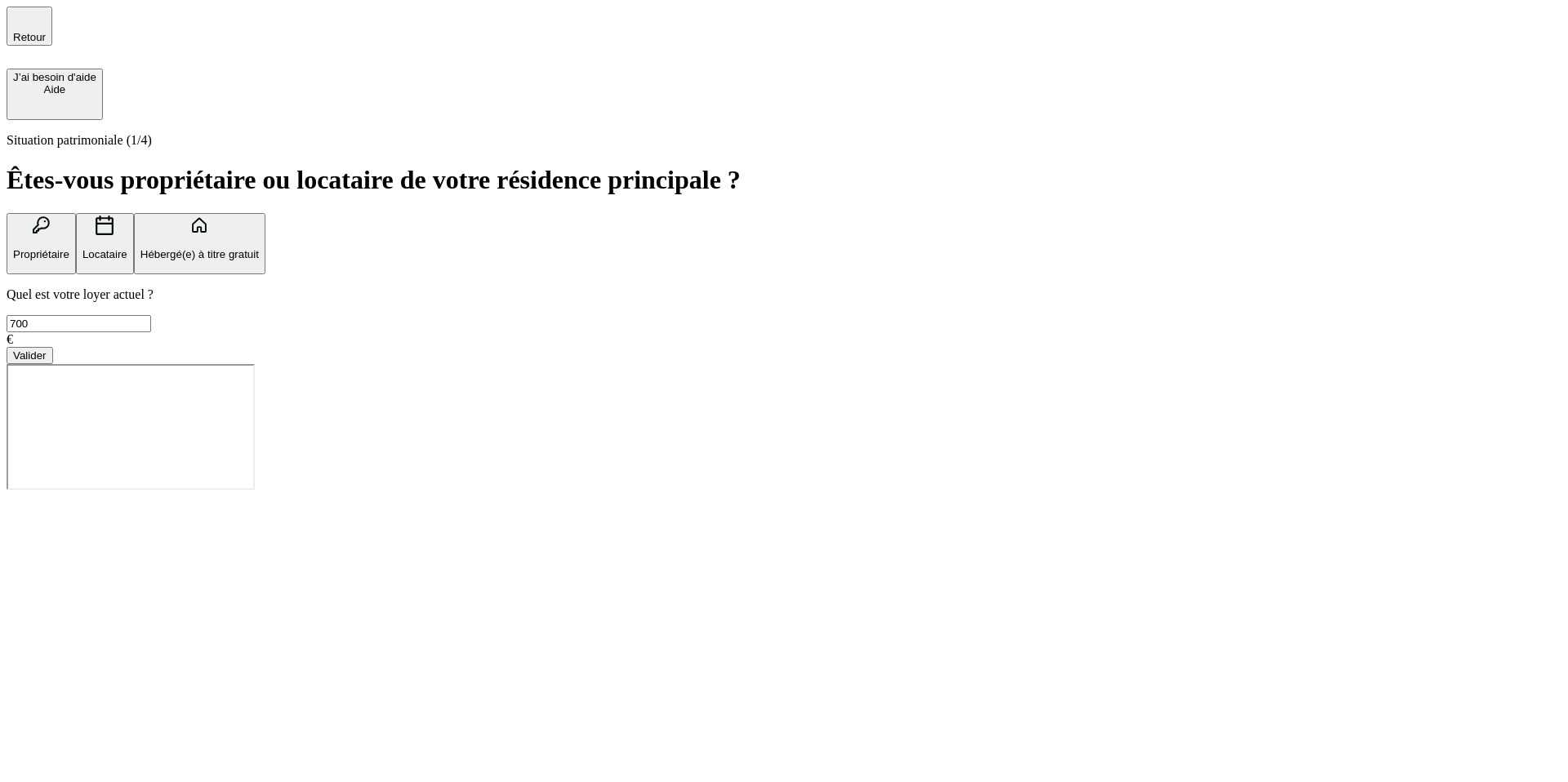 type on "700" 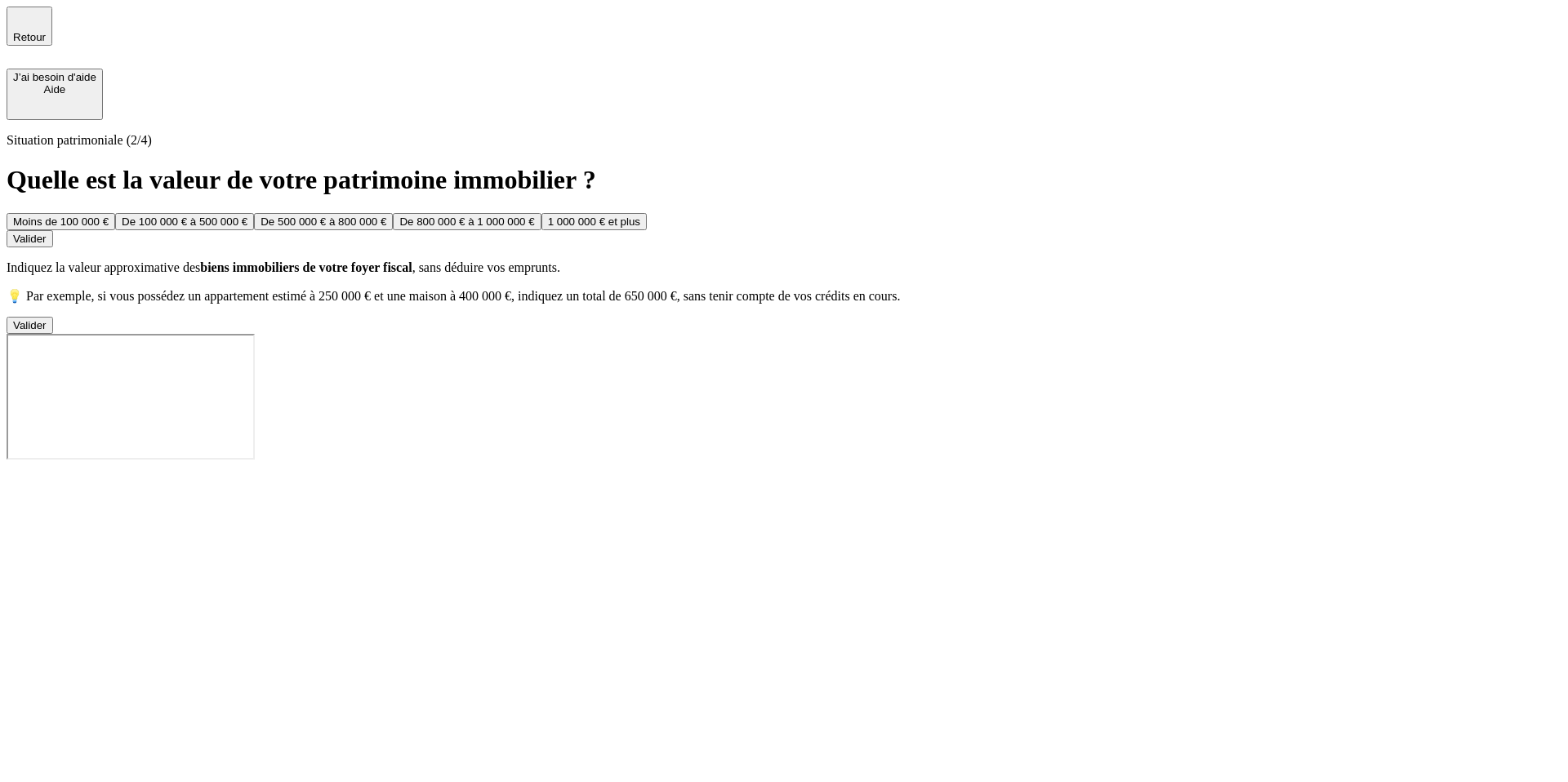 click 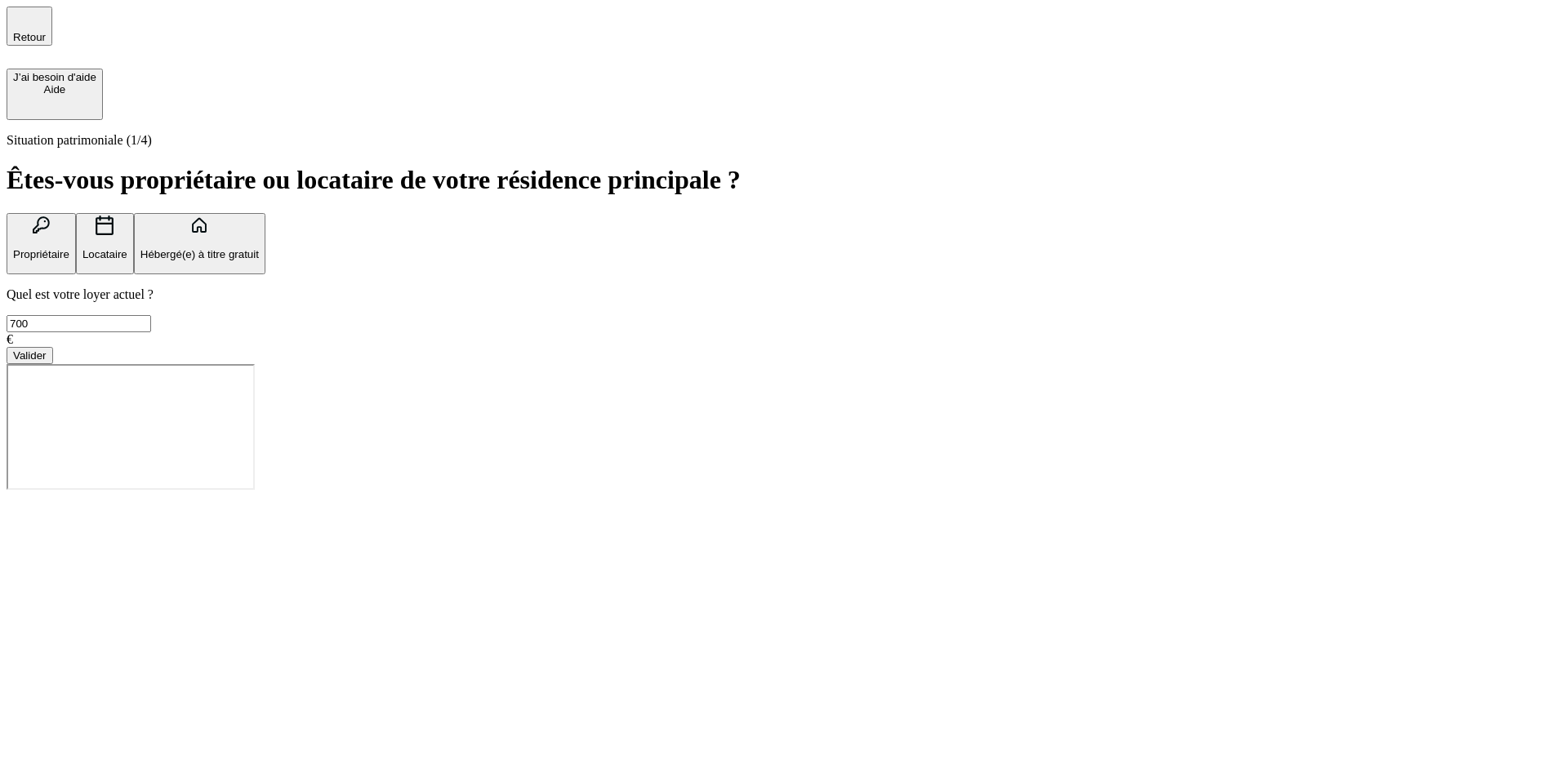 click 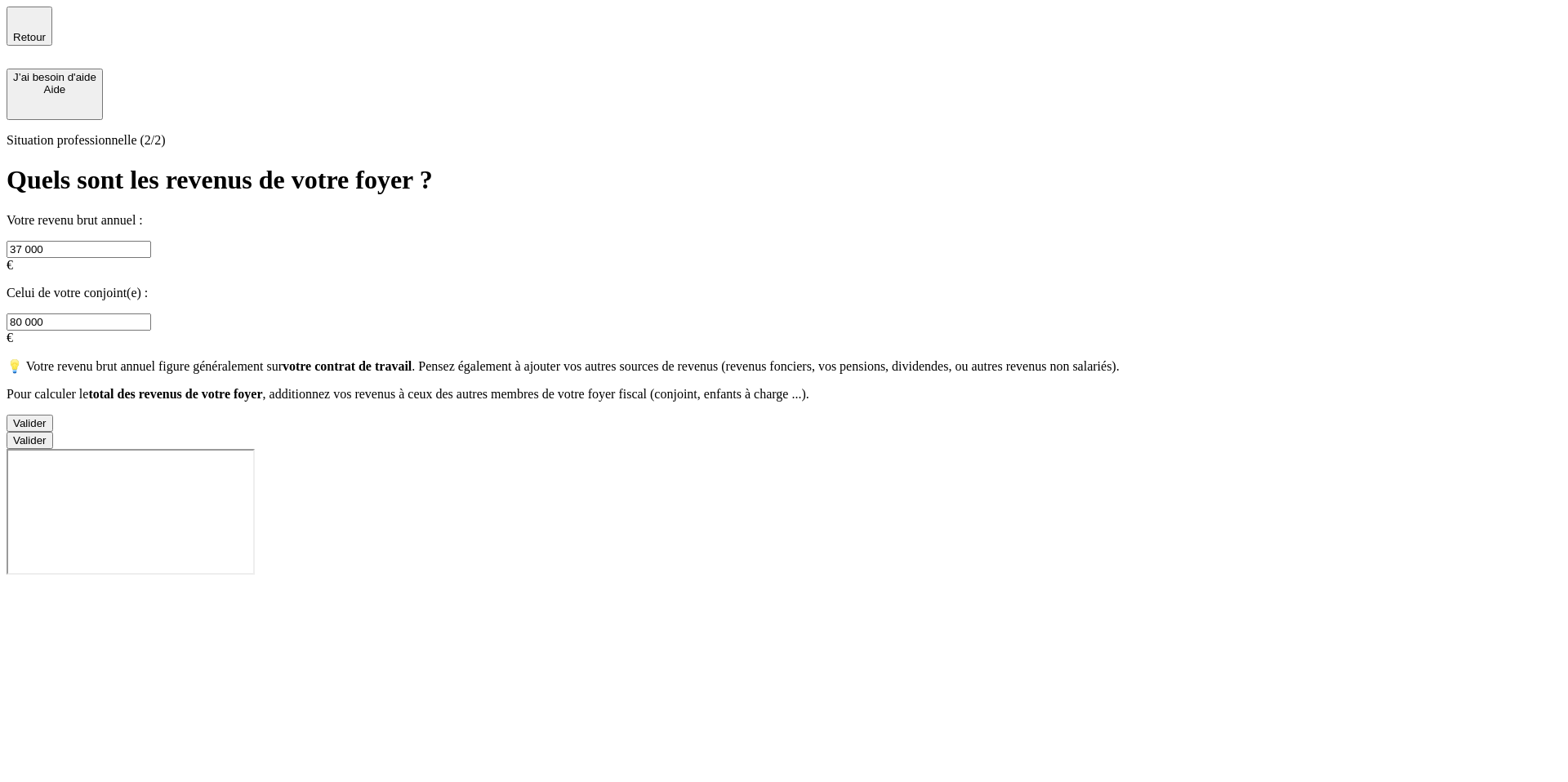 click 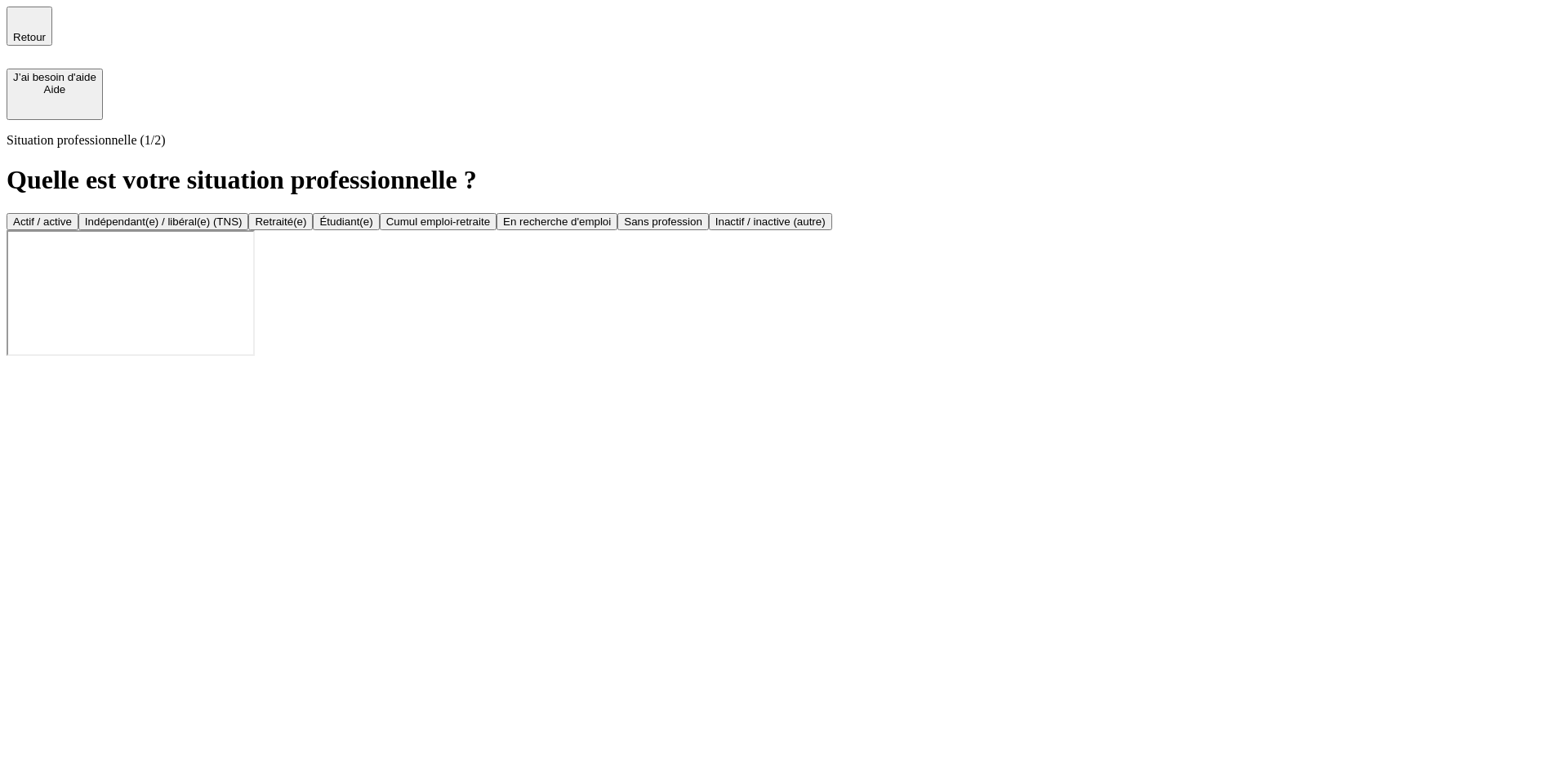 click 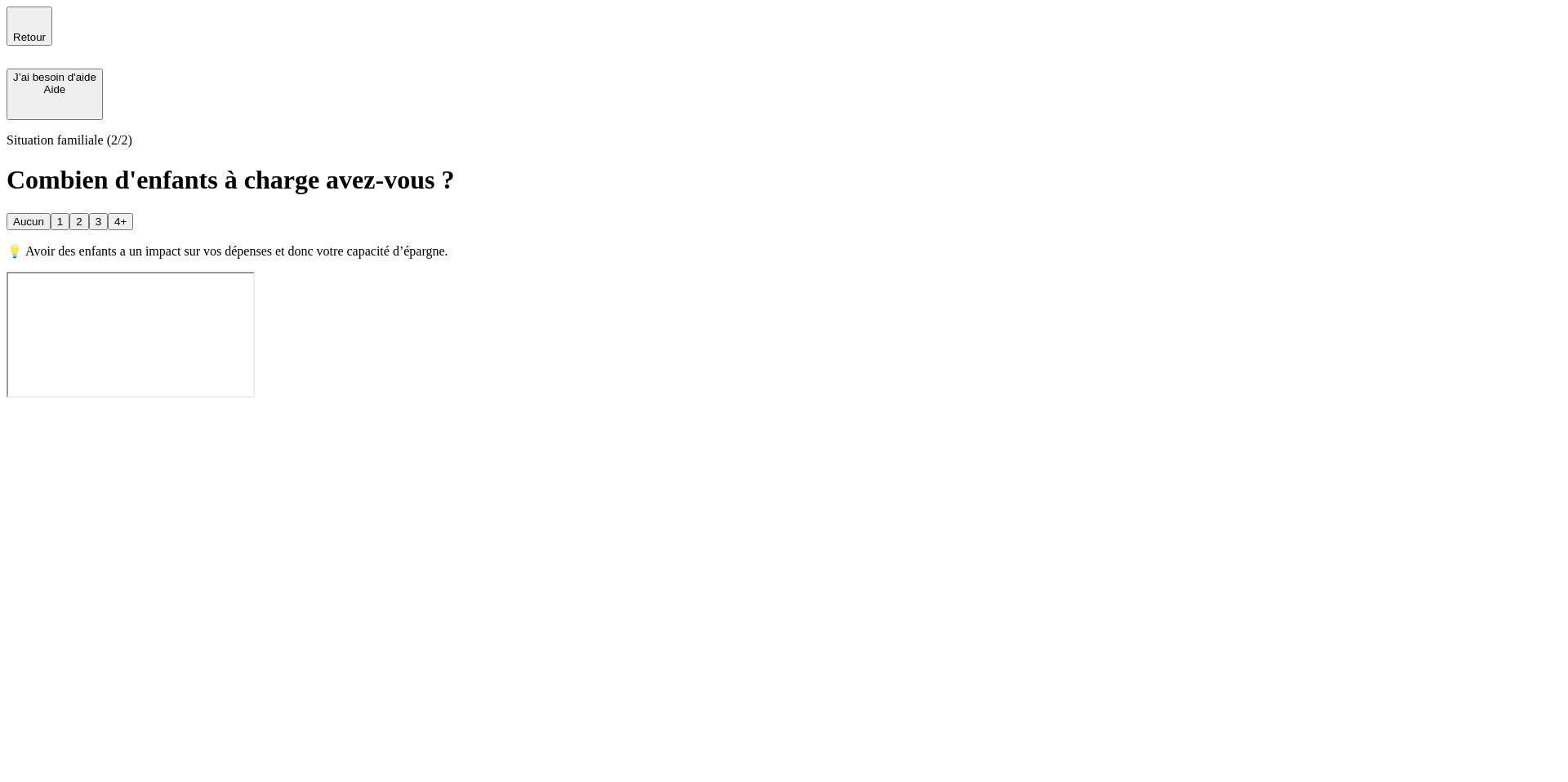 click 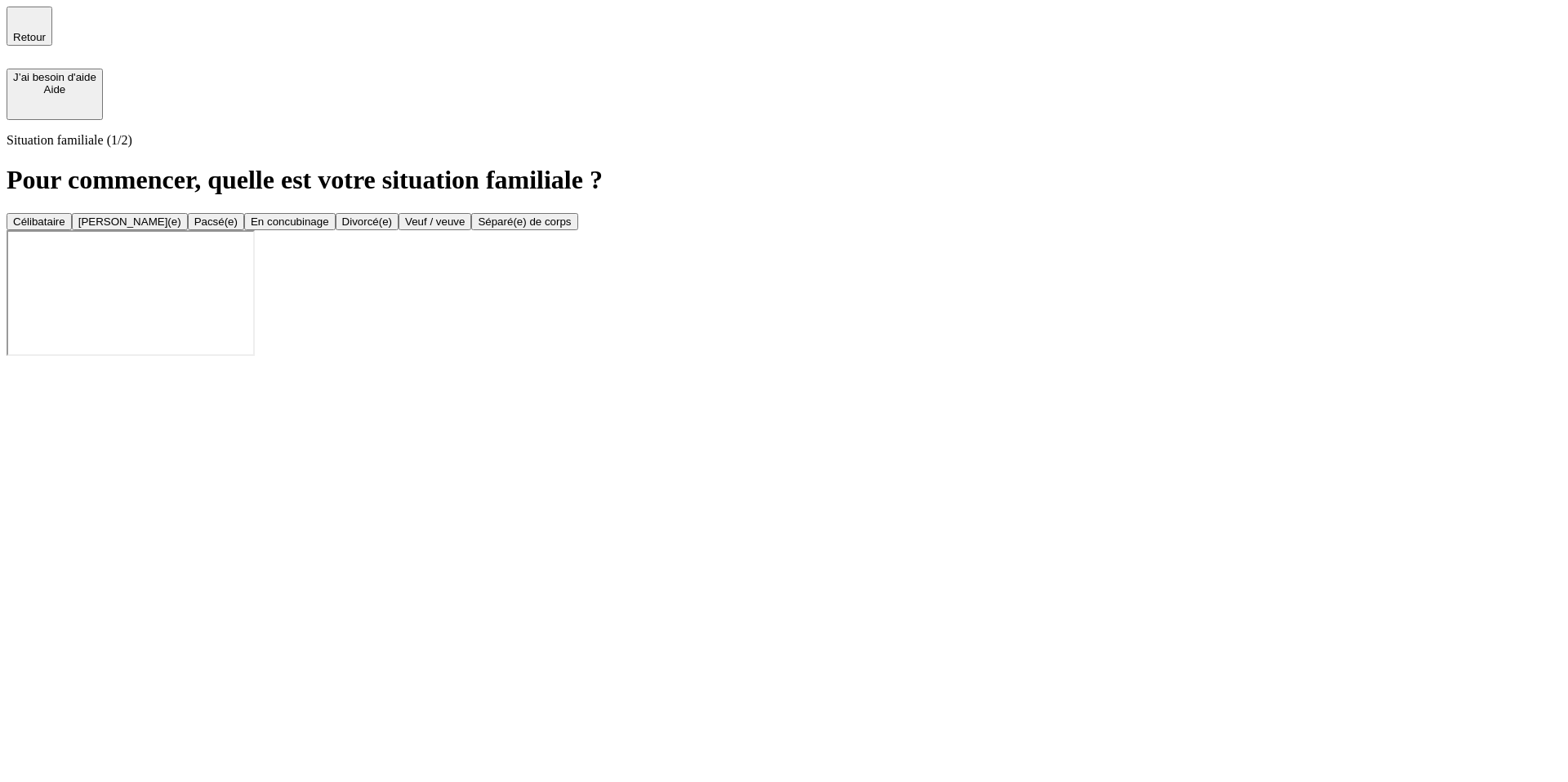 click 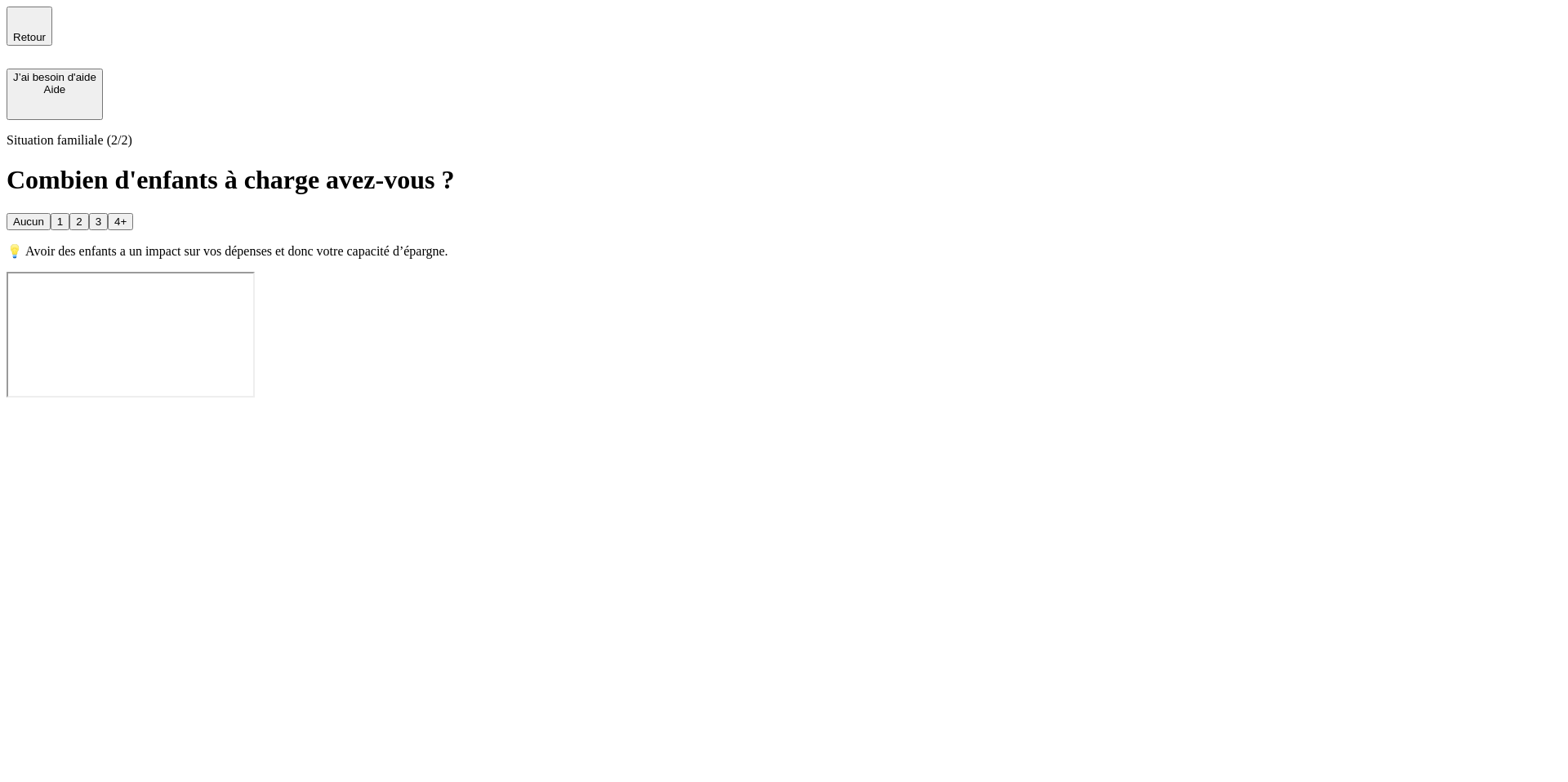 click on "2" at bounding box center [78, 221] 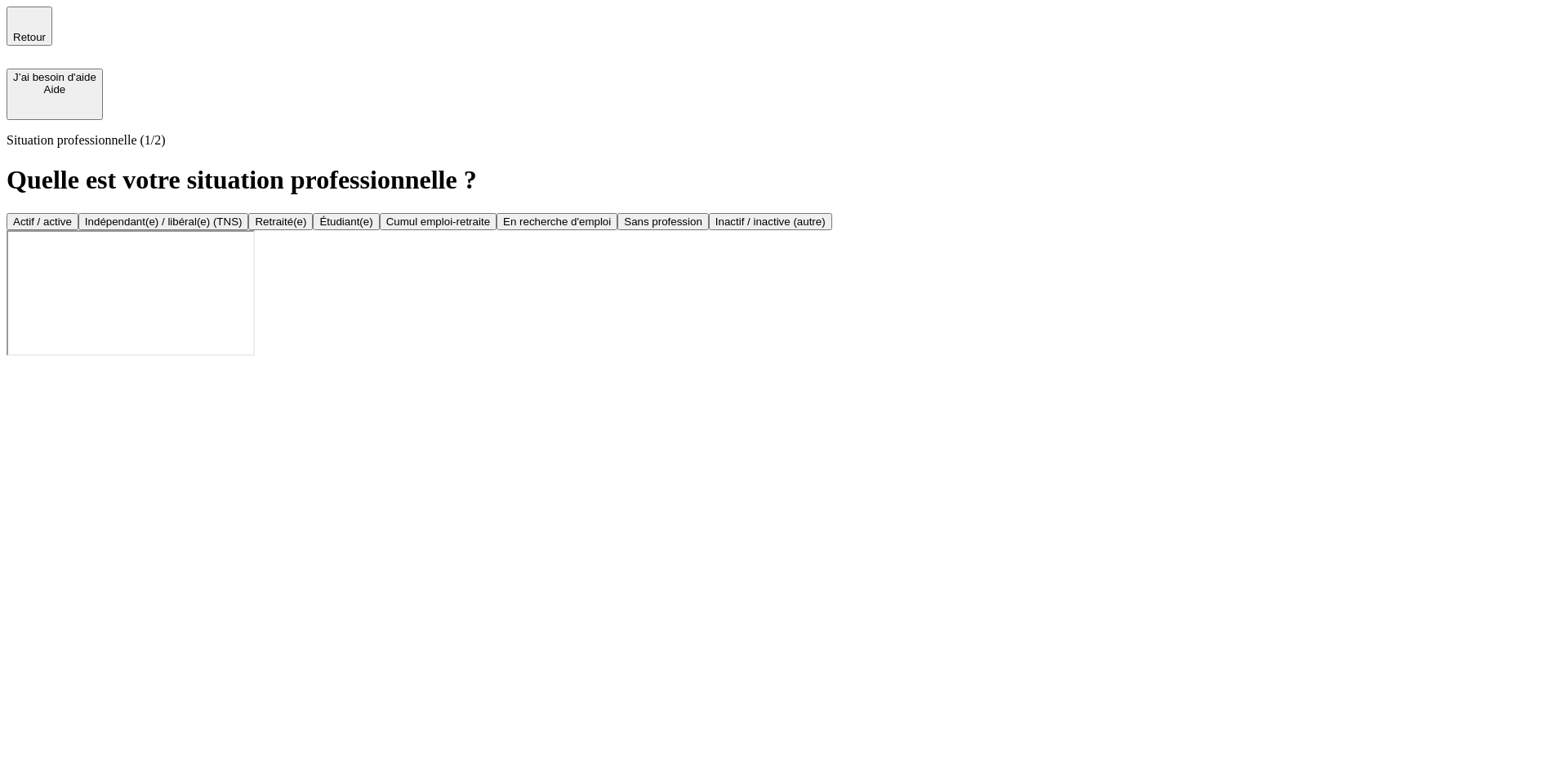 click on "Retour" at bounding box center [29, 37] 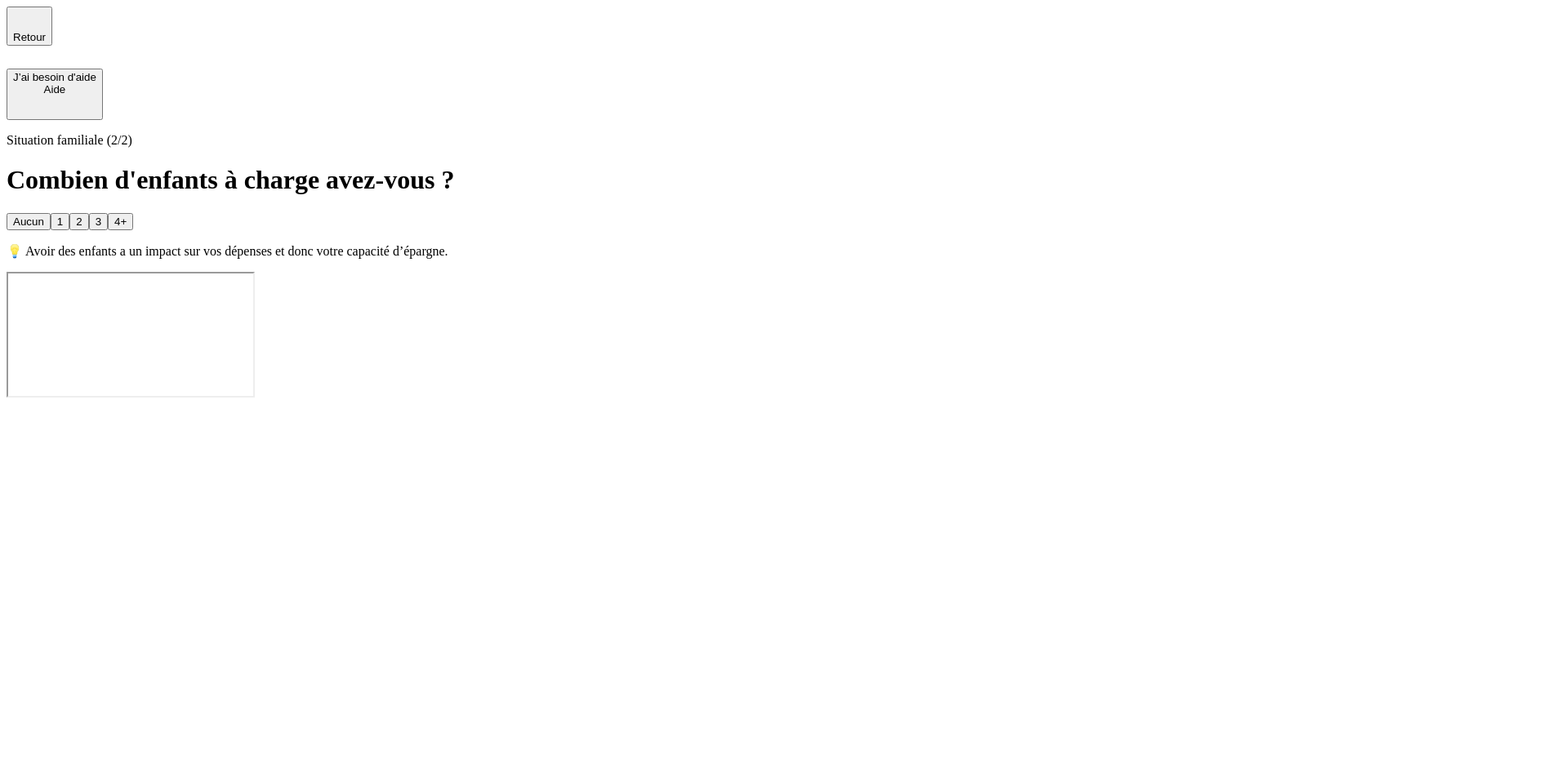 click on "4+" at bounding box center [120, 221] 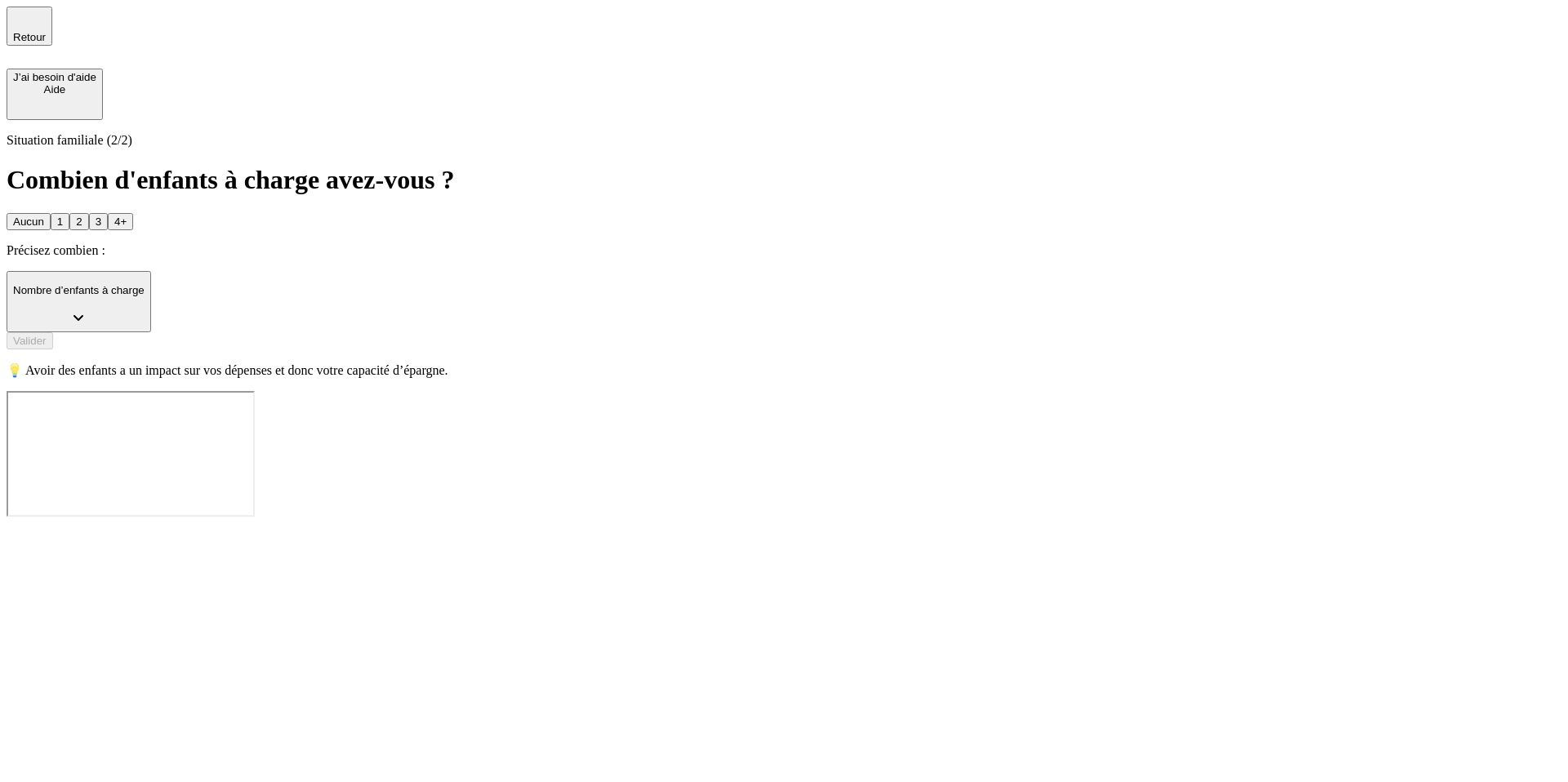 click on "Nombre d’enfants à charge" at bounding box center [78, 301] 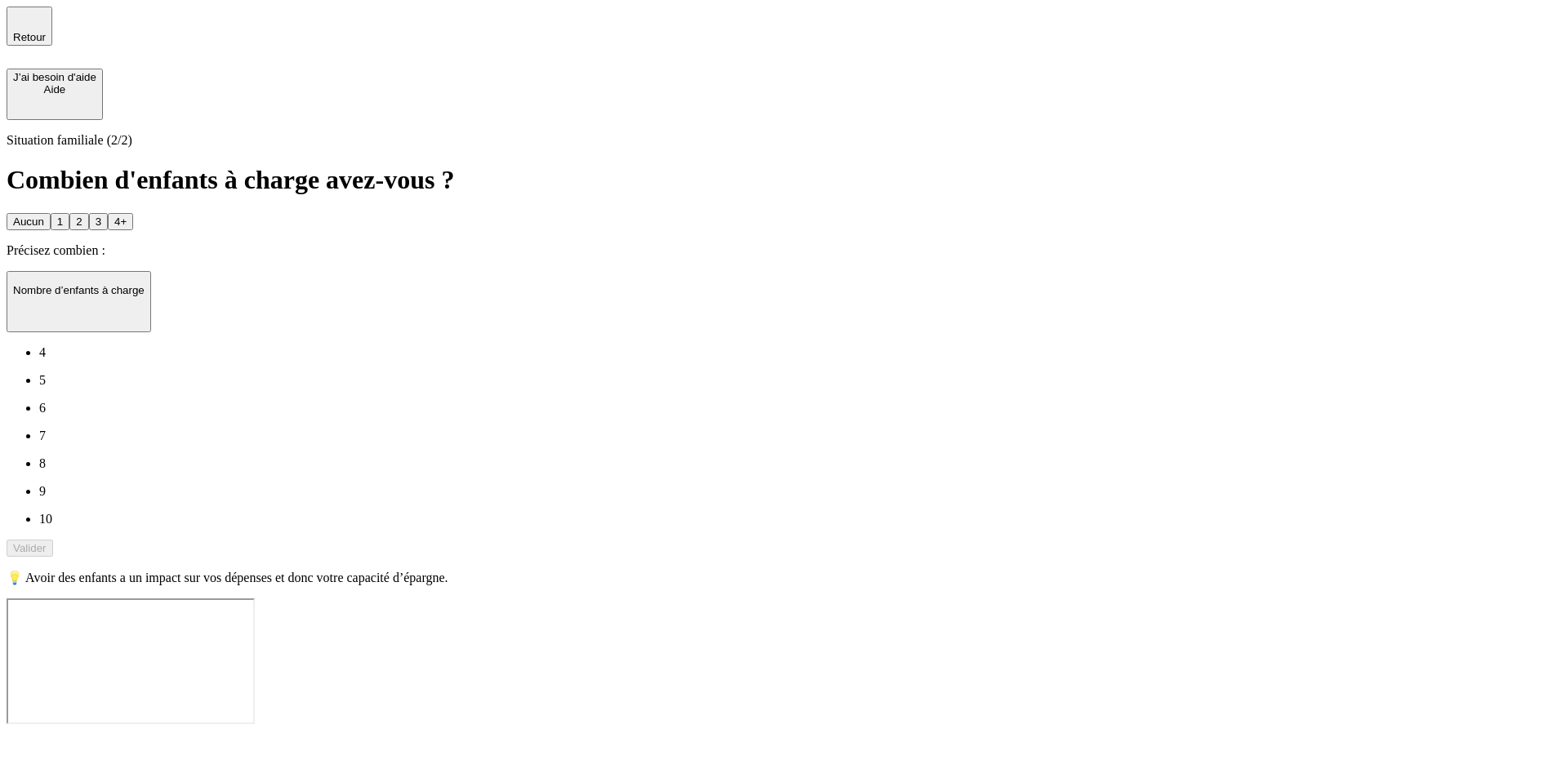 click on "10" at bounding box center [800, 519] 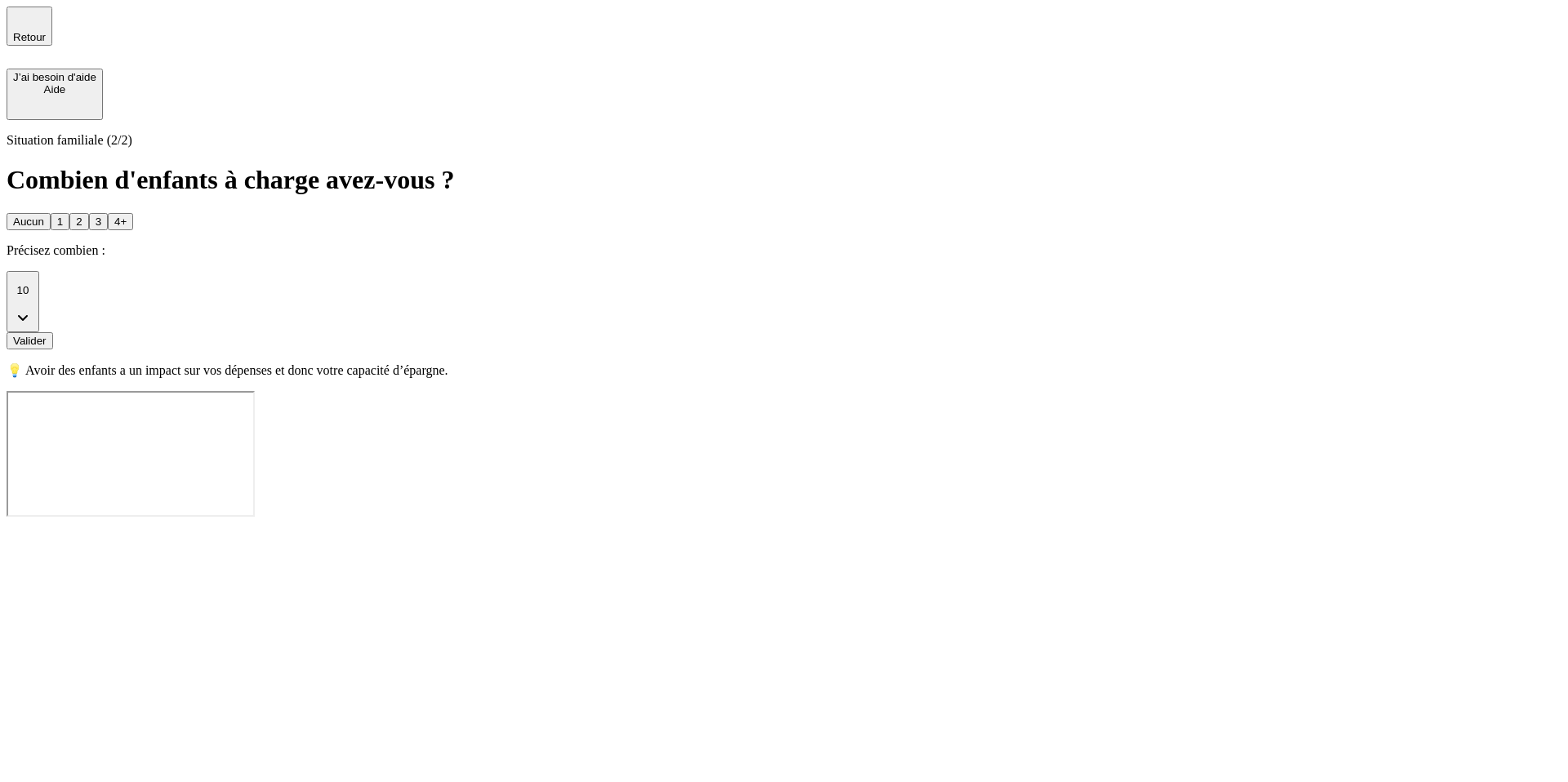 click on "Valider" at bounding box center (29, 340) 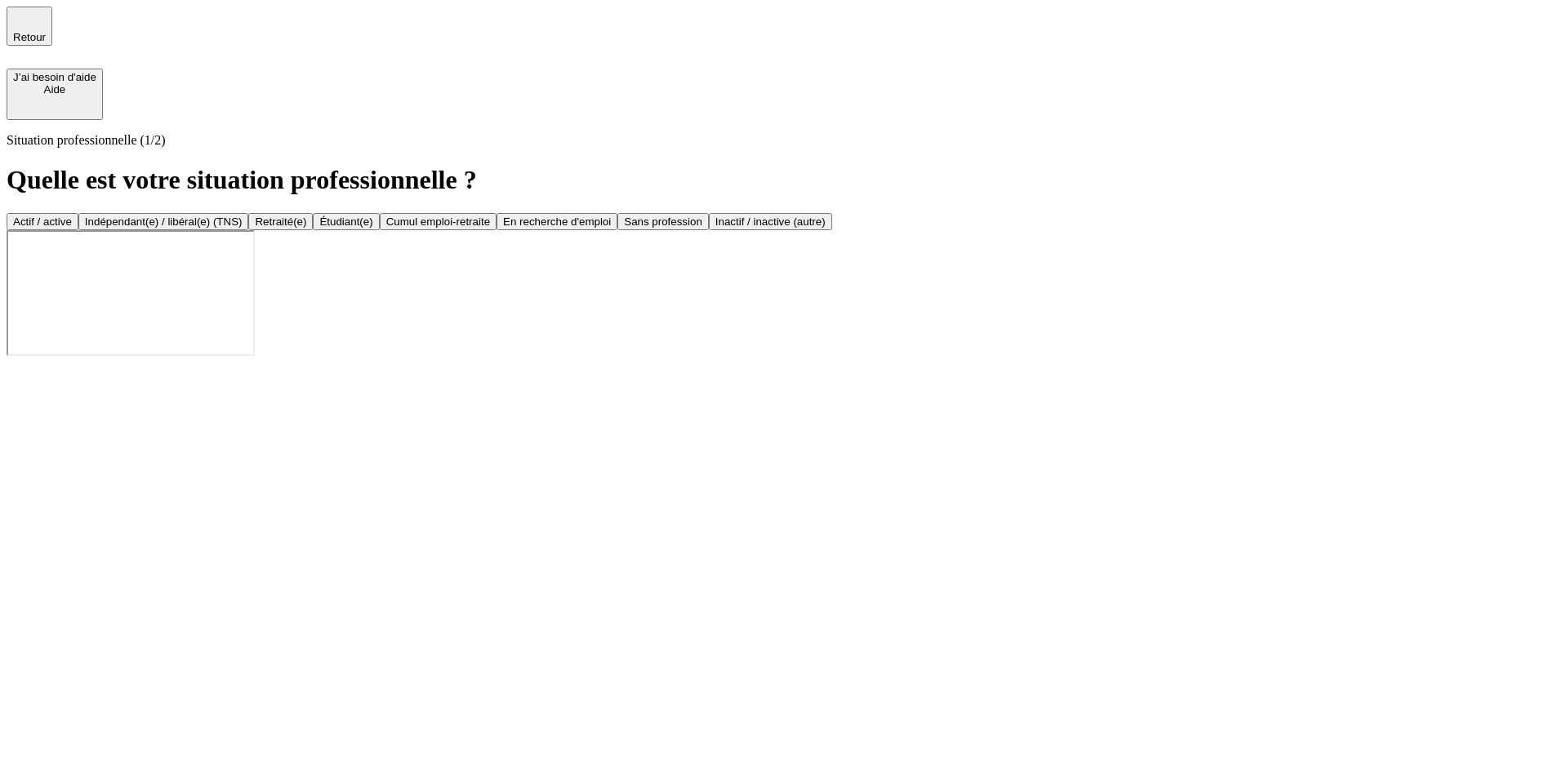 click on "Cumul emploi-retraite" at bounding box center (438, 221) 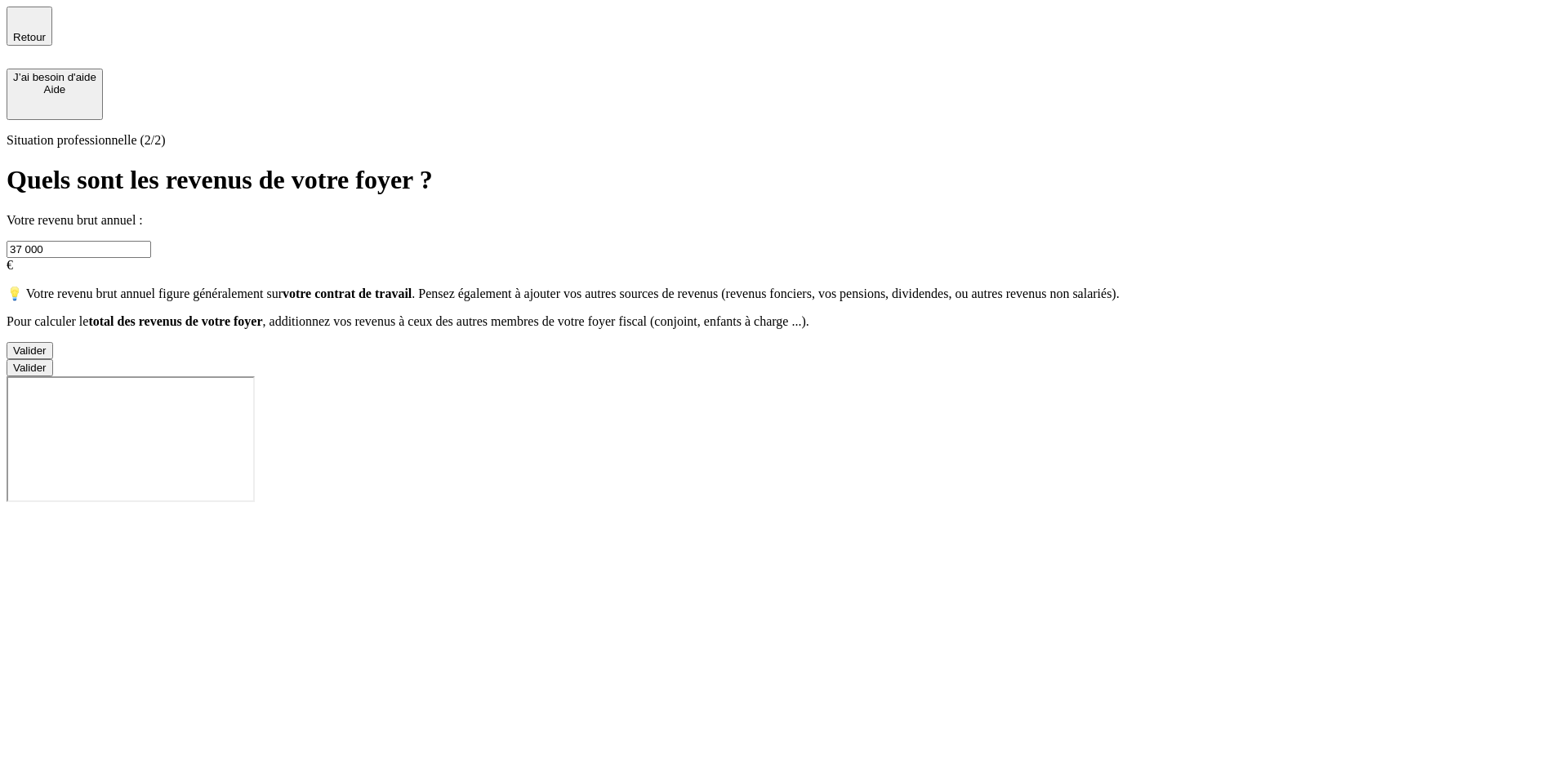 click on "37 000" at bounding box center [78, 249] 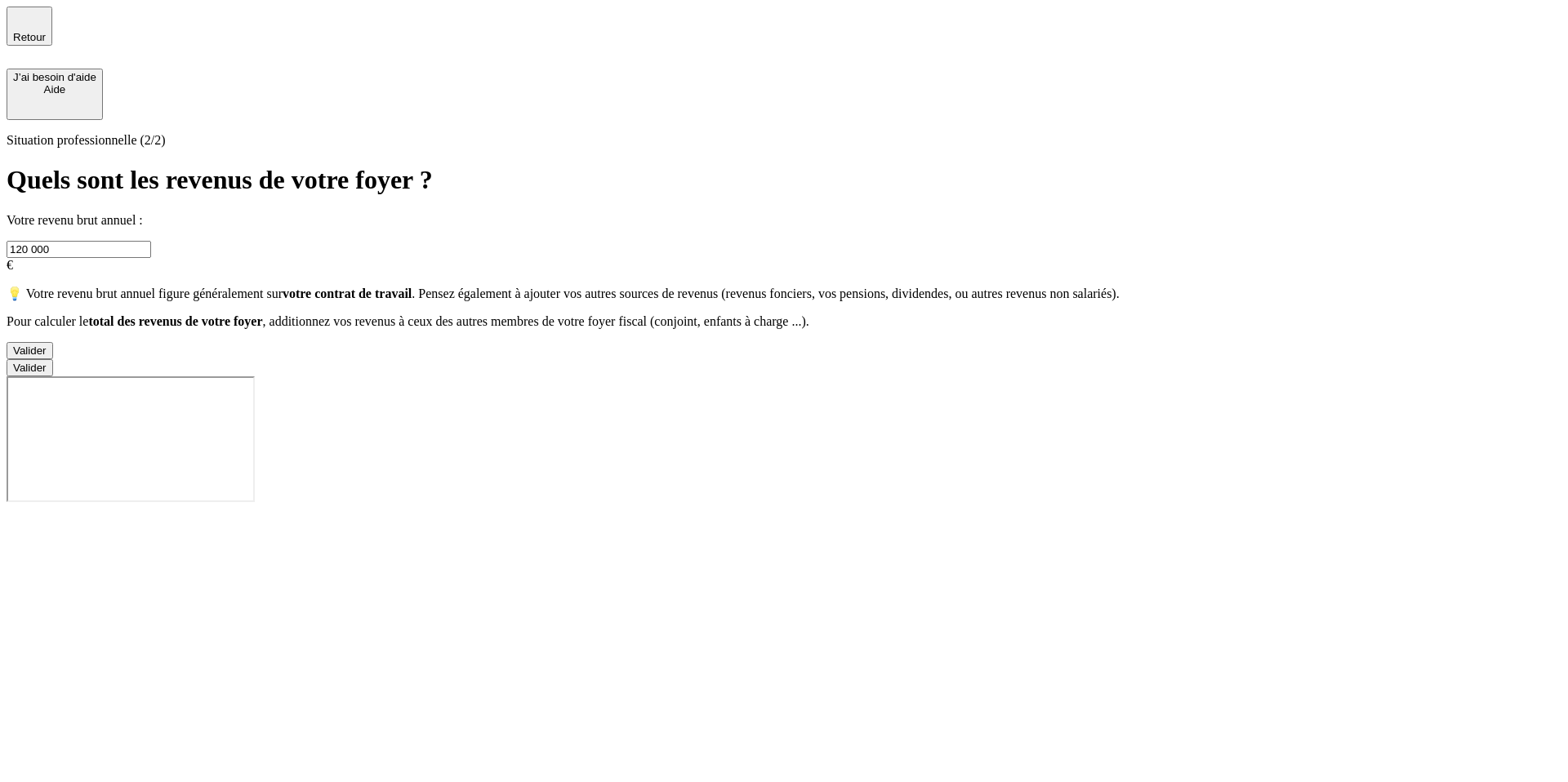 type on "120 000" 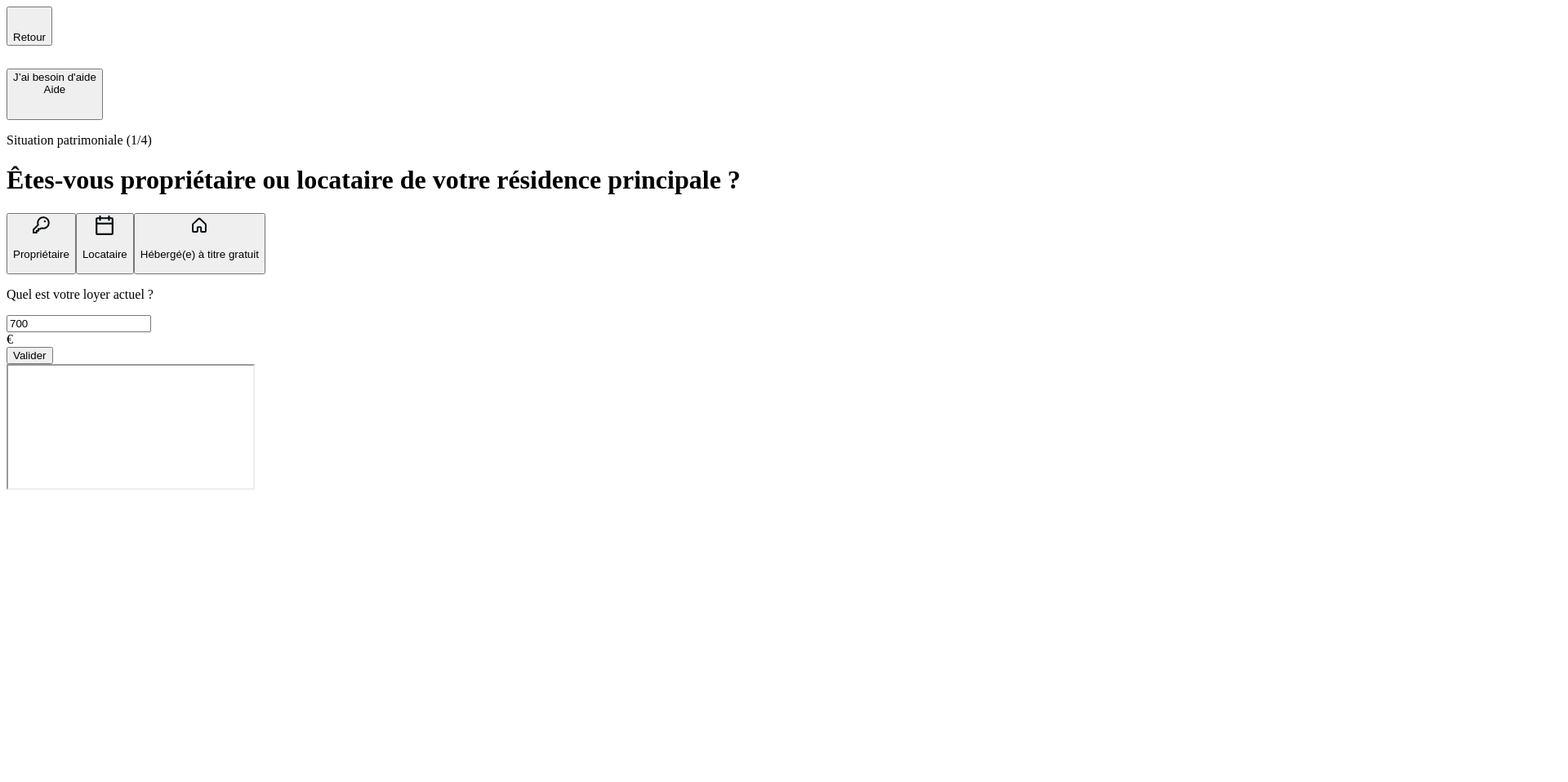 click on "Valider" at bounding box center (29, 355) 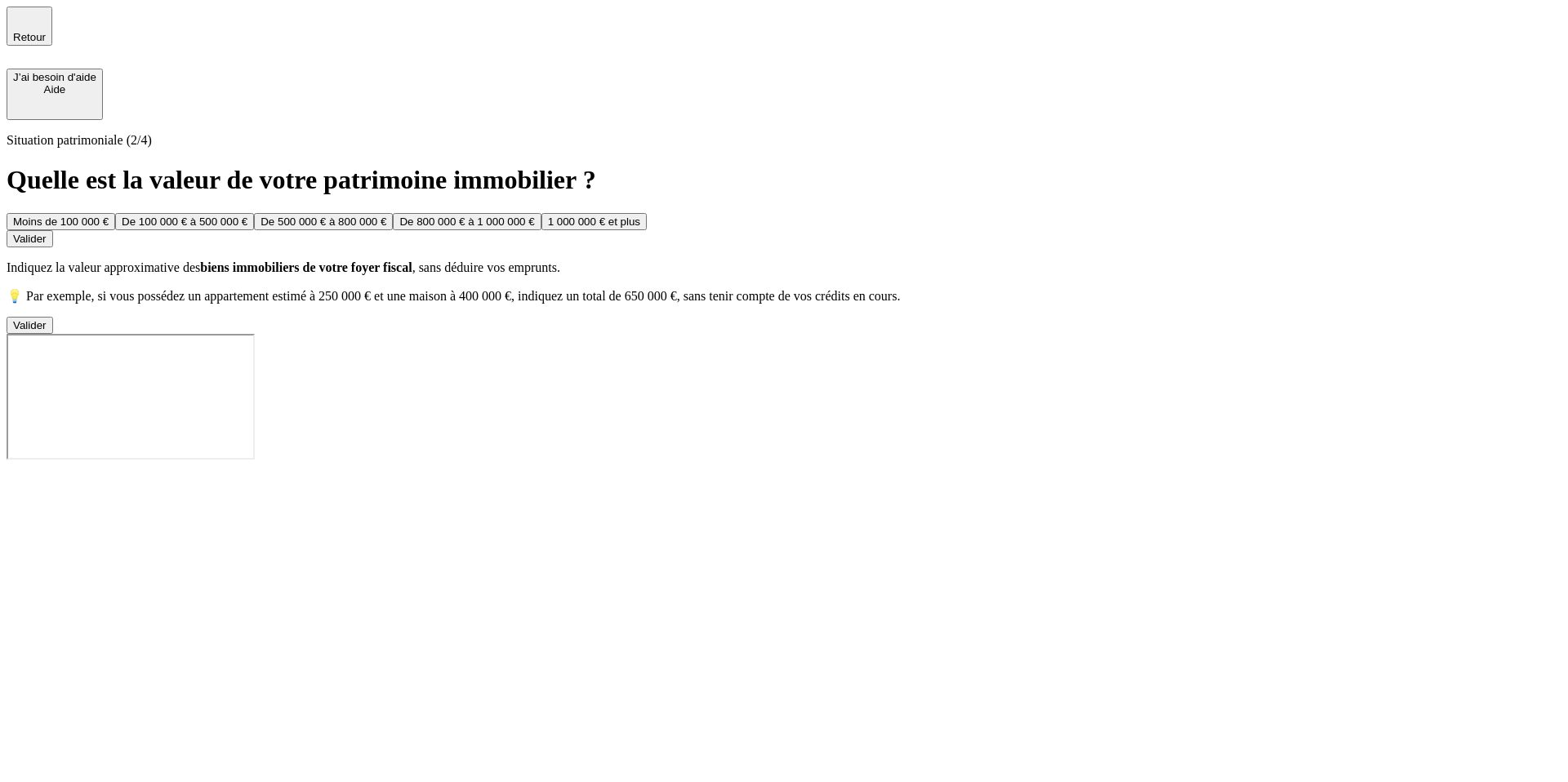 click on "De 800 000 € à 1 000 000 €" at bounding box center (466, 221) 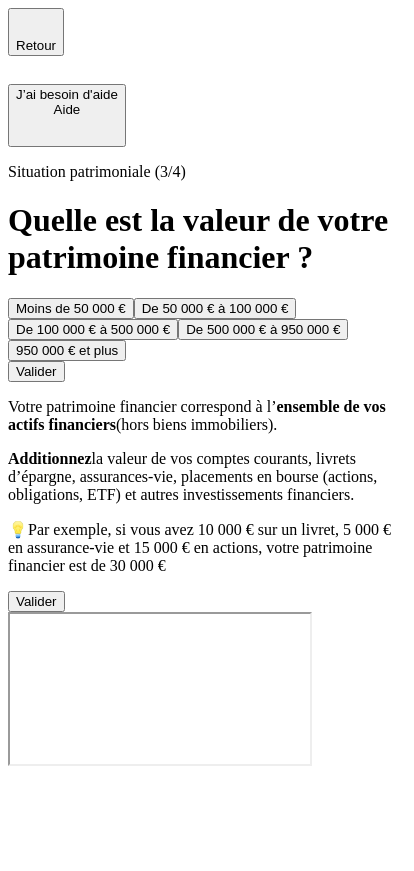 scroll, scrollTop: 0, scrollLeft: 0, axis: both 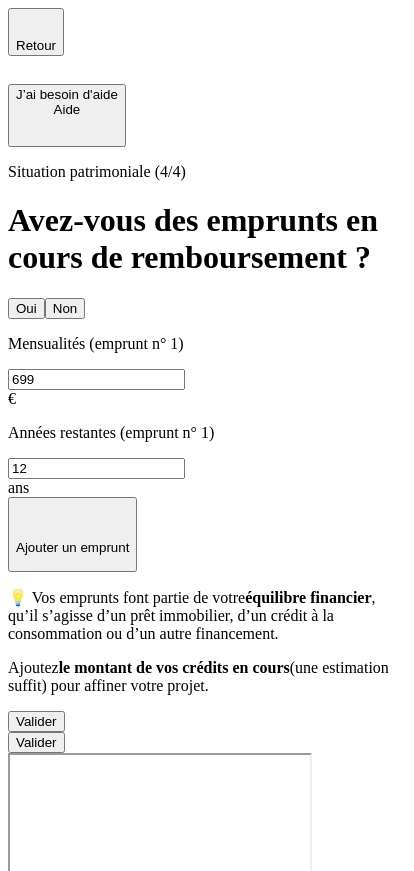 click 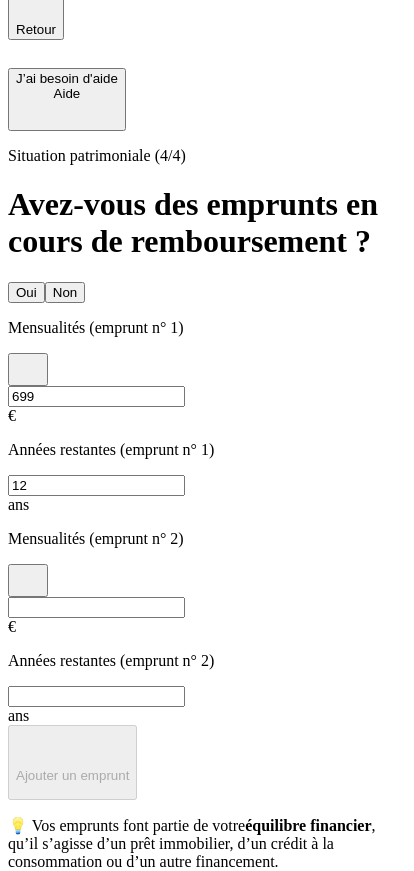 scroll, scrollTop: 0, scrollLeft: 0, axis: both 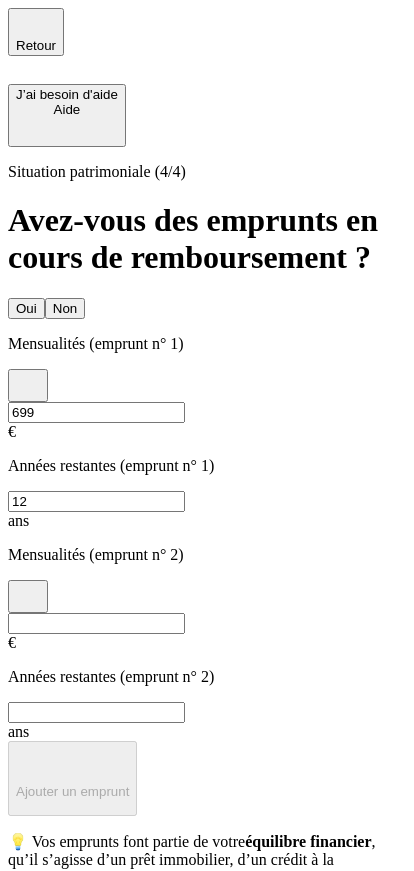 click at bounding box center (96, 623) 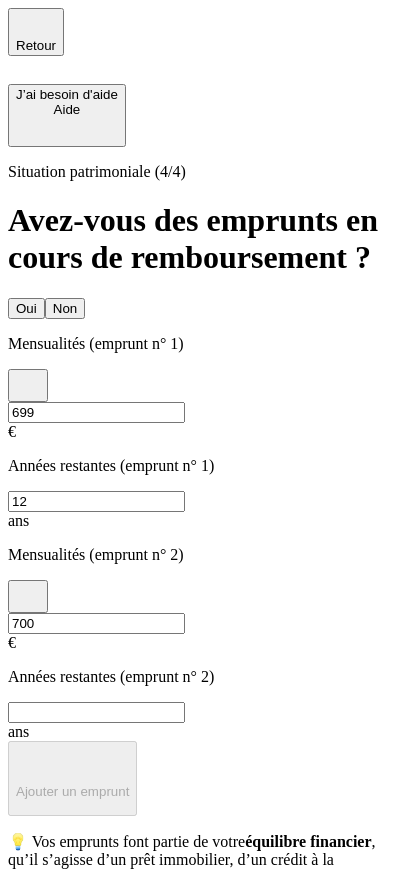 type on "700" 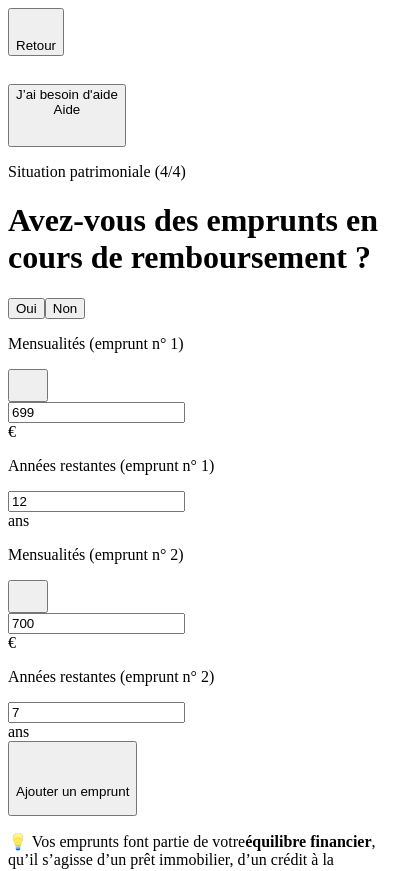 scroll, scrollTop: 161, scrollLeft: 0, axis: vertical 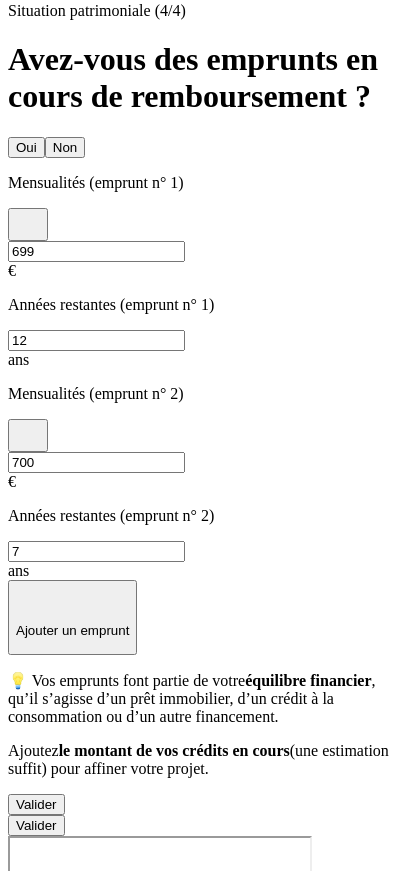 type on "7" 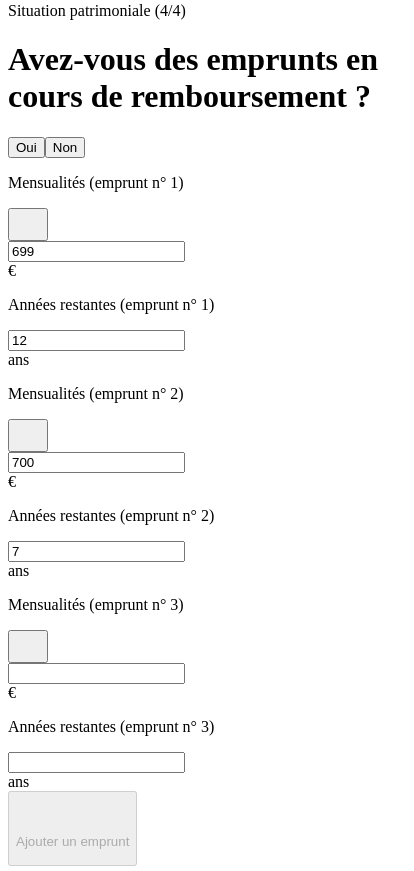scroll, scrollTop: 223, scrollLeft: 0, axis: vertical 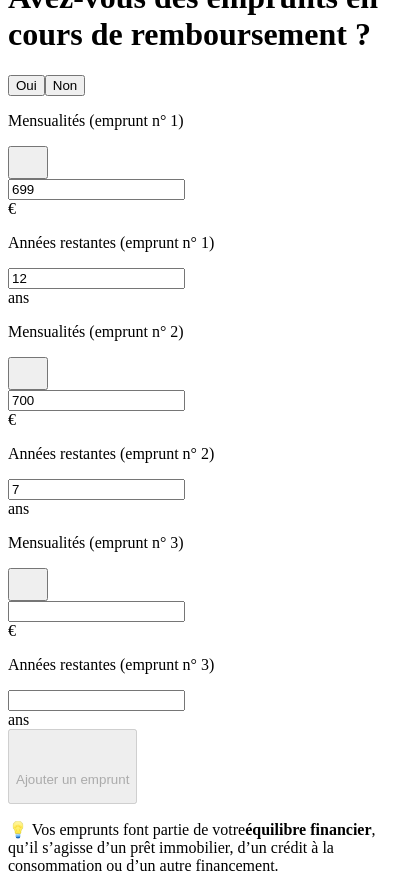 click at bounding box center [96, 611] 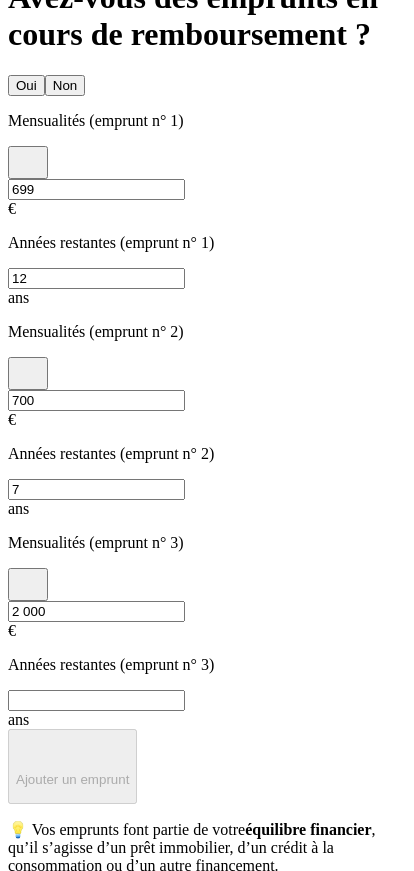 type on "2 000" 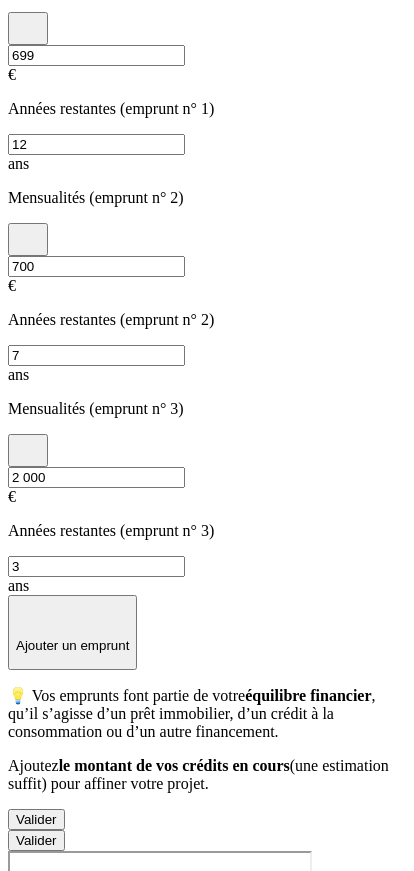 scroll, scrollTop: 0, scrollLeft: 0, axis: both 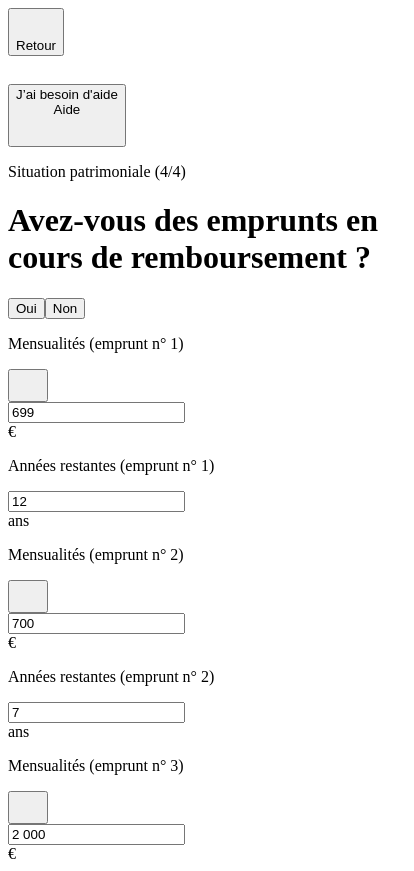 click 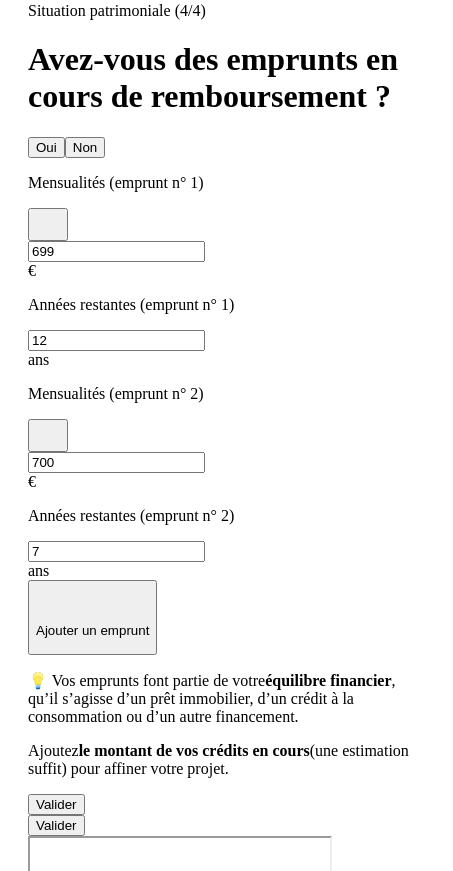 scroll, scrollTop: 0, scrollLeft: 0, axis: both 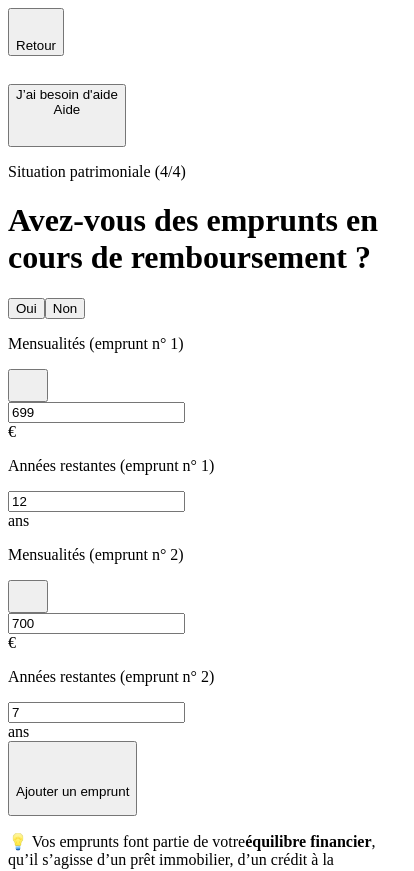 click on "Valider" at bounding box center [36, 986] 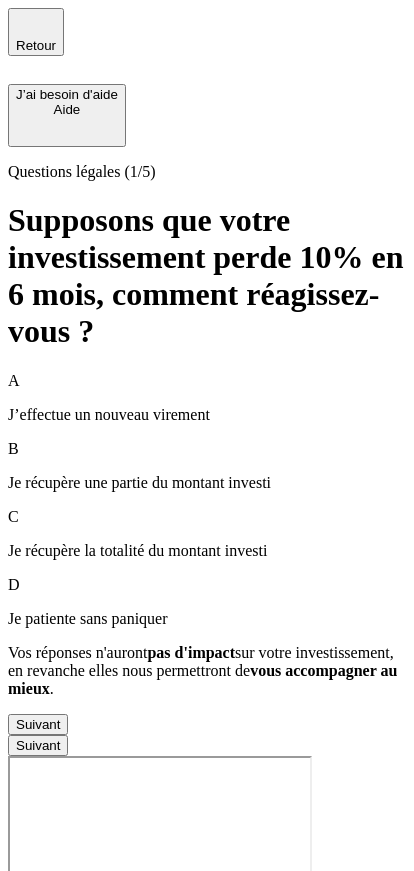 click on "A J’effectue un nouveau virement B Je récupère une partie du montant investi C Je récupère la totalité du montant investi D Je patiente sans paniquer Vos réponses n'auront  pas d'impact  sur votre investissement, en revanche elles nous permettront de  vous accompagner au mieux ." at bounding box center (207, 535) 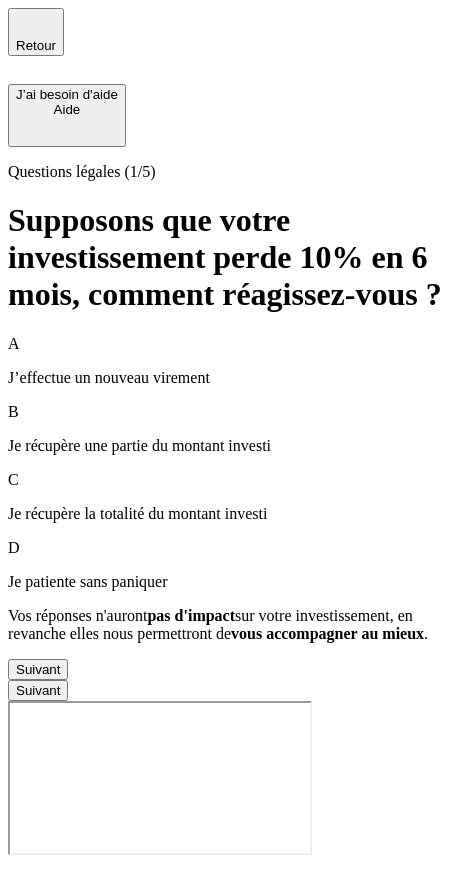 click on "Suivant" at bounding box center [38, 690] 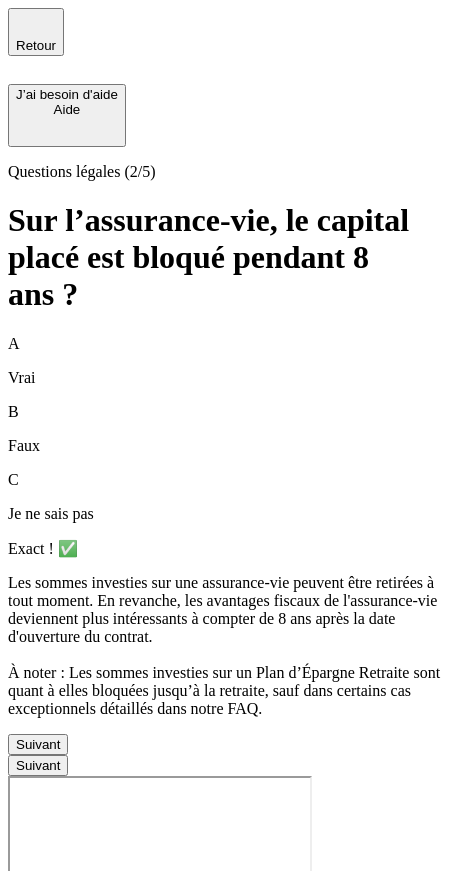 click on "A Vrai" at bounding box center [226, 361] 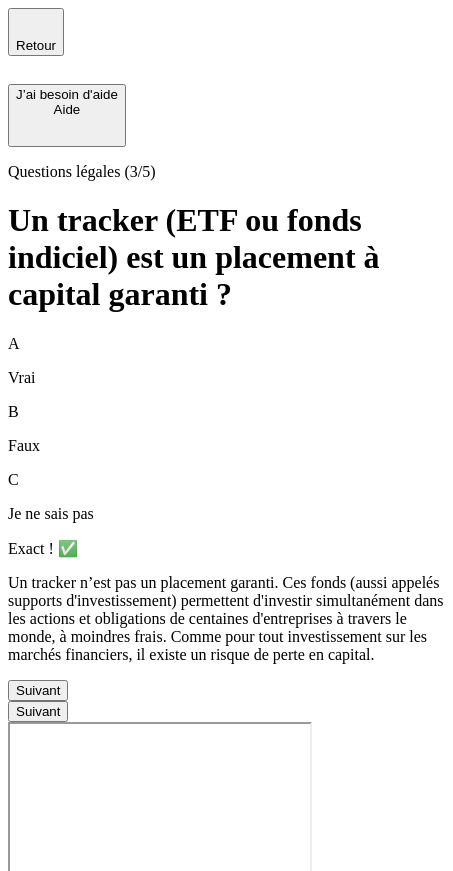 click on "Suivant" at bounding box center (38, 711) 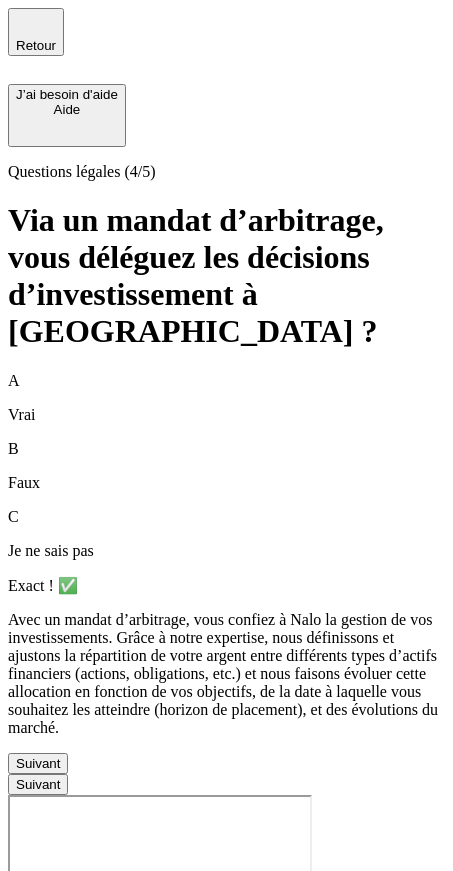 click on "Suivant" at bounding box center [38, 784] 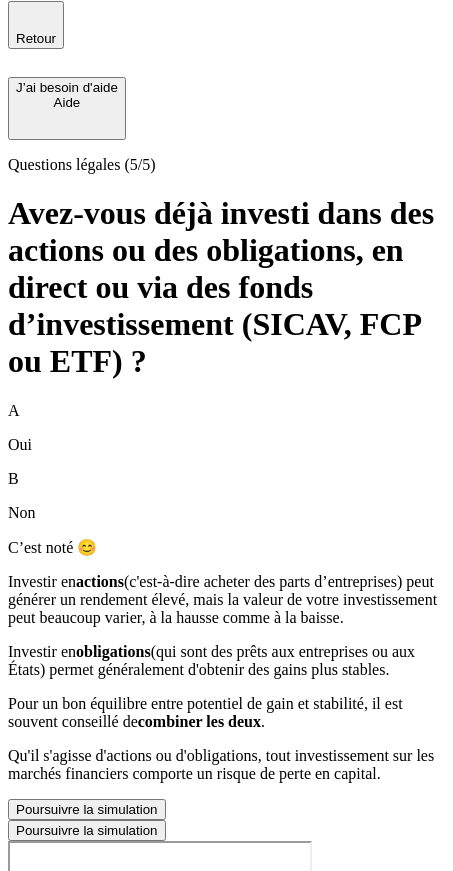 scroll, scrollTop: 0, scrollLeft: 0, axis: both 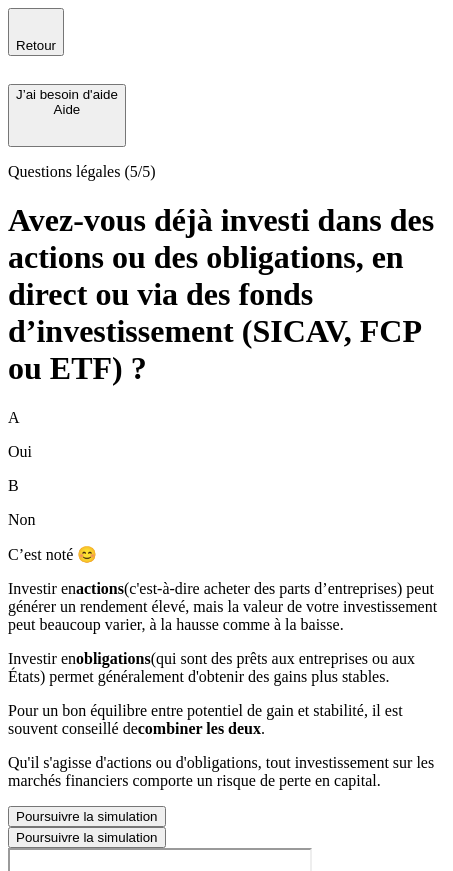 click on "B Non" at bounding box center (226, 503) 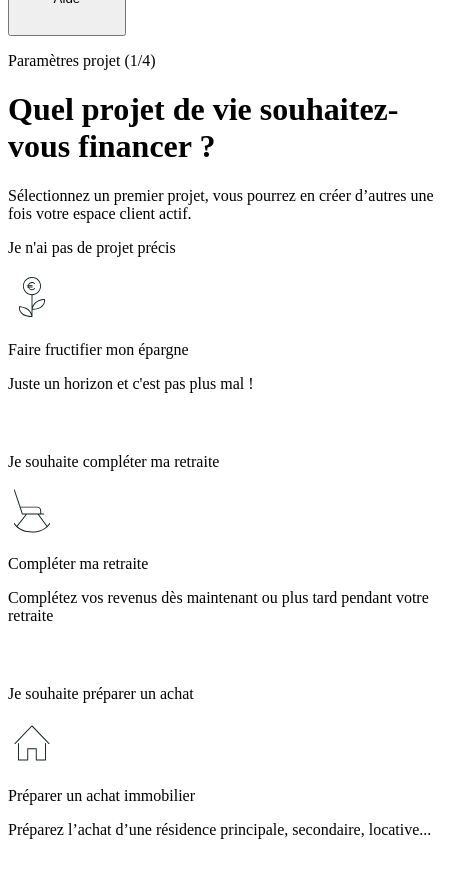 scroll, scrollTop: 114, scrollLeft: 0, axis: vertical 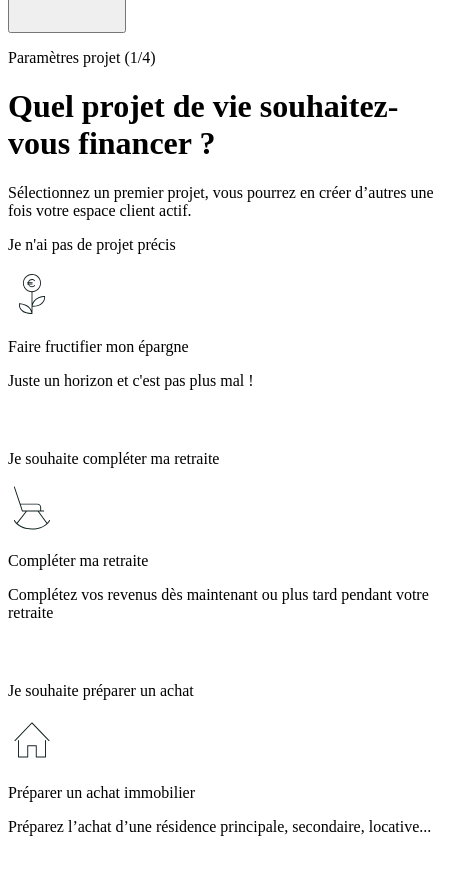 click on "Complétez vos revenus dès maintenant ou plus tard pendant votre retraite" at bounding box center (226, 604) 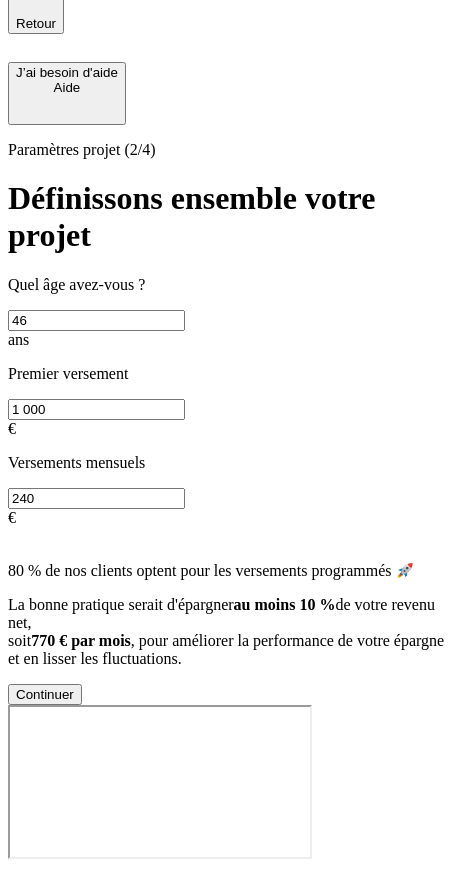 scroll, scrollTop: 0, scrollLeft: 0, axis: both 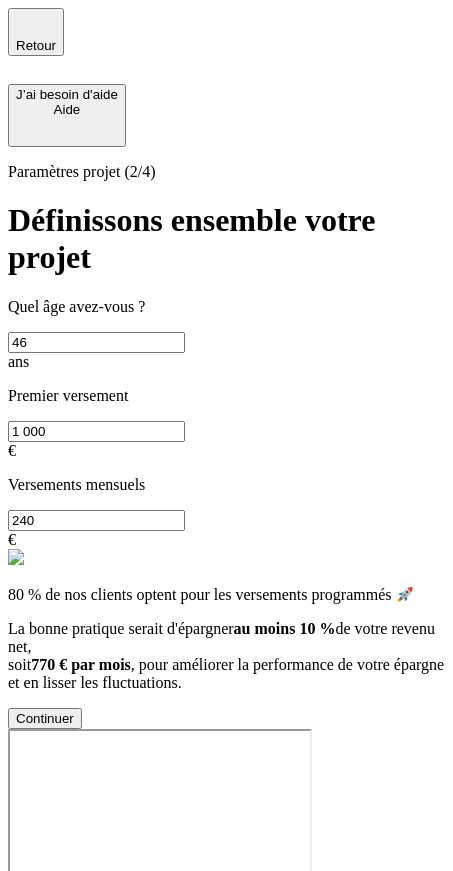 click on "Continuer" at bounding box center [45, 718] 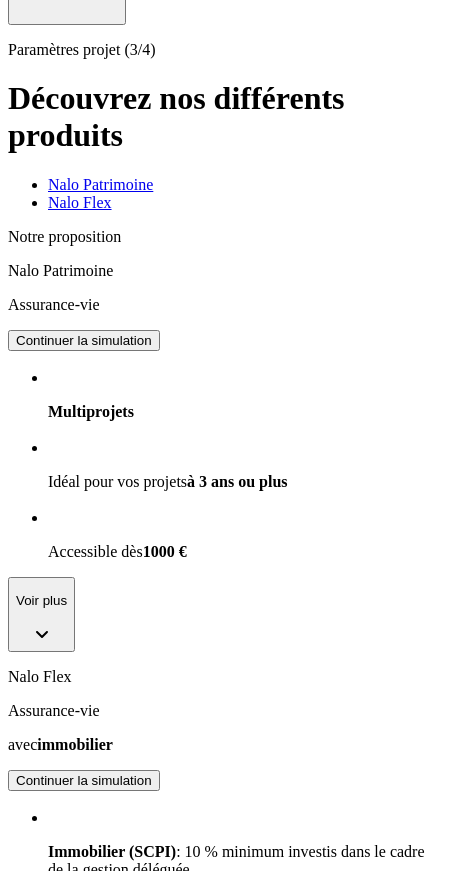 scroll, scrollTop: 0, scrollLeft: 0, axis: both 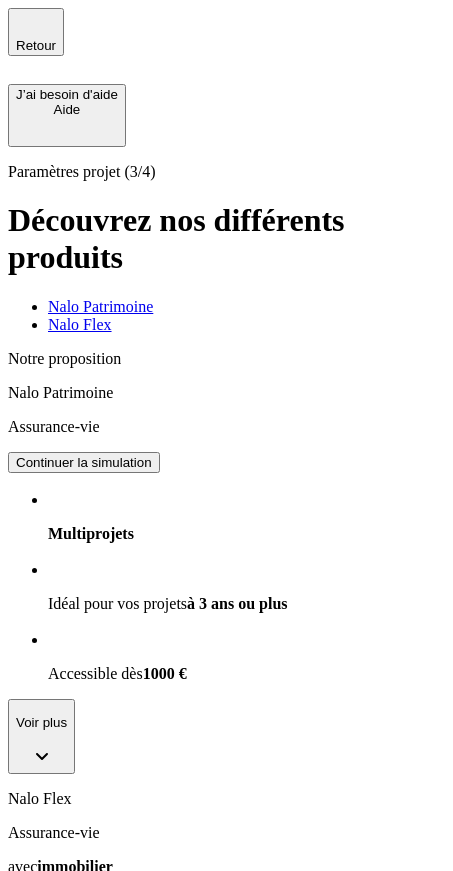click on "Continuer la simulation" at bounding box center (84, 462) 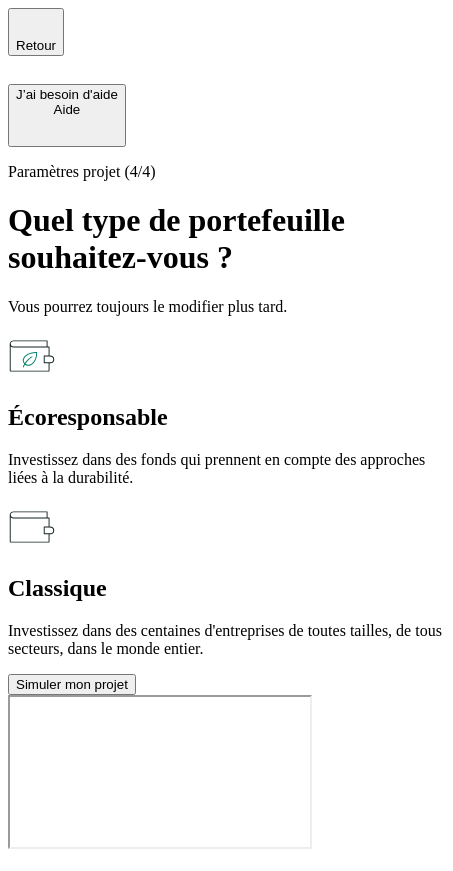 click on "Classique Investissez dans des centaines d'entreprises de toutes tailles, de tous secteurs, dans le monde entier." at bounding box center (226, 616) 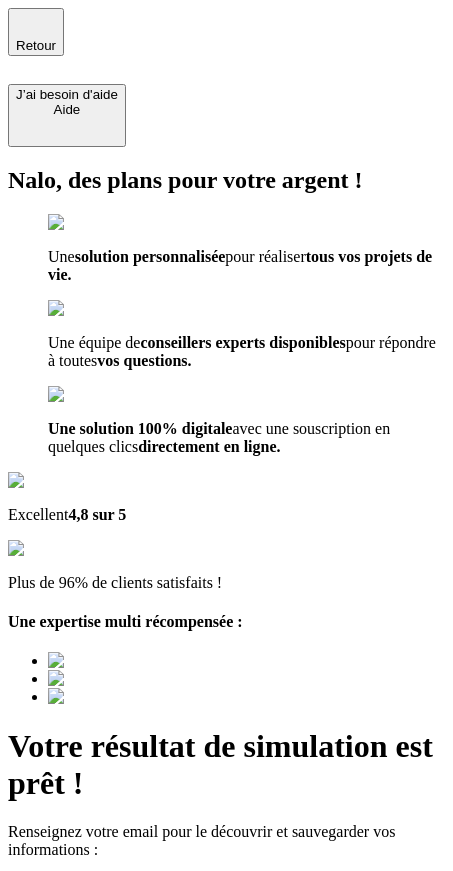 click on "Découvrir ma simulation" at bounding box center (87, 974) 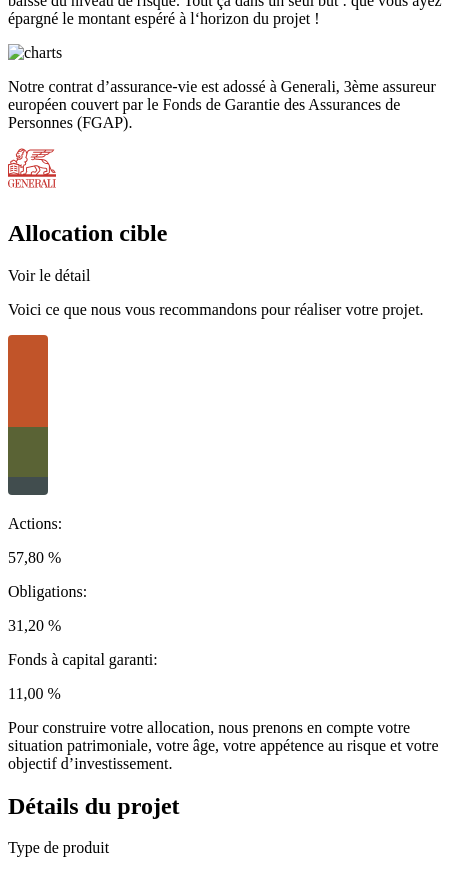 scroll, scrollTop: 3221, scrollLeft: 0, axis: vertical 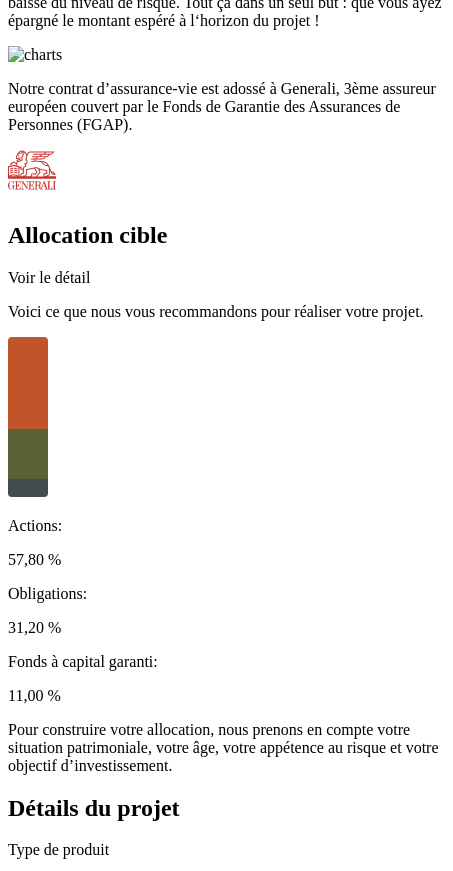 click on "Prendre rendez-vous" at bounding box center [102, 2683] 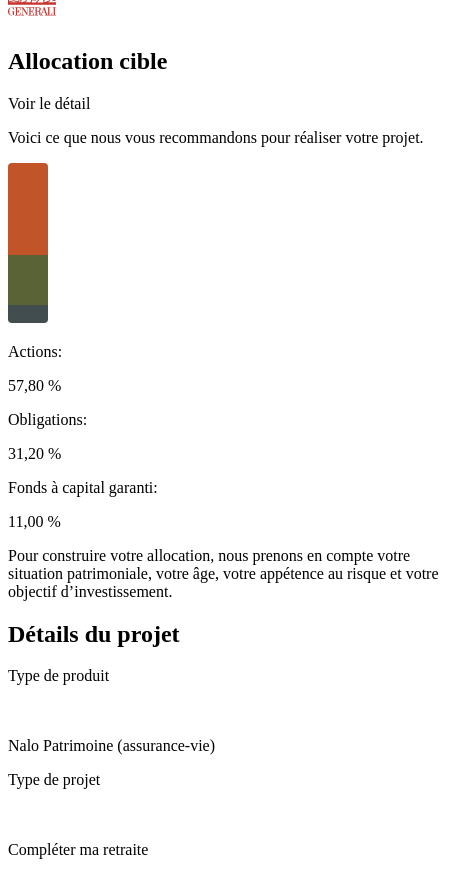 scroll, scrollTop: 3462, scrollLeft: 0, axis: vertical 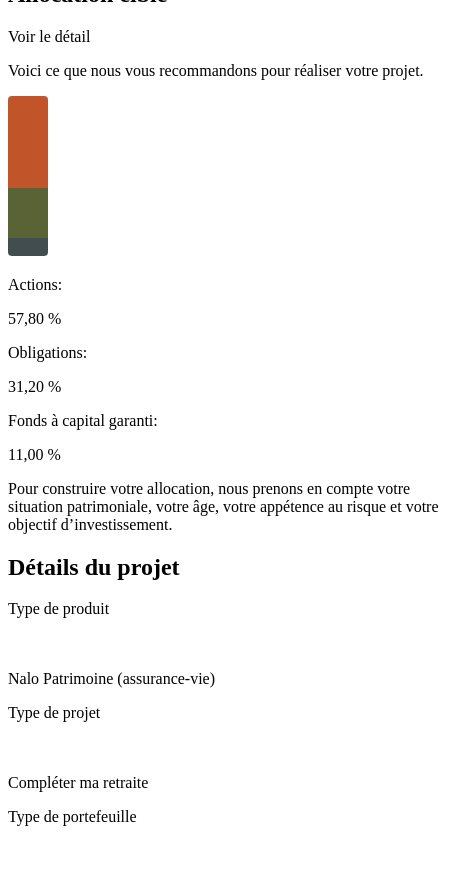 click on "Reprendre ma souscription" at bounding box center [96, 2825] 